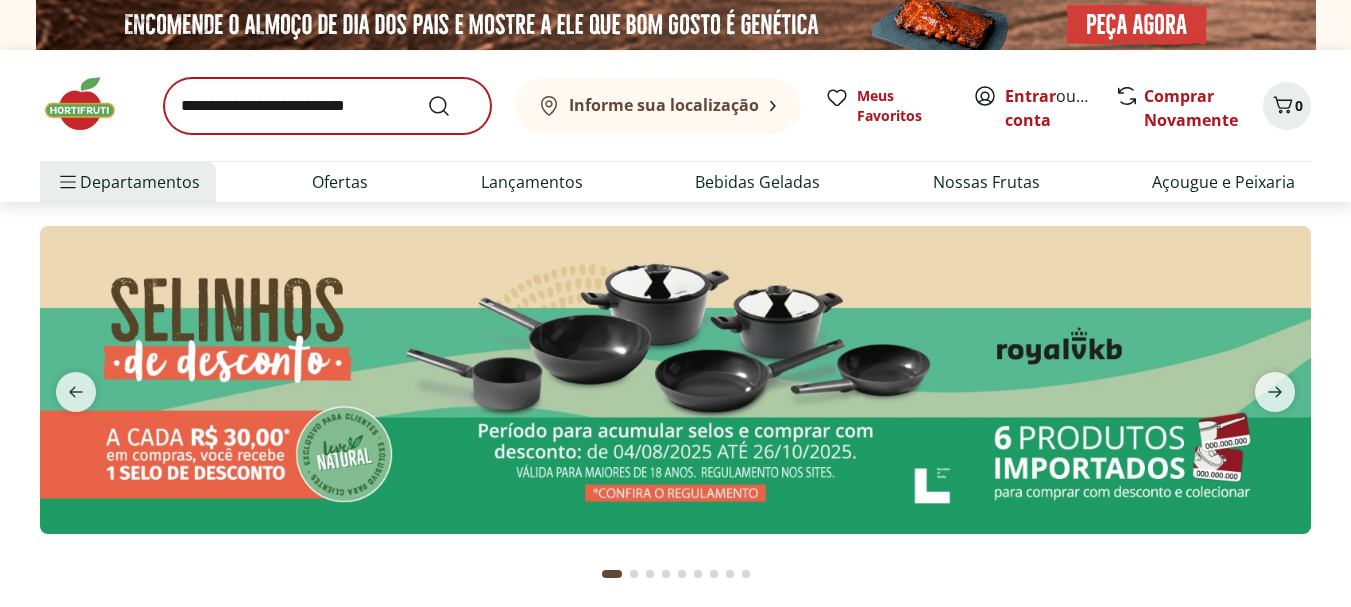 scroll, scrollTop: 0, scrollLeft: 0, axis: both 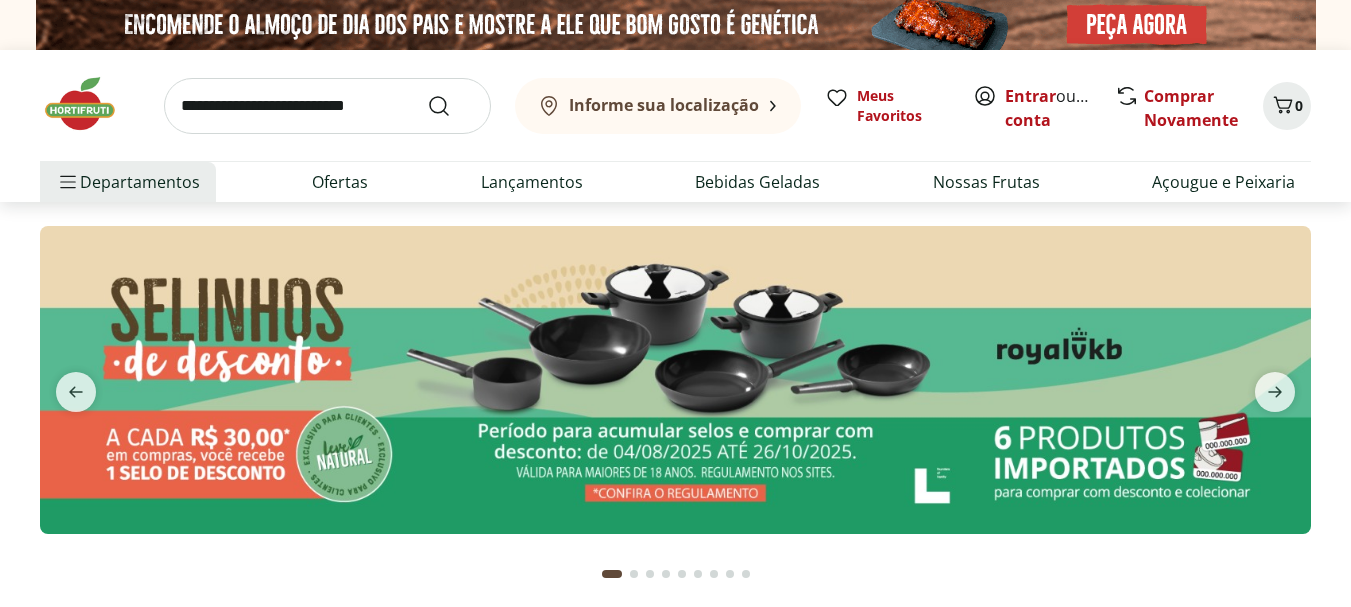 click at bounding box center [327, 106] 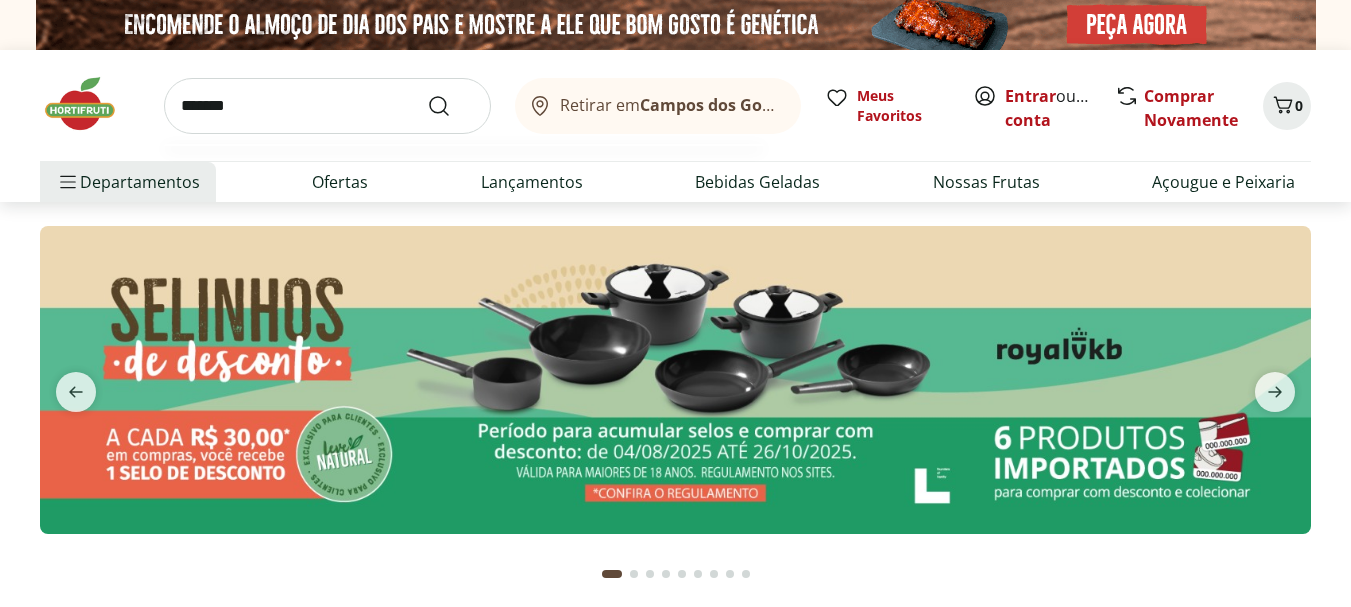 type on "*******" 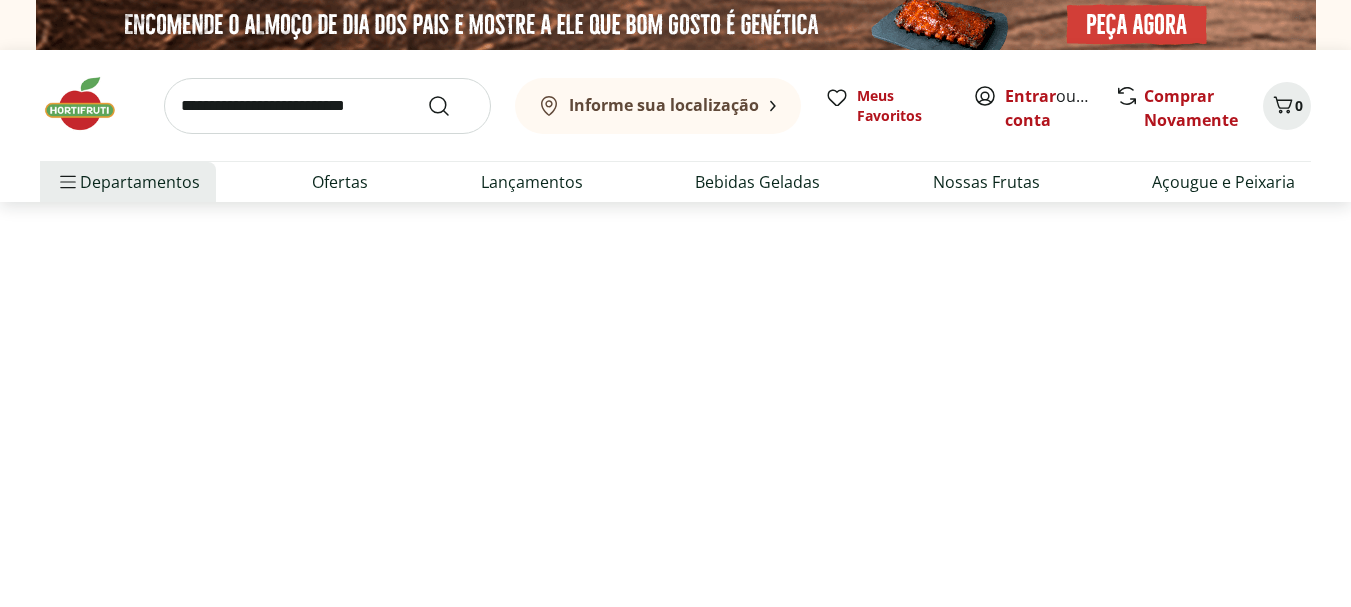select on "**********" 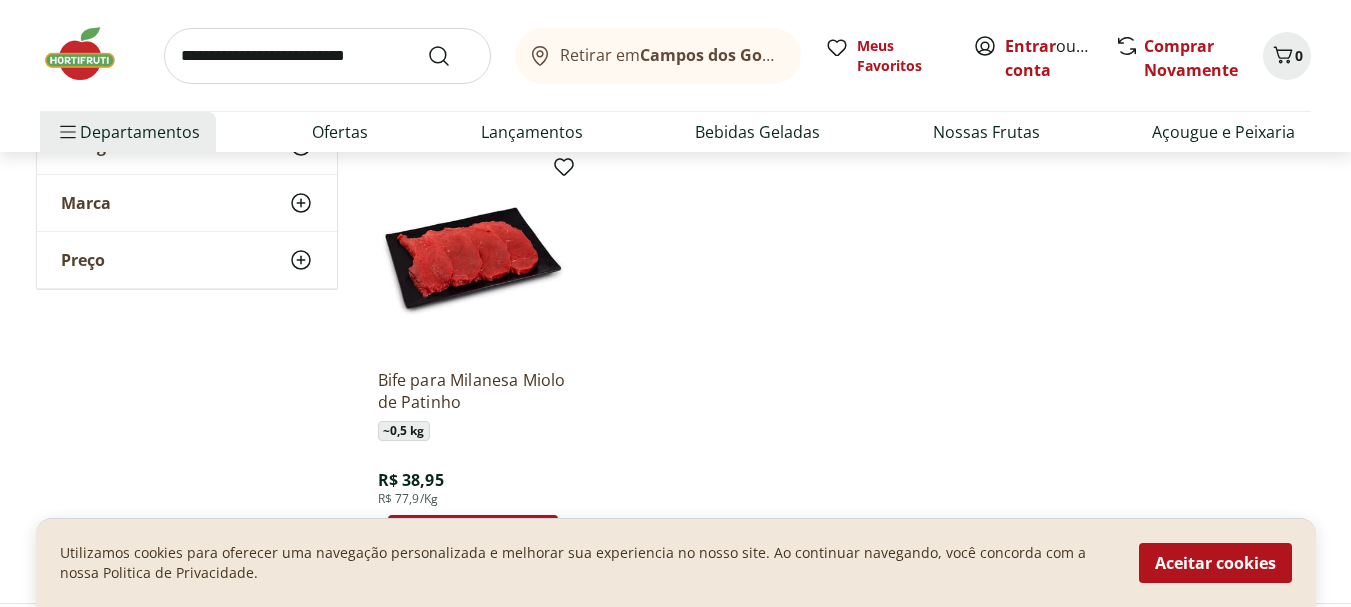scroll, scrollTop: 300, scrollLeft: 0, axis: vertical 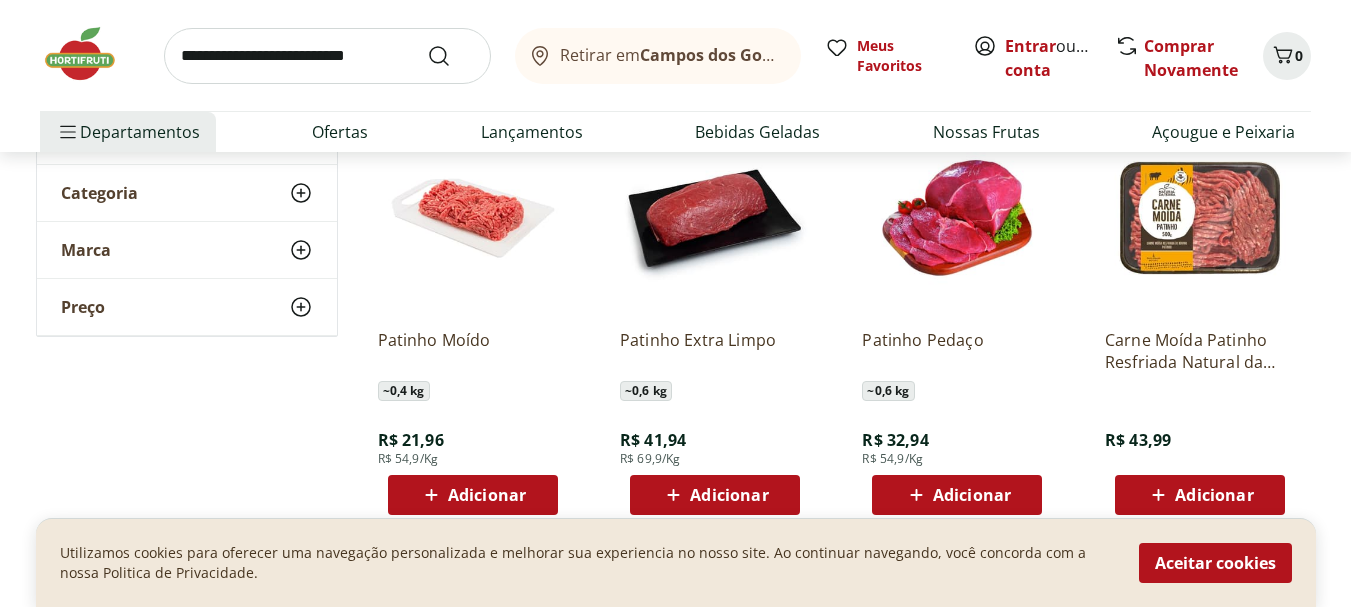 click at bounding box center (327, 56) 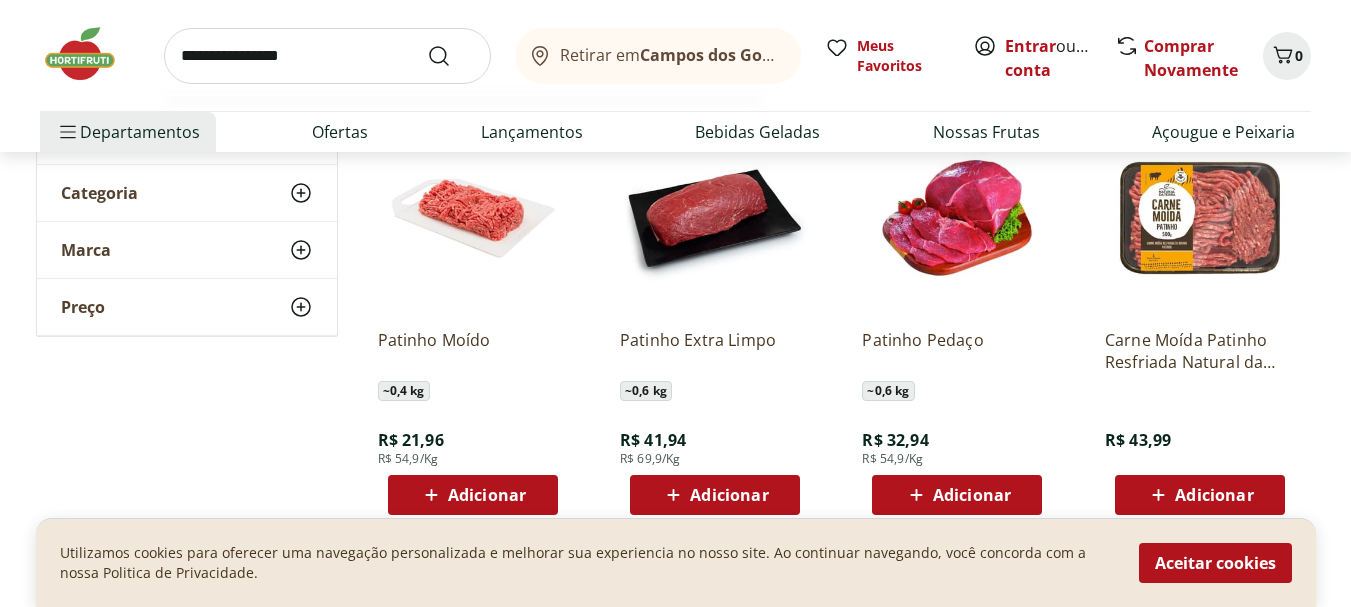 type on "**********" 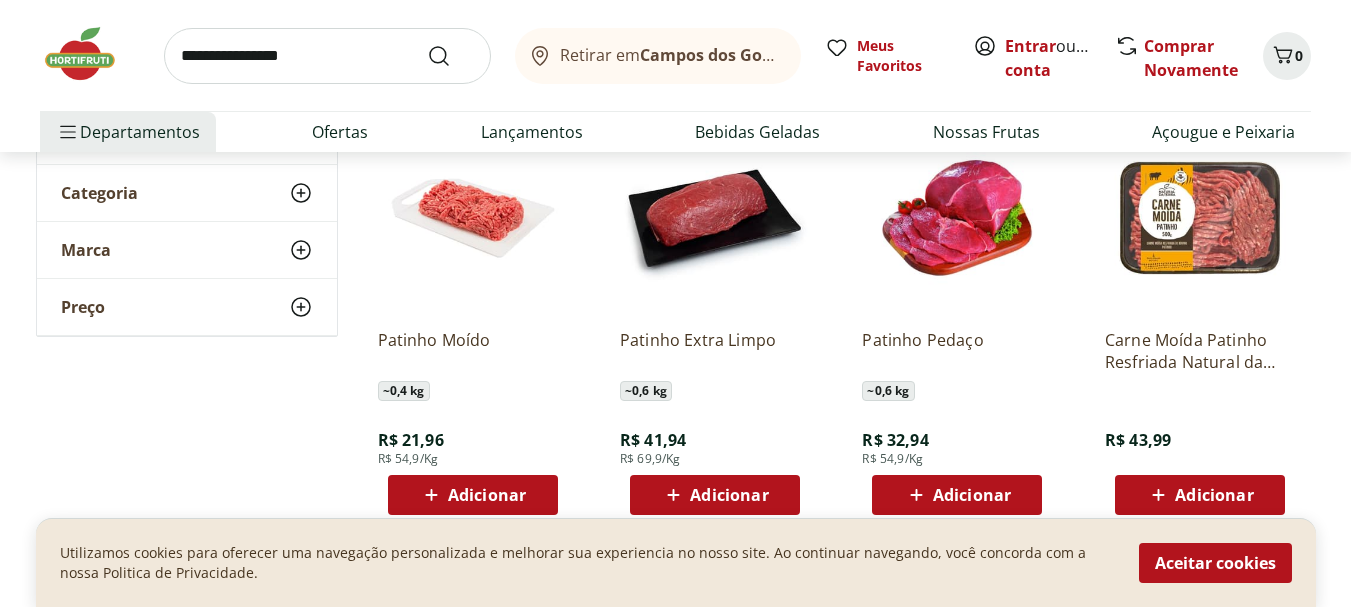 click on "**********" at bounding box center [327, 56] 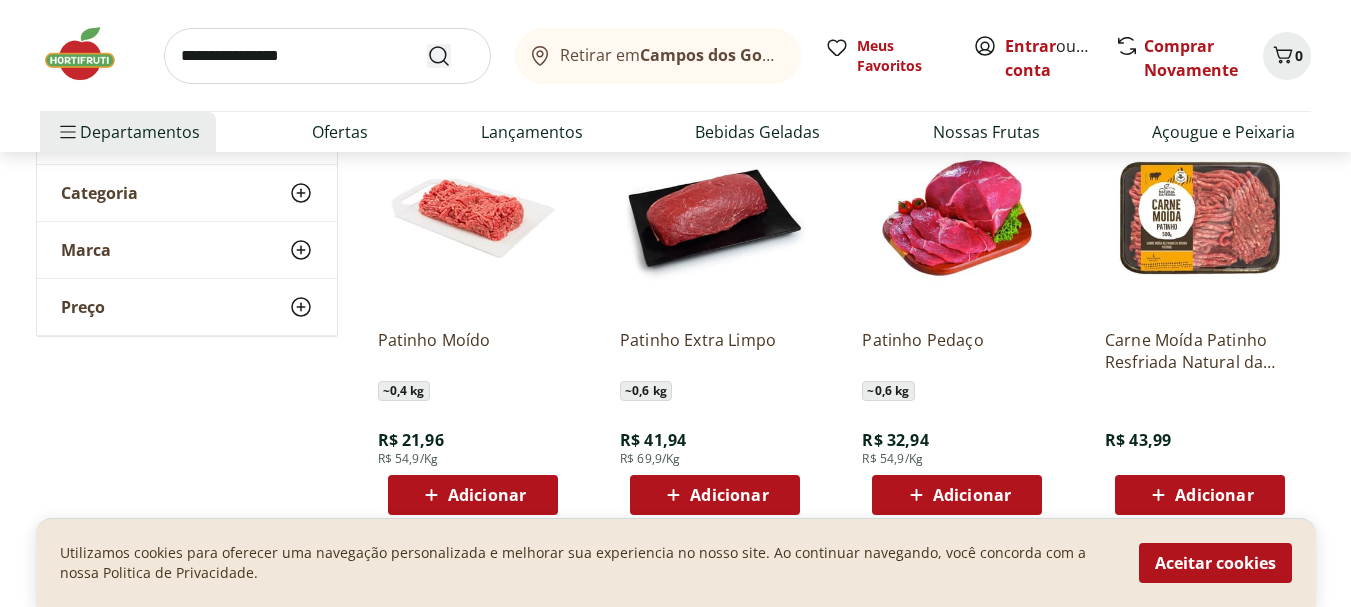 click 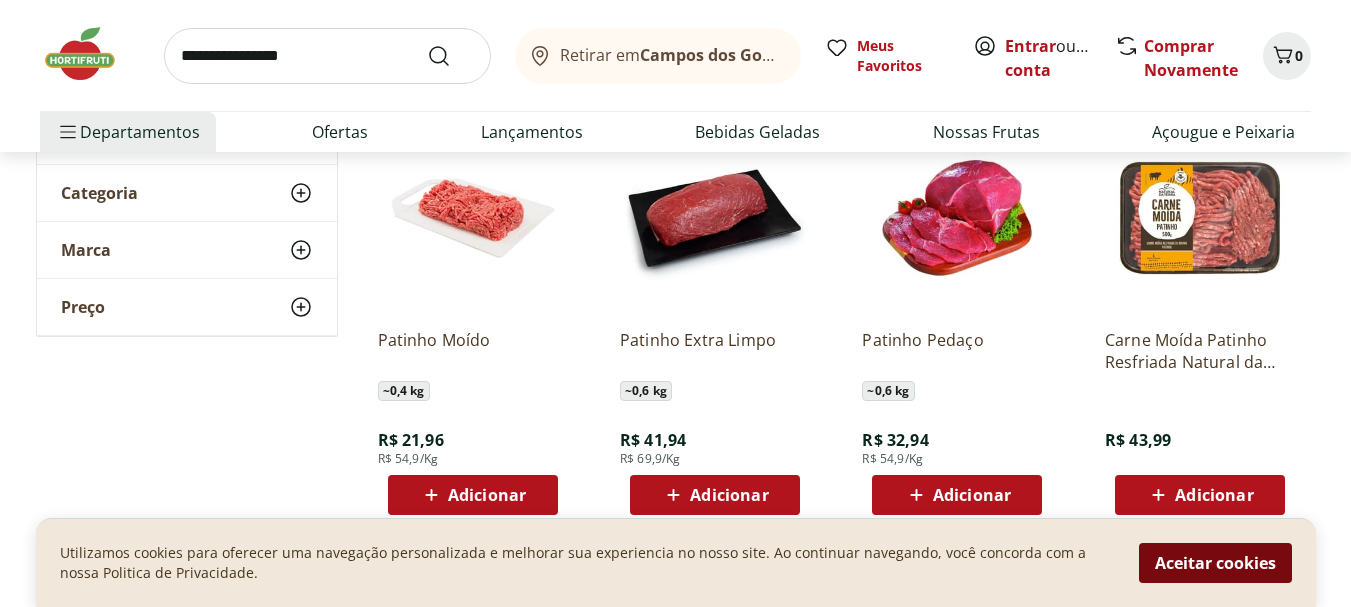 click on "Aceitar cookies" at bounding box center [1215, 563] 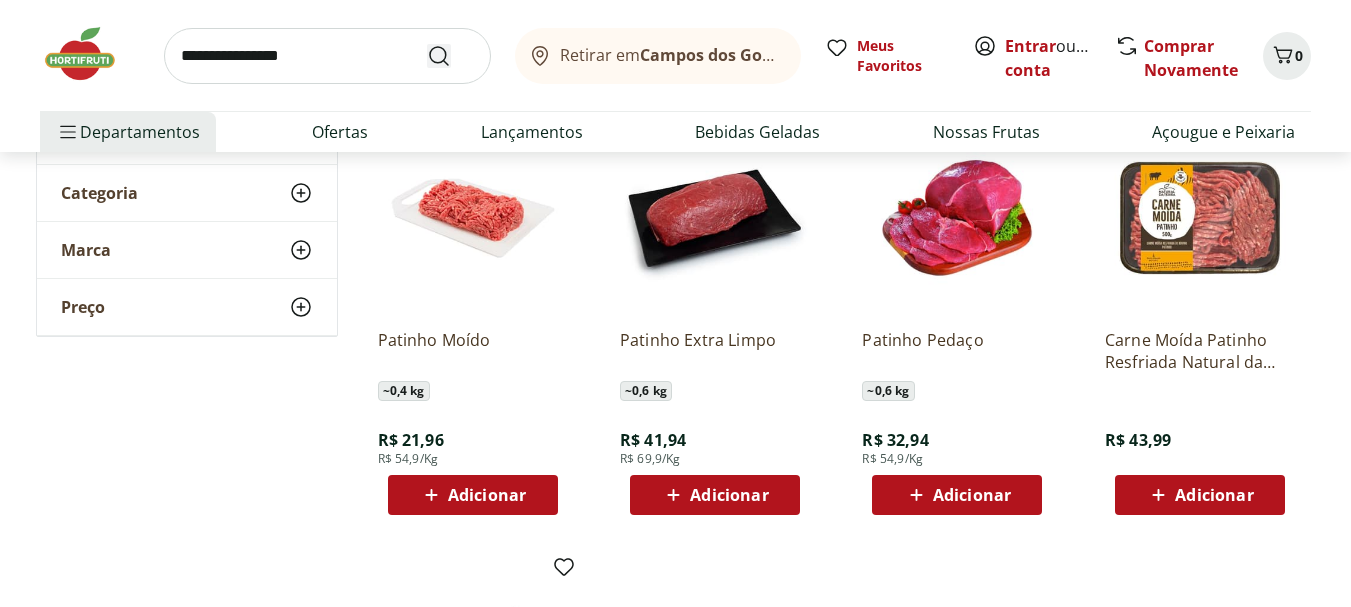 click 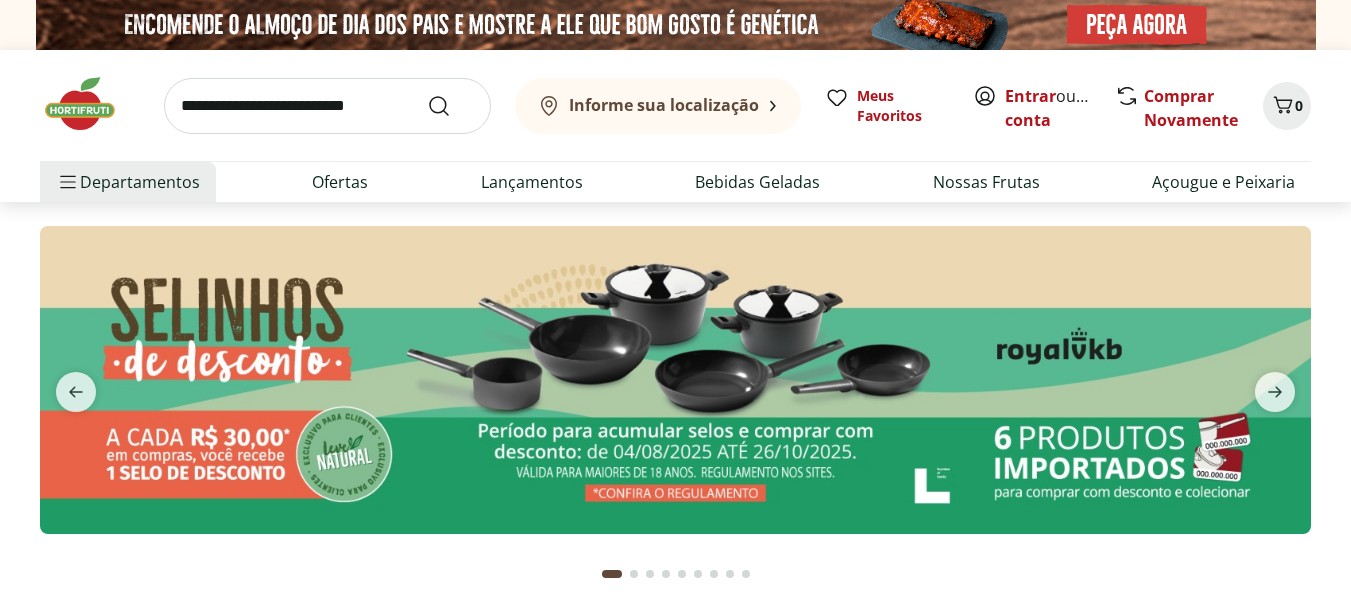 scroll, scrollTop: 0, scrollLeft: 0, axis: both 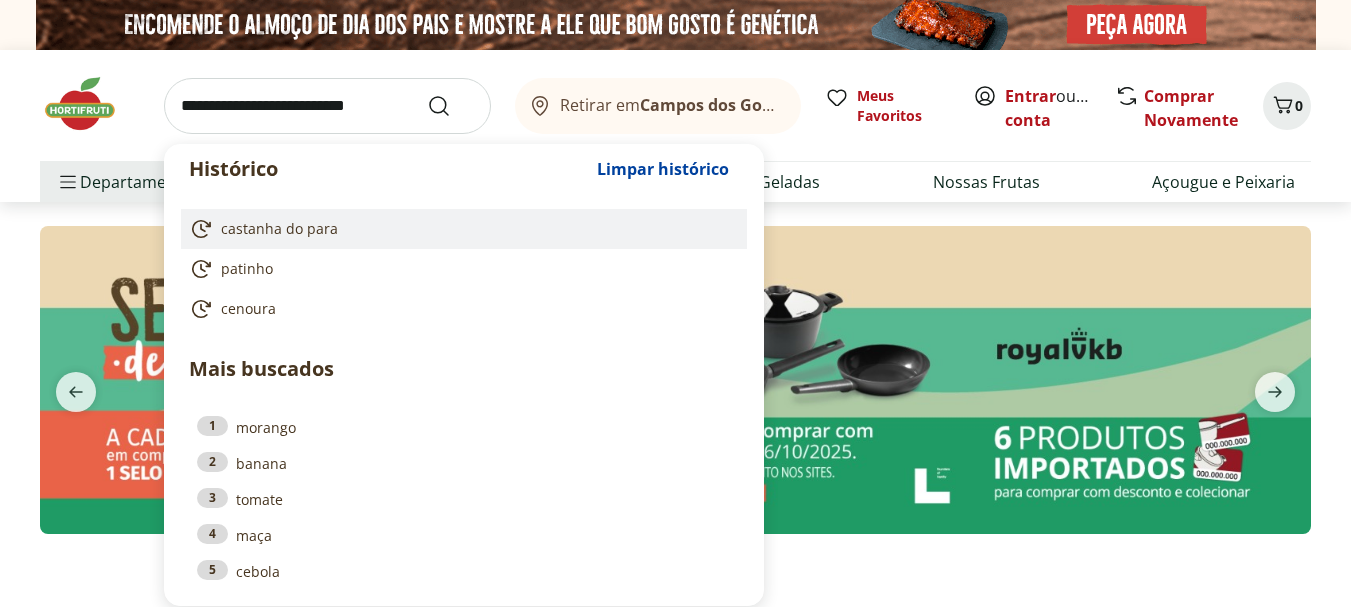 click on "castanha do para" at bounding box center [279, 229] 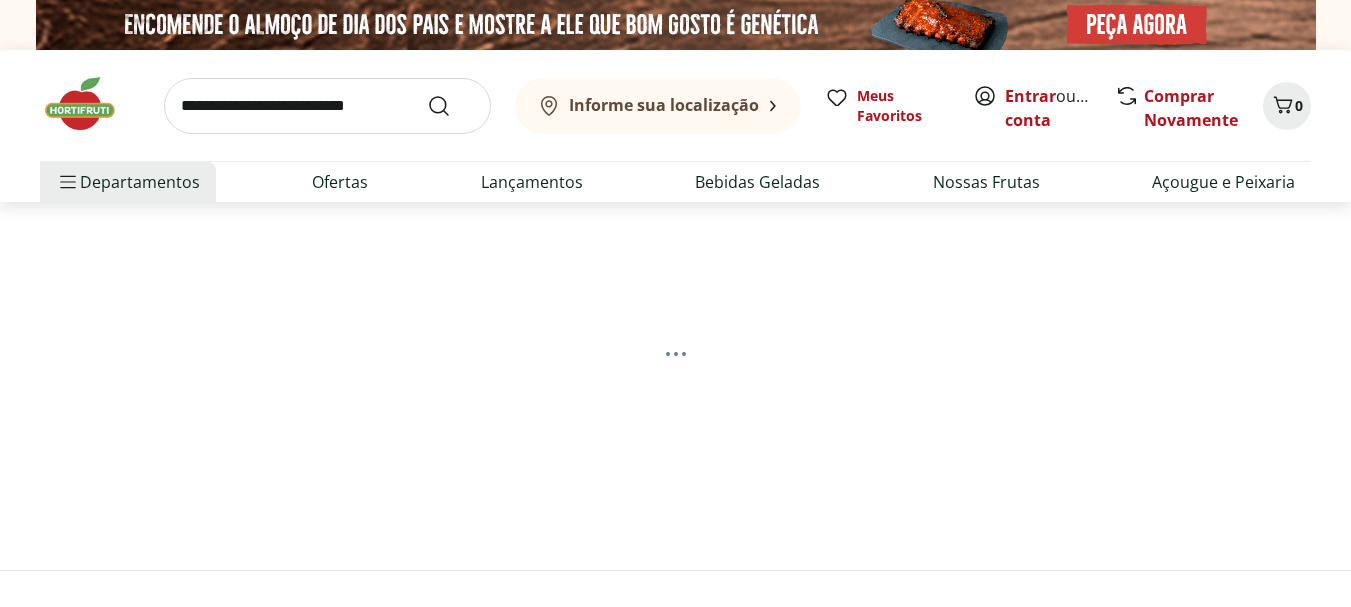 scroll, scrollTop: 0, scrollLeft: 0, axis: both 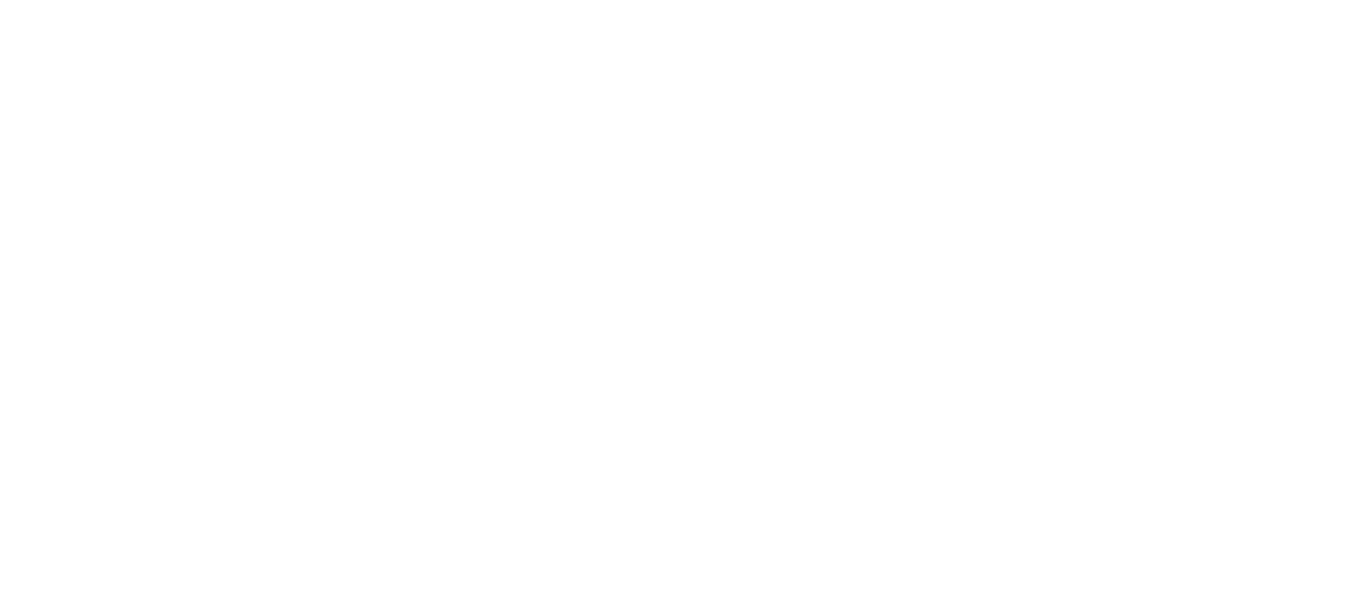 select on "**********" 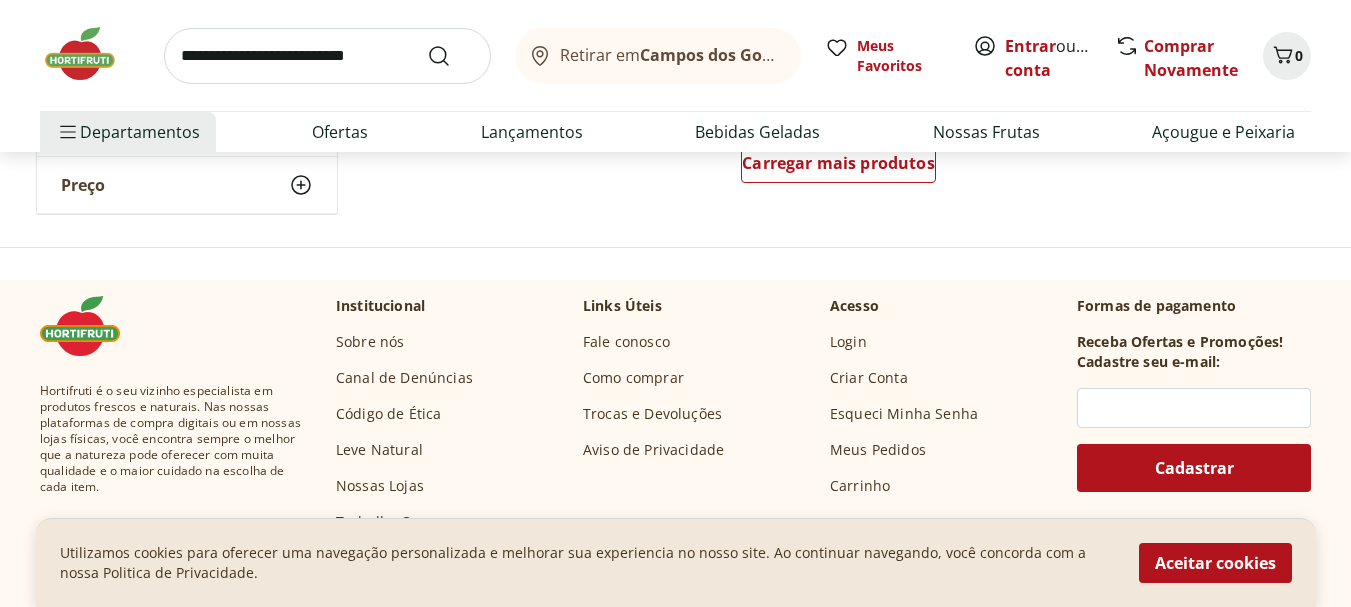 scroll, scrollTop: 1500, scrollLeft: 0, axis: vertical 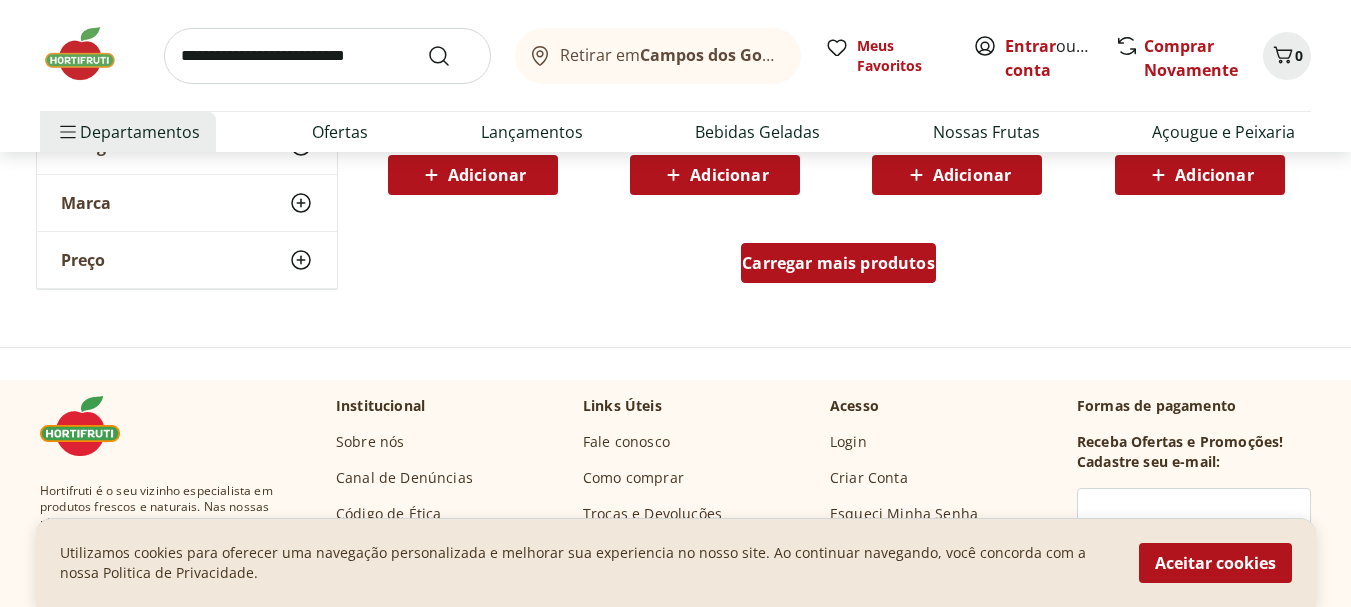 click on "Carregar mais produtos" at bounding box center [838, 263] 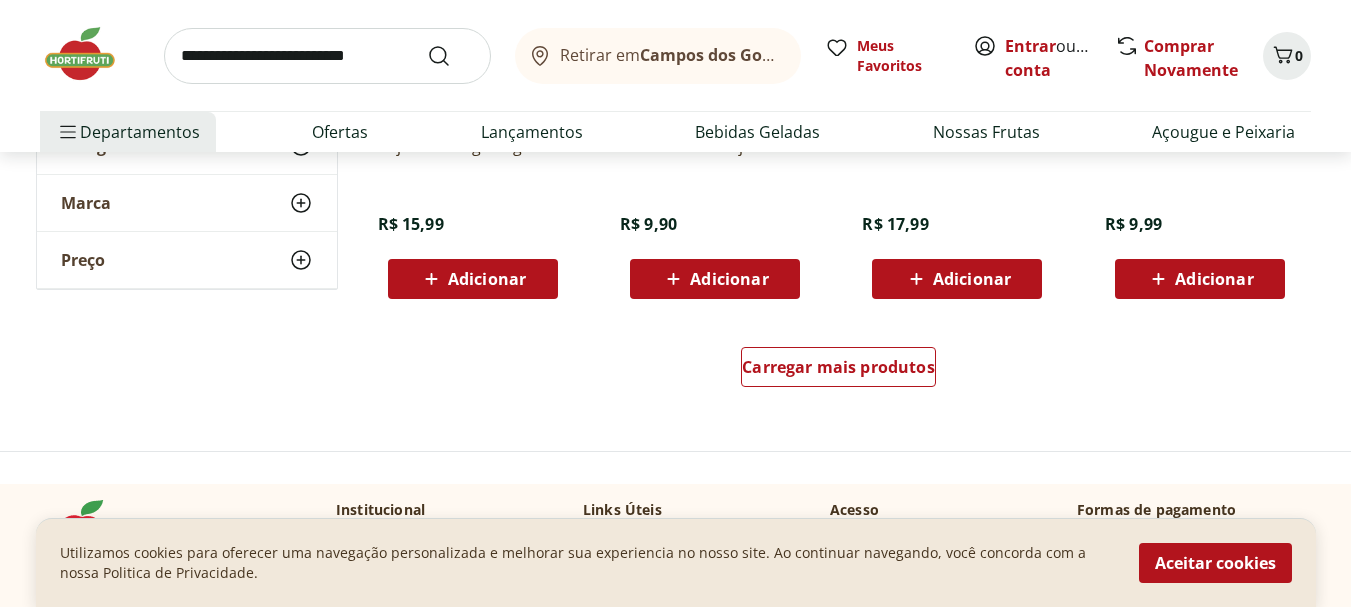 scroll, scrollTop: 2900, scrollLeft: 0, axis: vertical 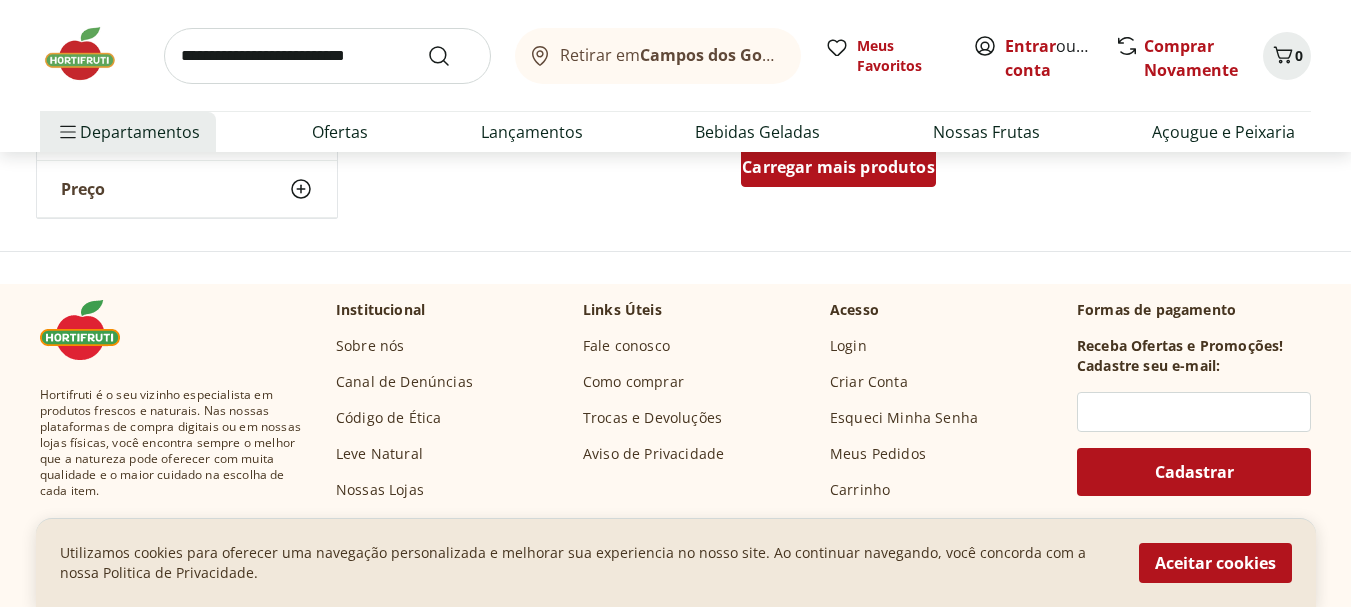 click on "Carregar mais produtos" at bounding box center [838, 167] 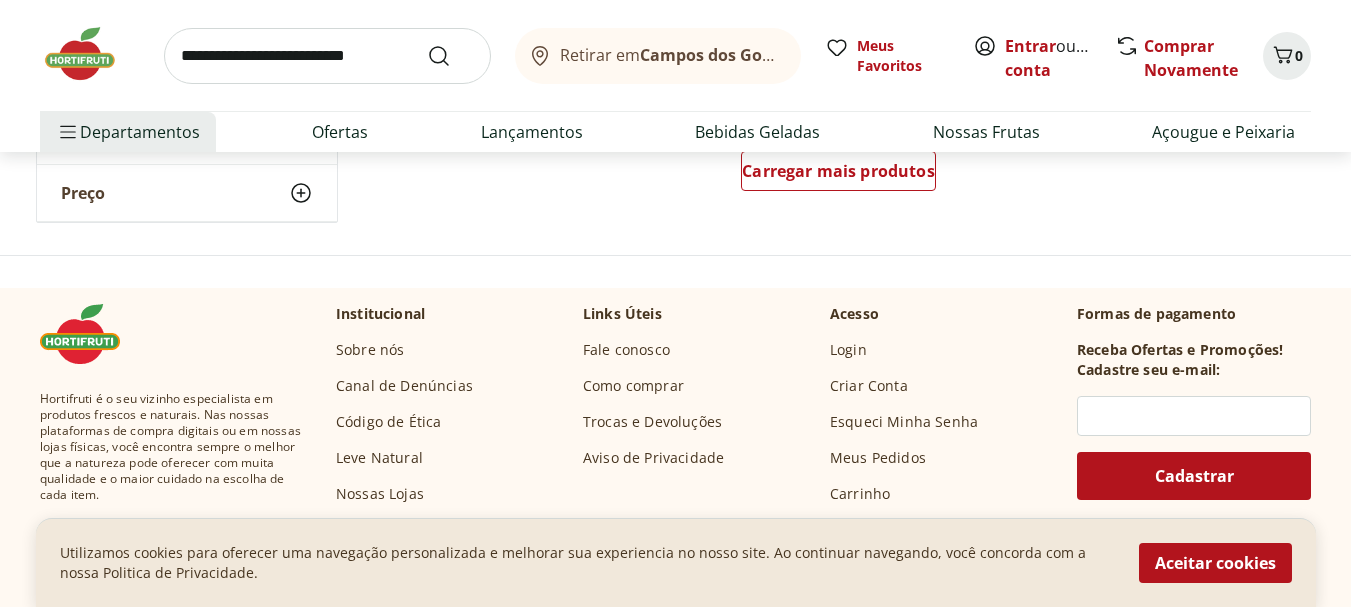 scroll, scrollTop: 4100, scrollLeft: 0, axis: vertical 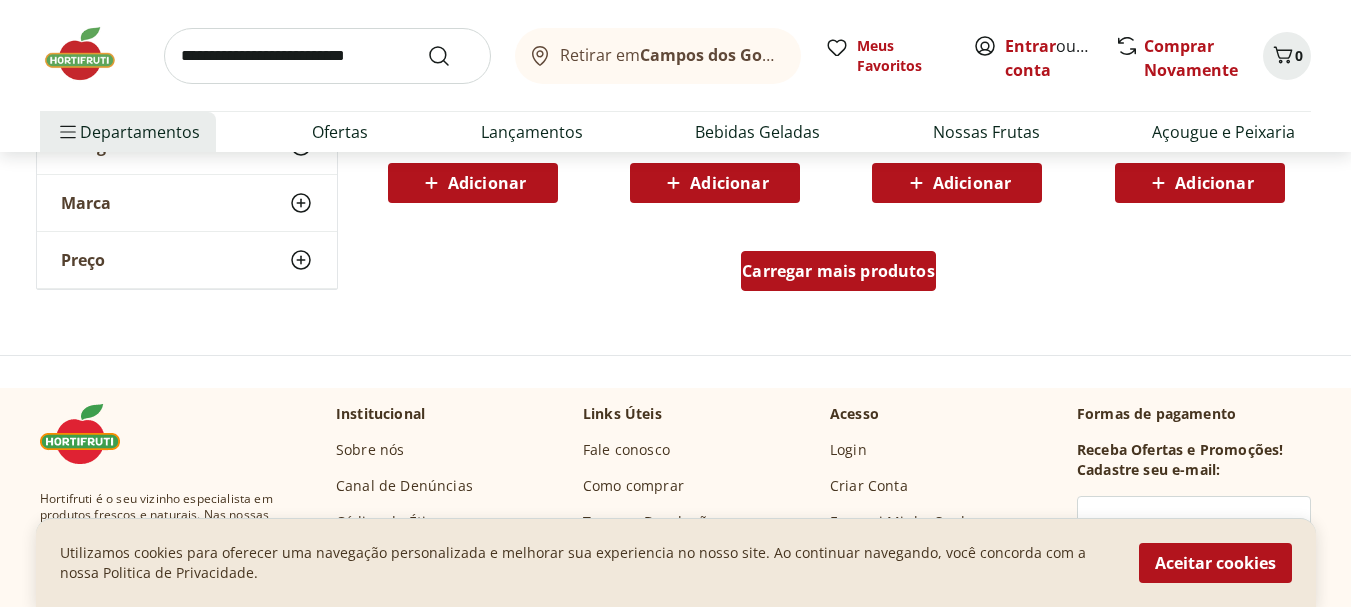click on "Carregar mais produtos" at bounding box center (838, 271) 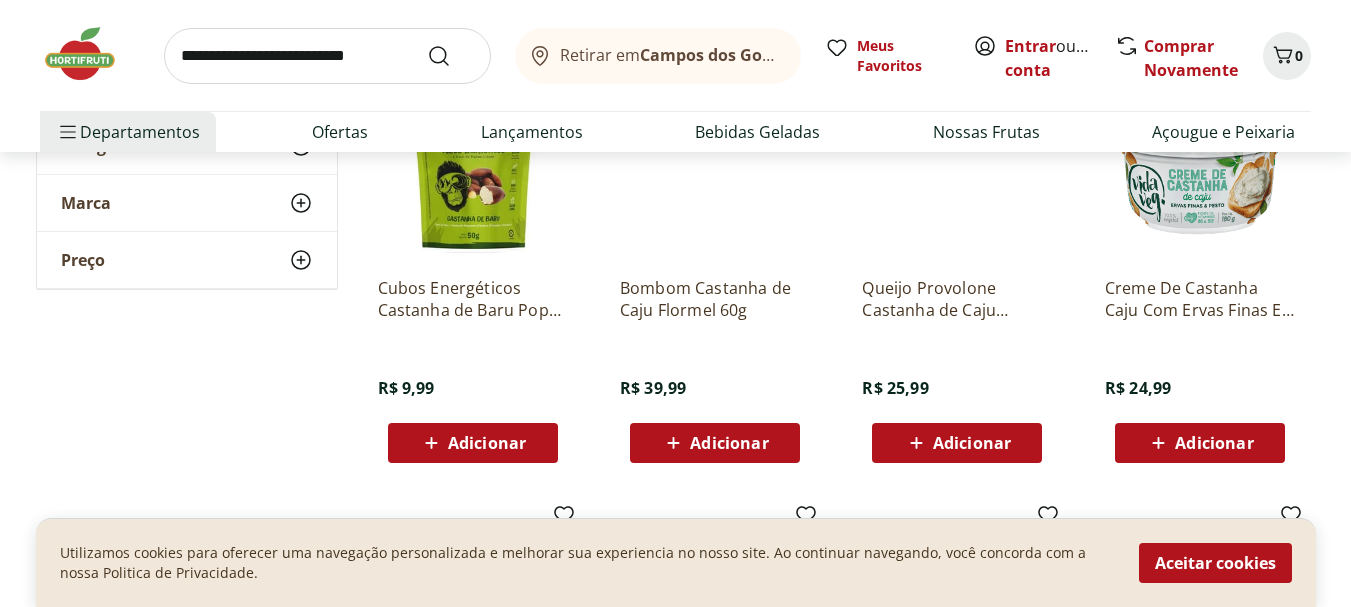 scroll, scrollTop: 3300, scrollLeft: 0, axis: vertical 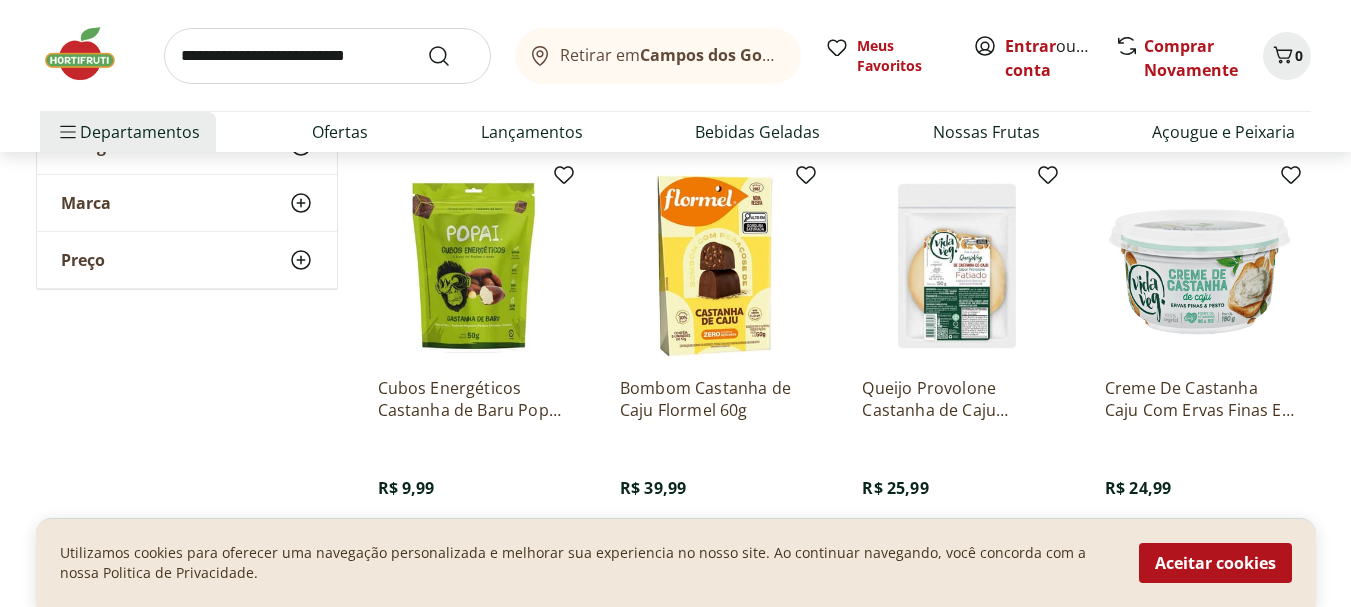 click at bounding box center (327, 56) 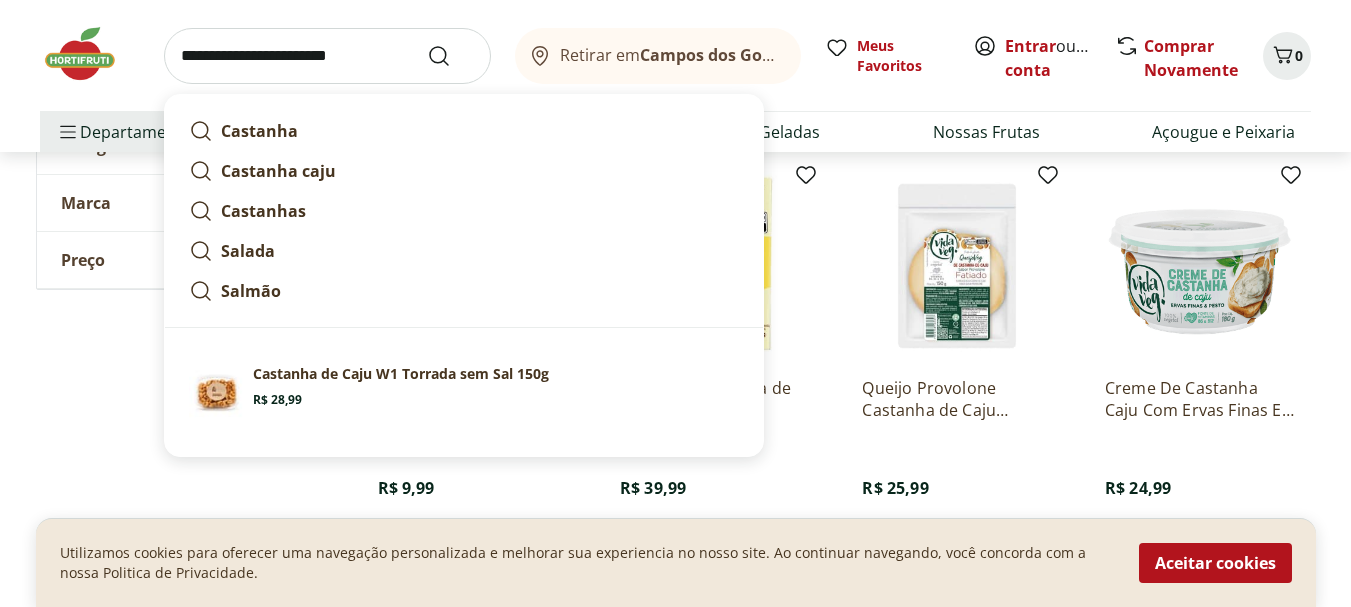 type on "**********" 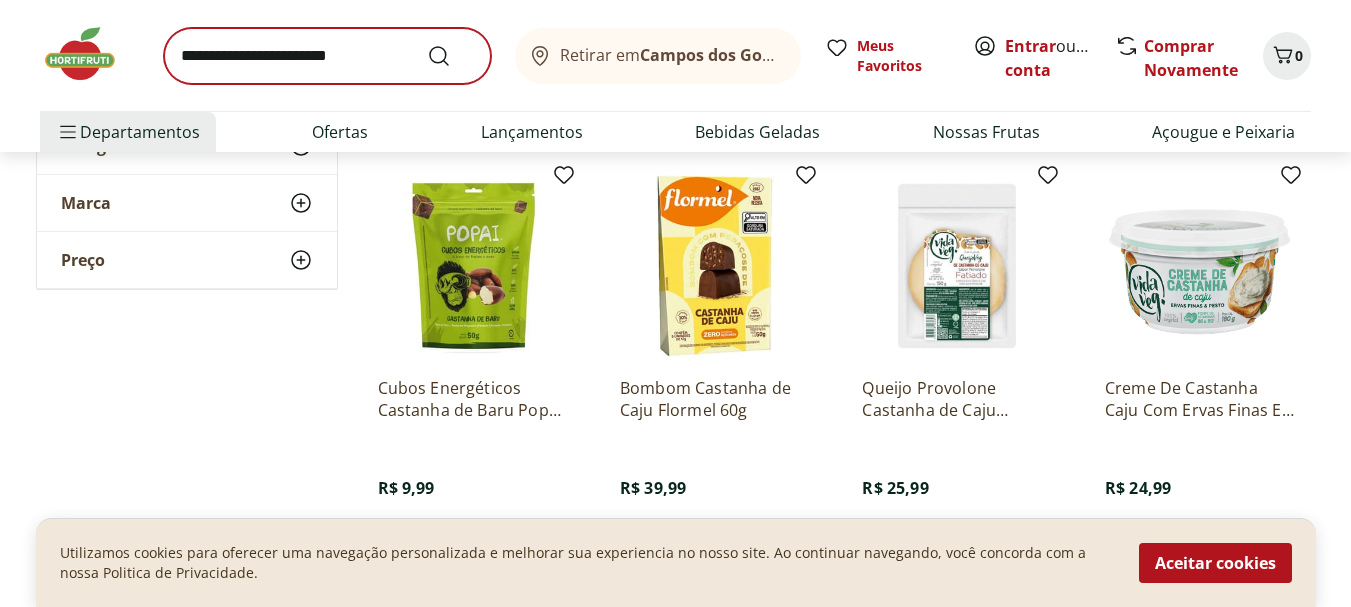 scroll, scrollTop: 0, scrollLeft: 0, axis: both 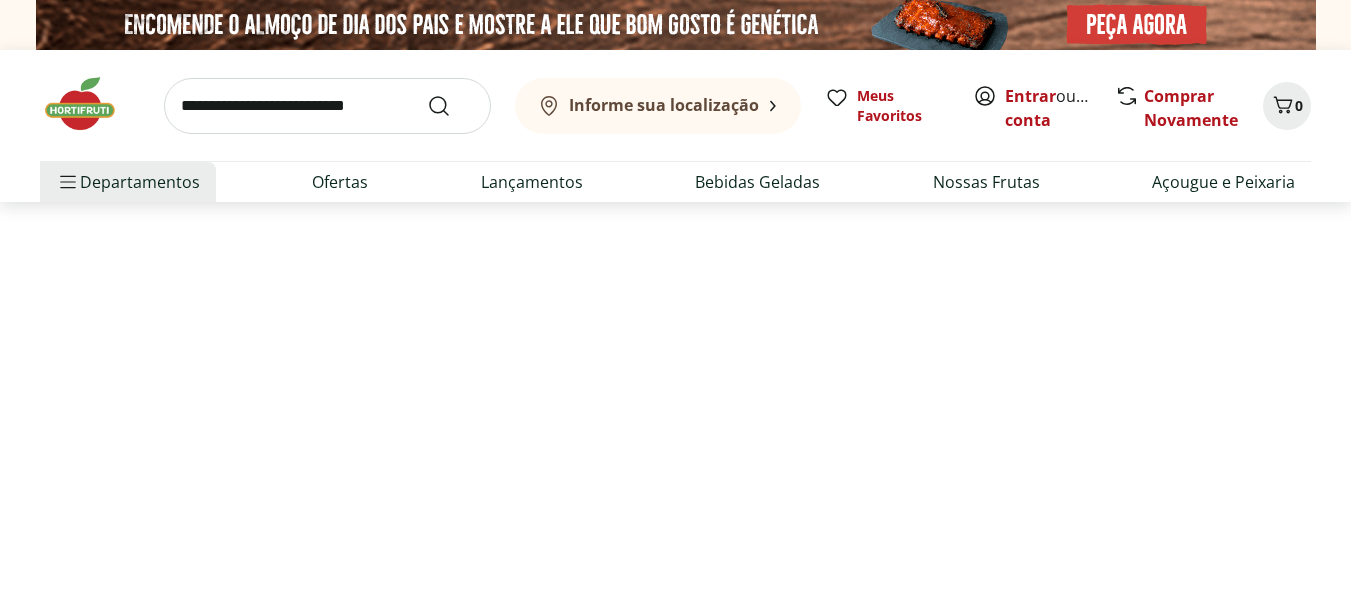 select on "**********" 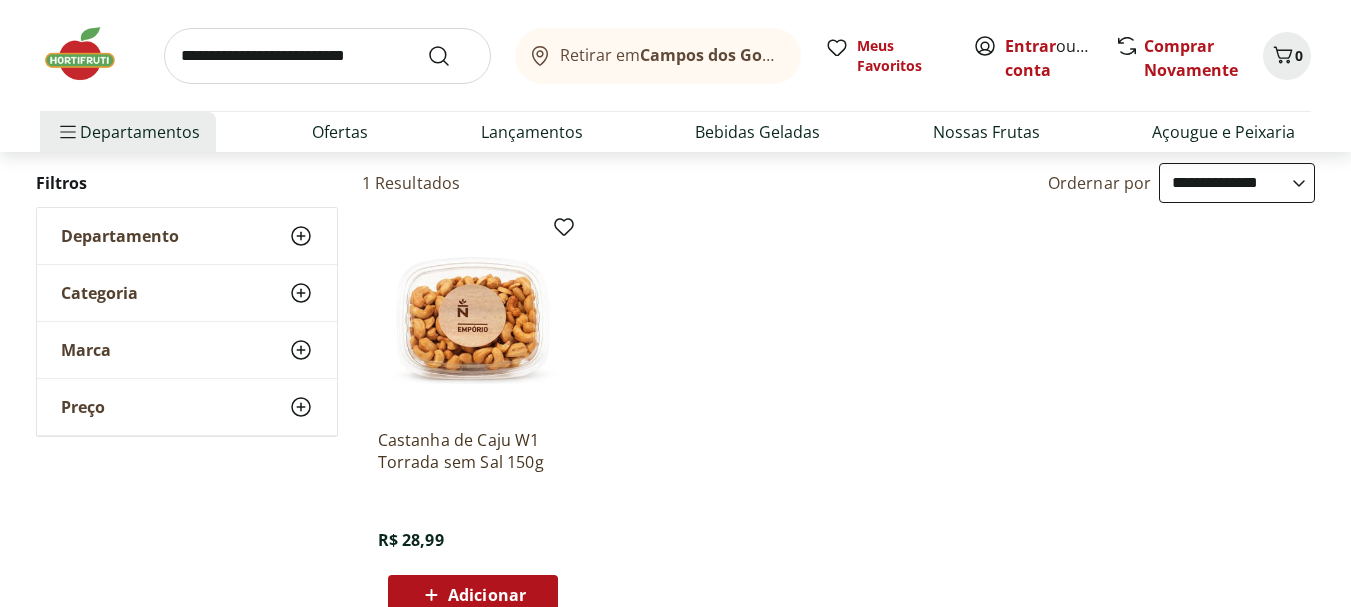 scroll, scrollTop: 0, scrollLeft: 0, axis: both 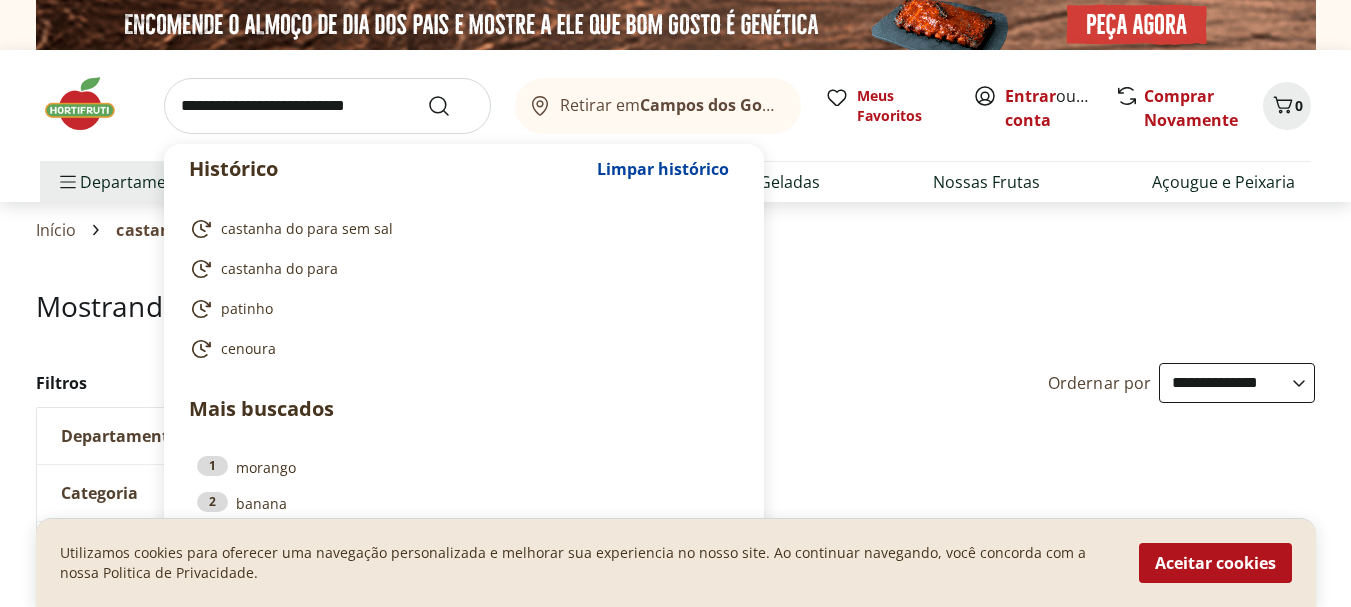 click at bounding box center [327, 106] 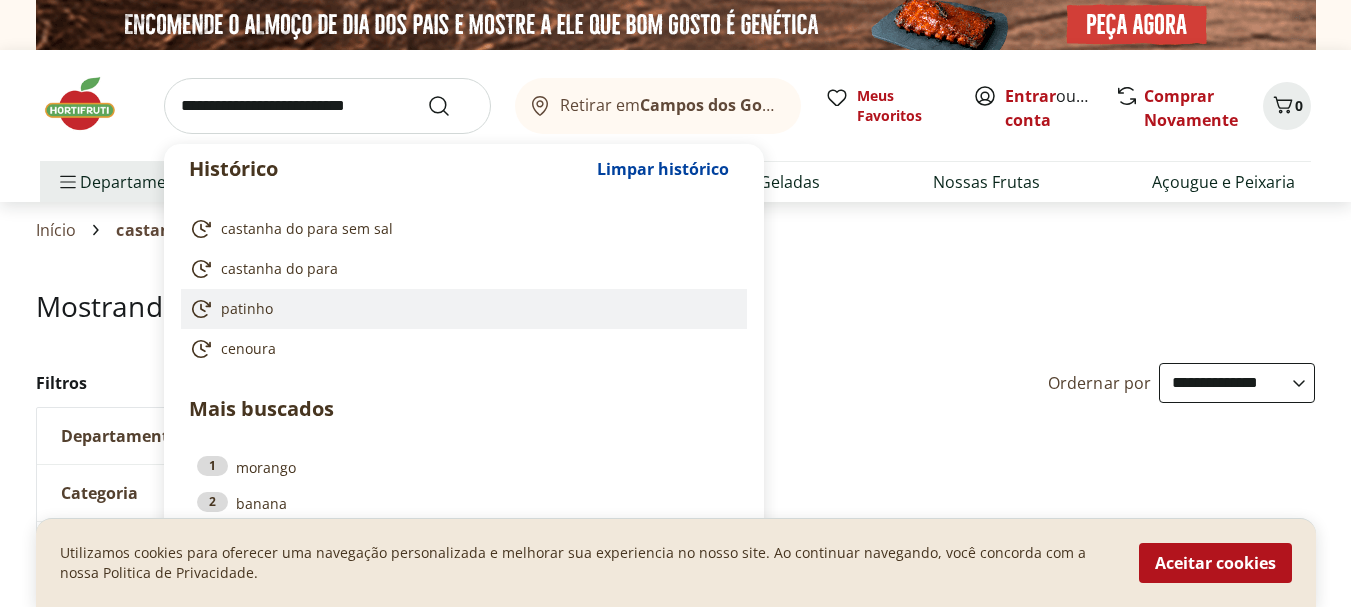 click on "patinho" at bounding box center (247, 309) 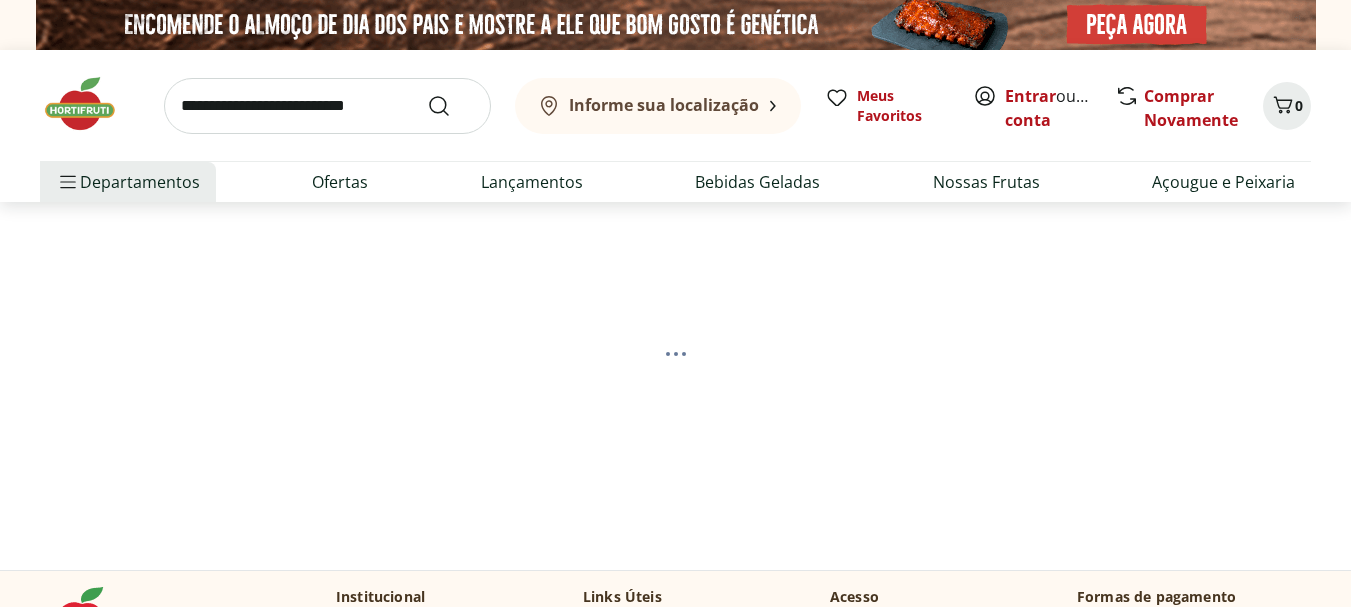 scroll, scrollTop: 0, scrollLeft: 0, axis: both 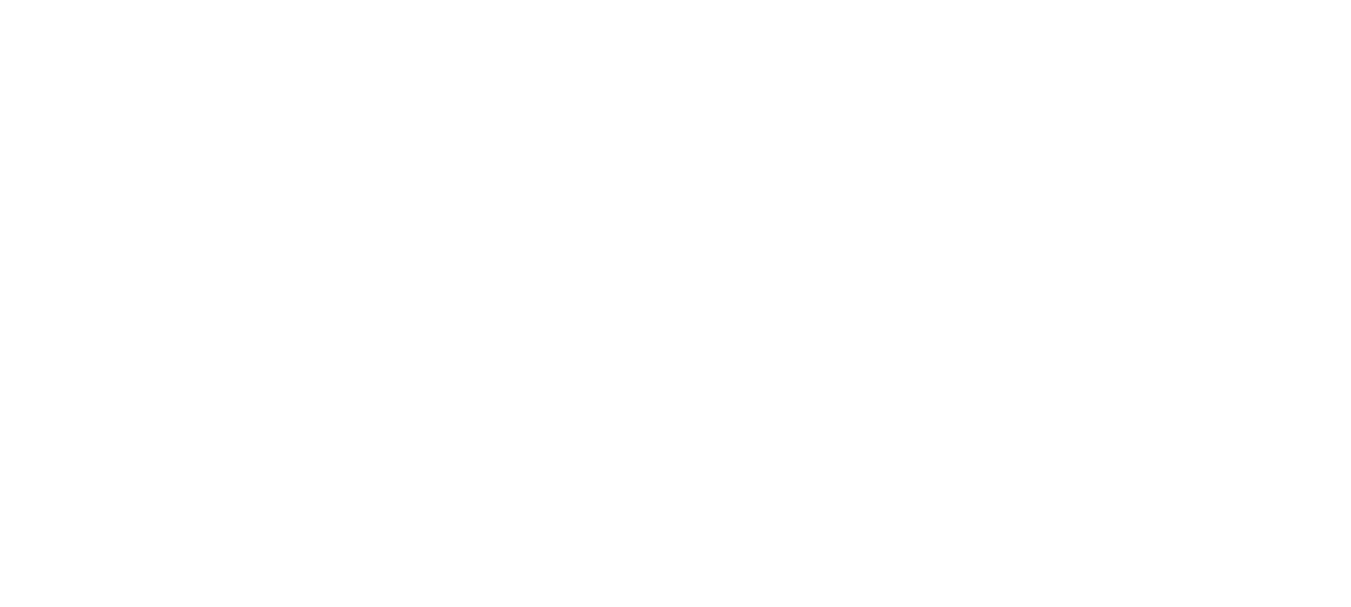 select on "**********" 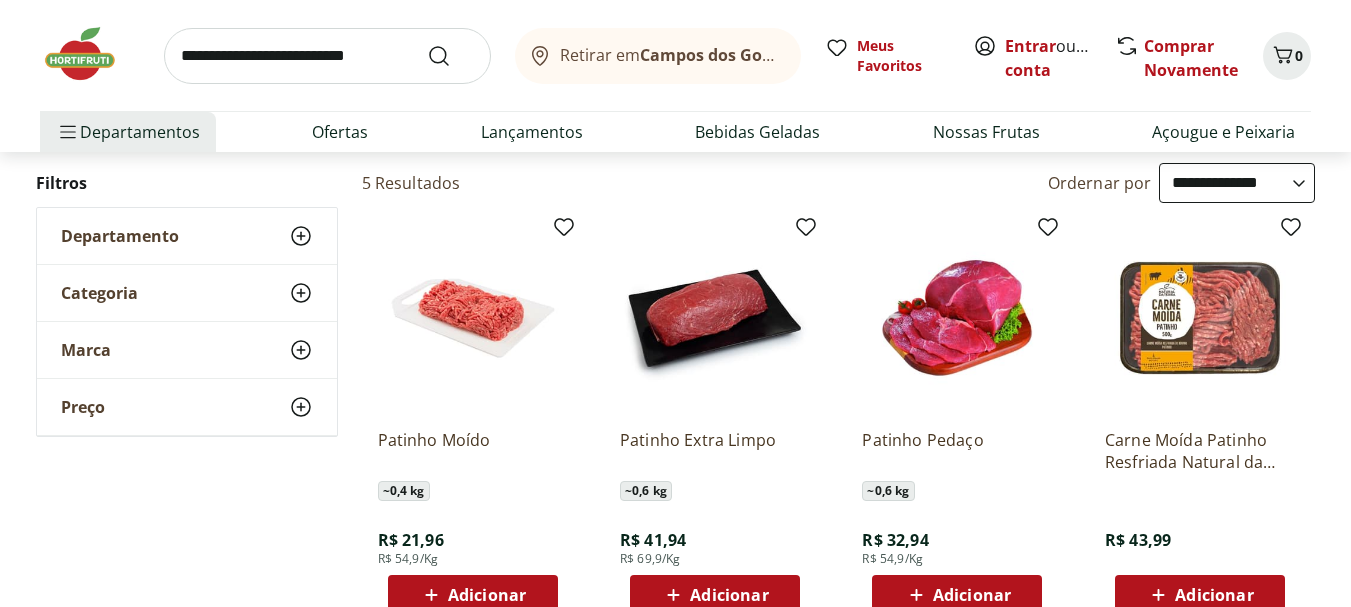 scroll, scrollTop: 300, scrollLeft: 0, axis: vertical 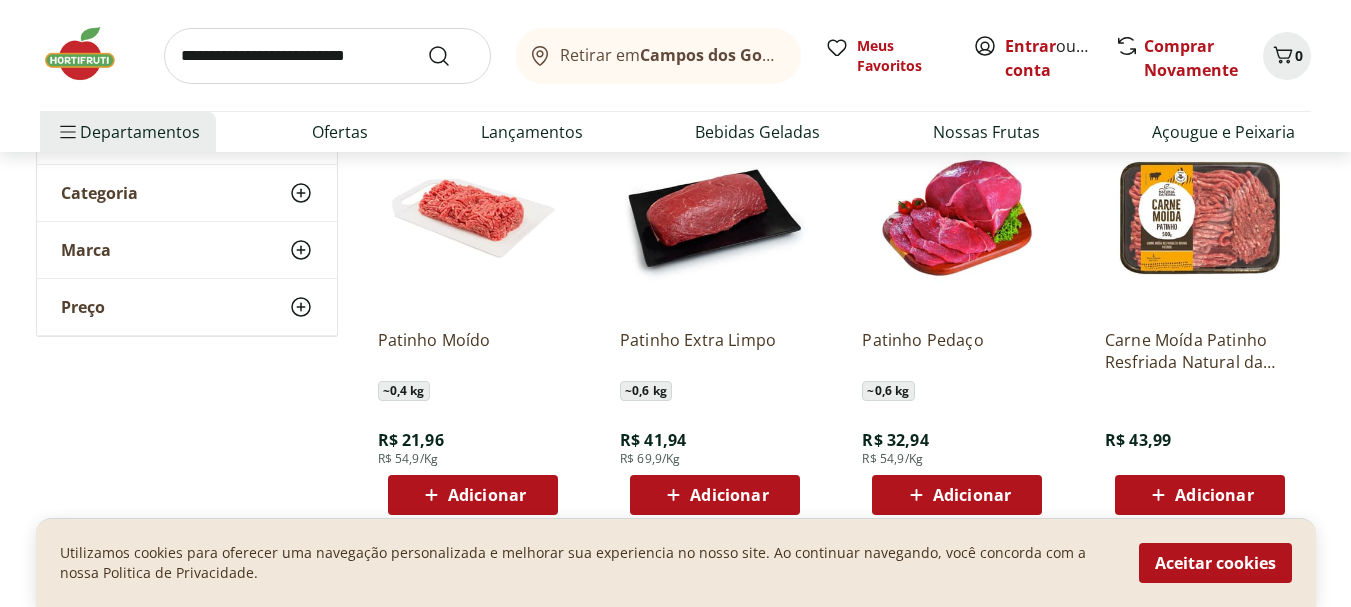 click on "Adicionar" at bounding box center (715, 495) 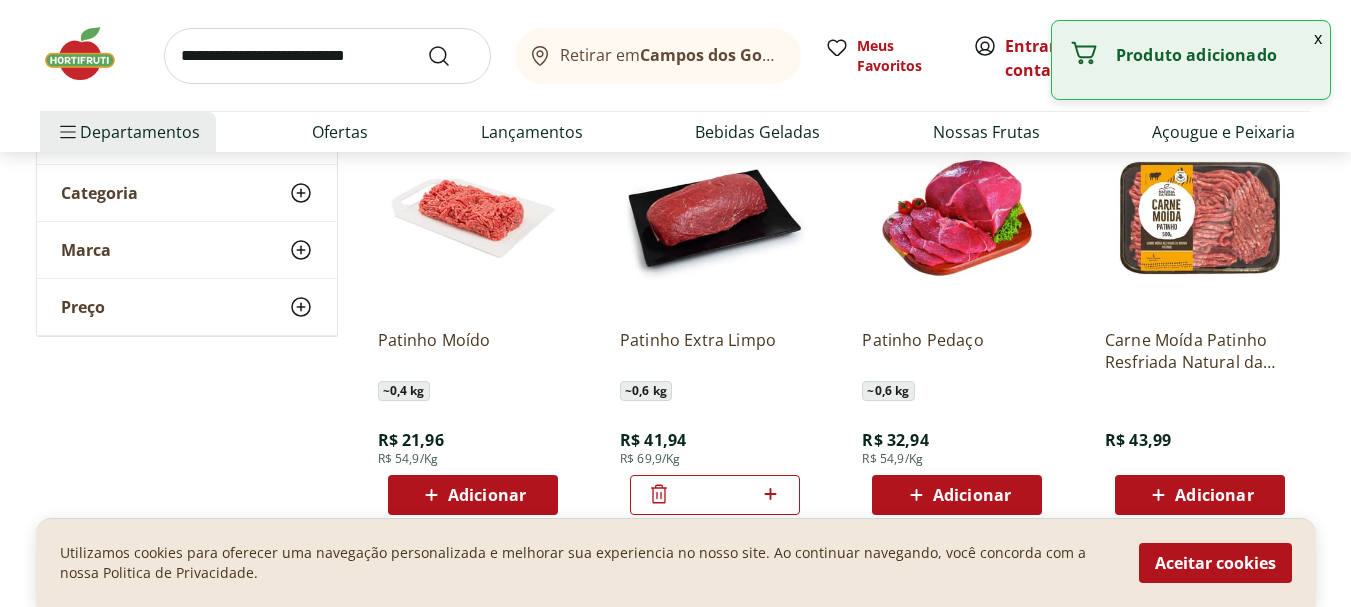 click at bounding box center (327, 56) 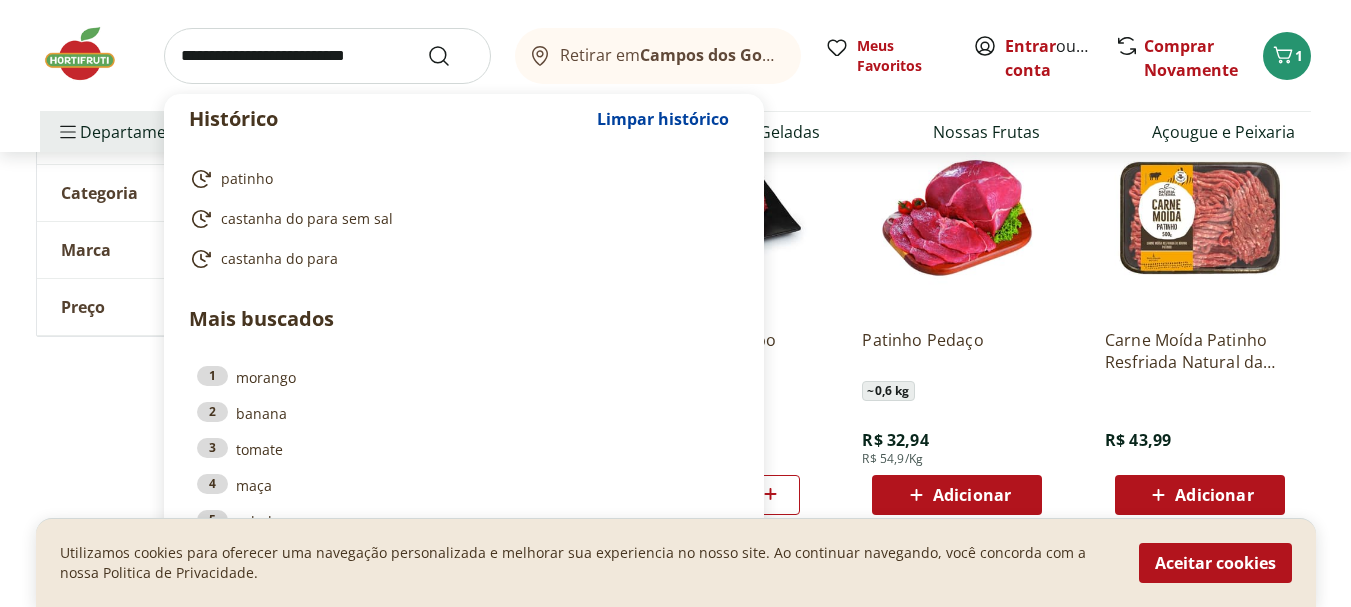 type on "*" 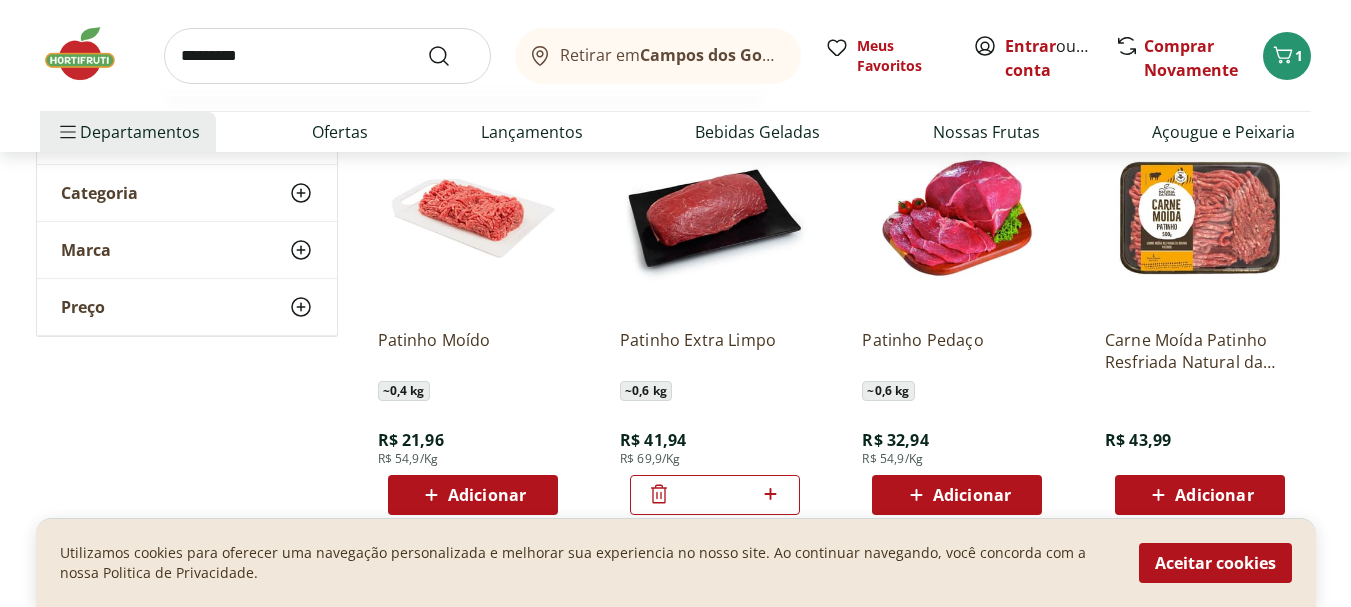type on "*********" 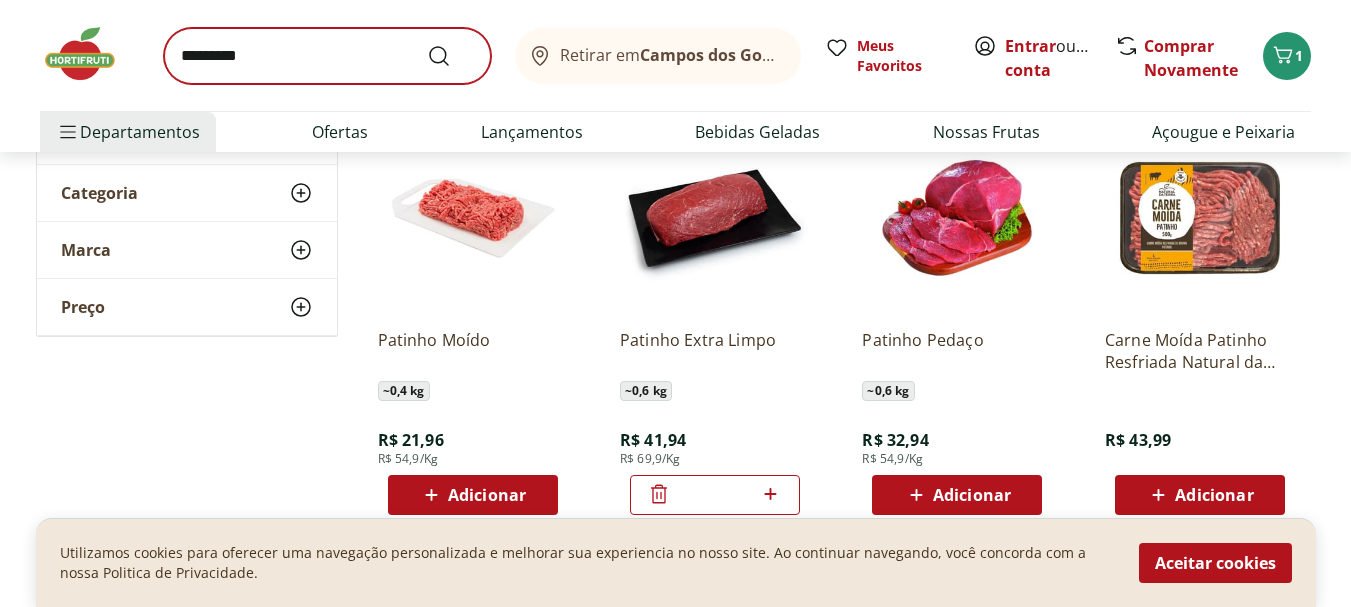 scroll, scrollTop: 0, scrollLeft: 0, axis: both 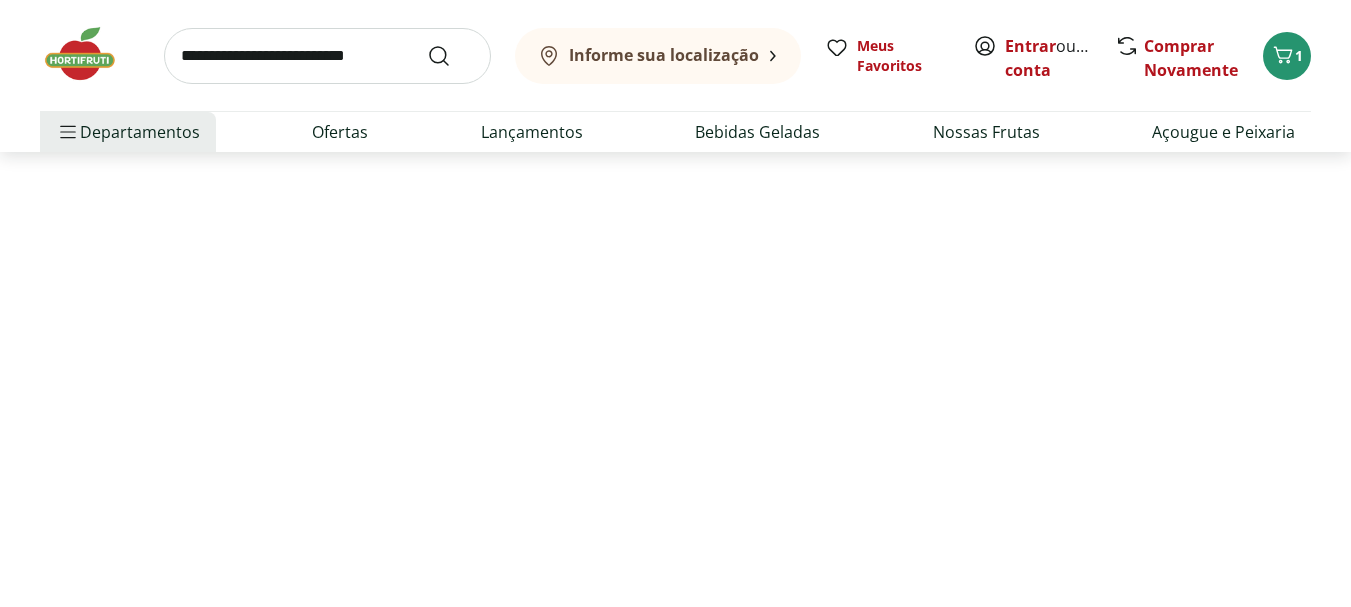 select on "**********" 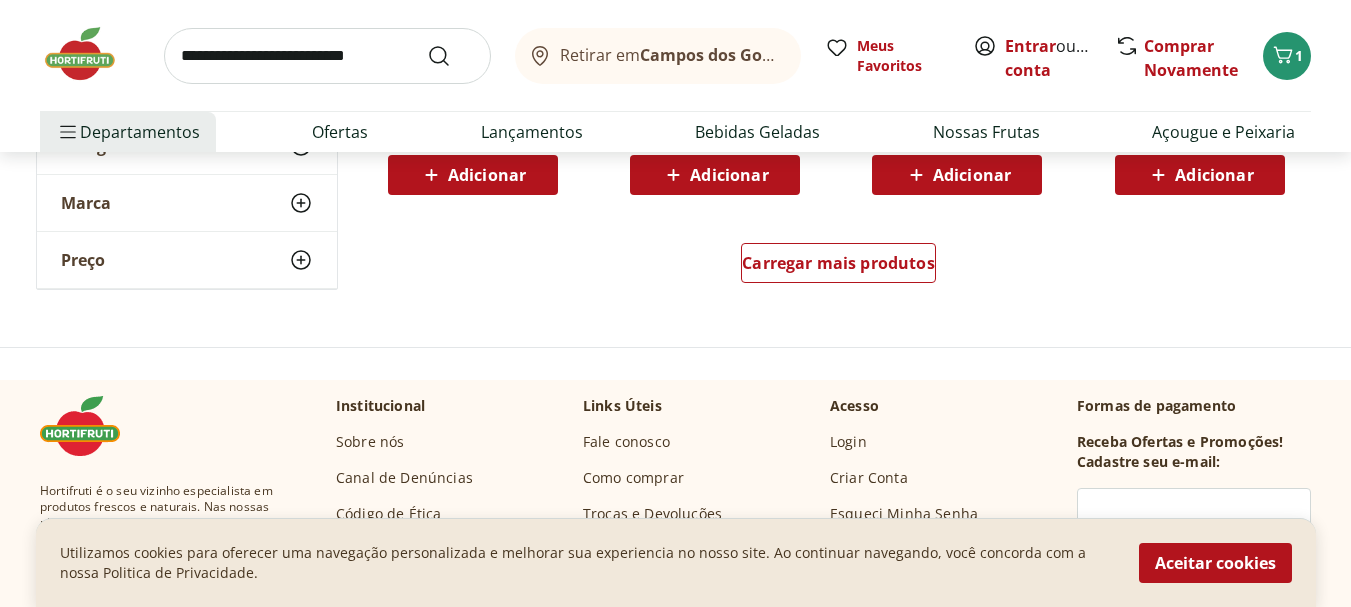 scroll, scrollTop: 1300, scrollLeft: 0, axis: vertical 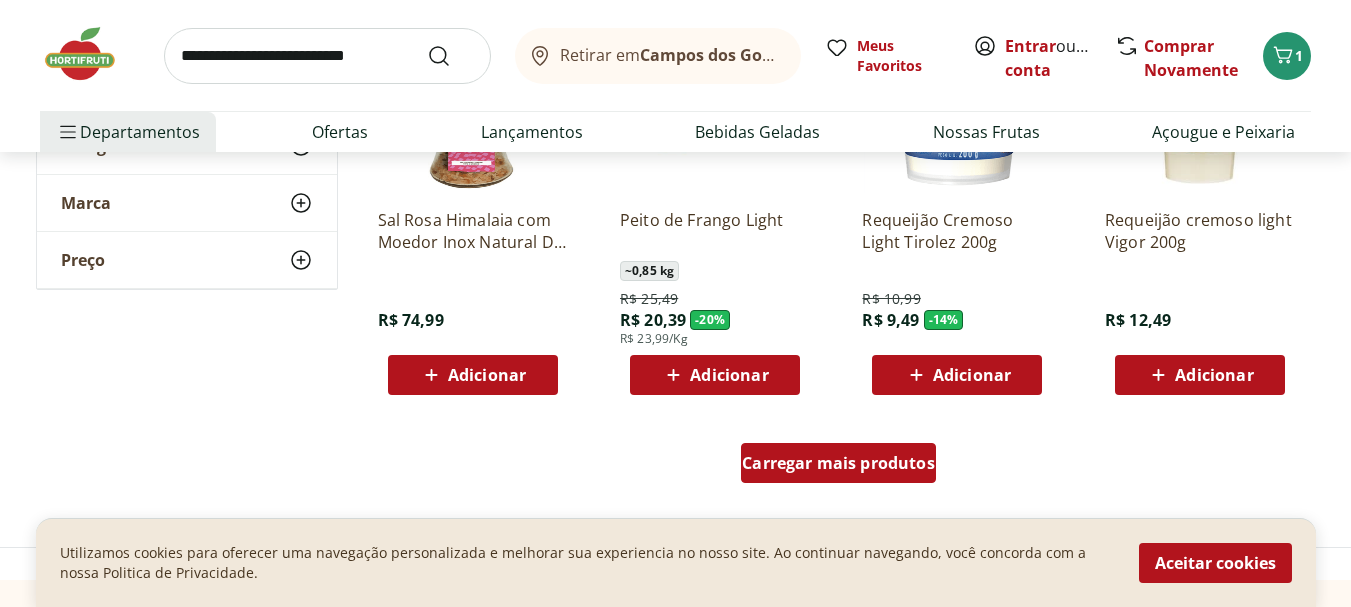 click on "Carregar mais produtos" at bounding box center (838, 463) 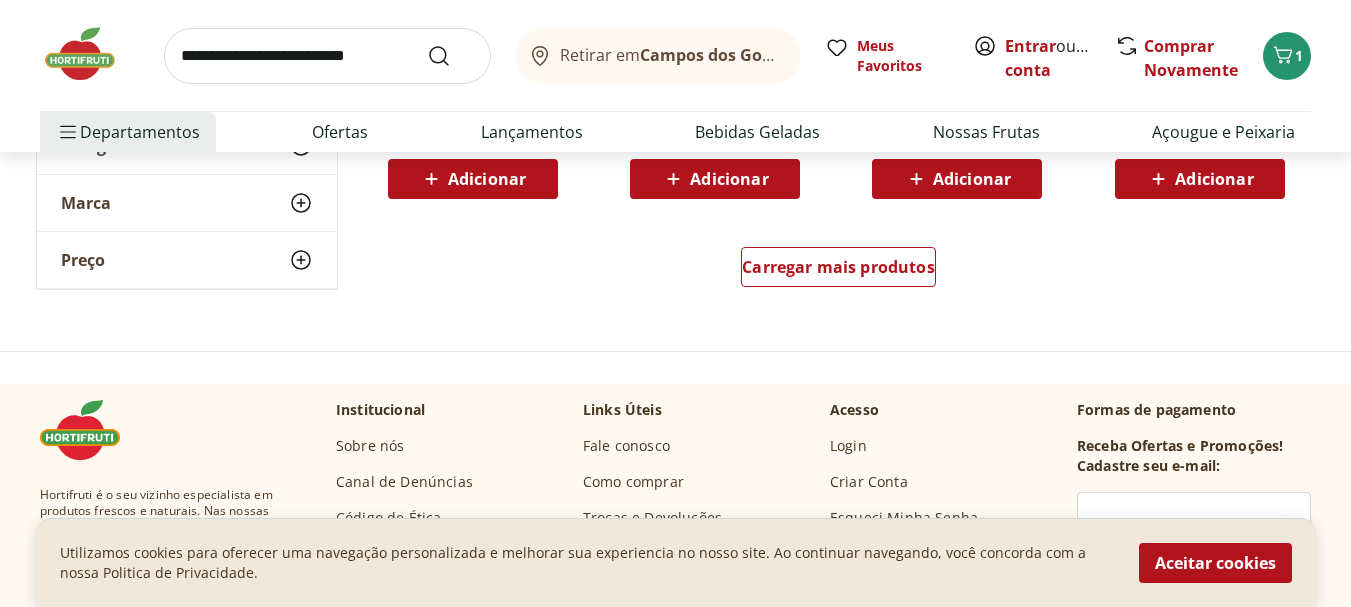 scroll, scrollTop: 2900, scrollLeft: 0, axis: vertical 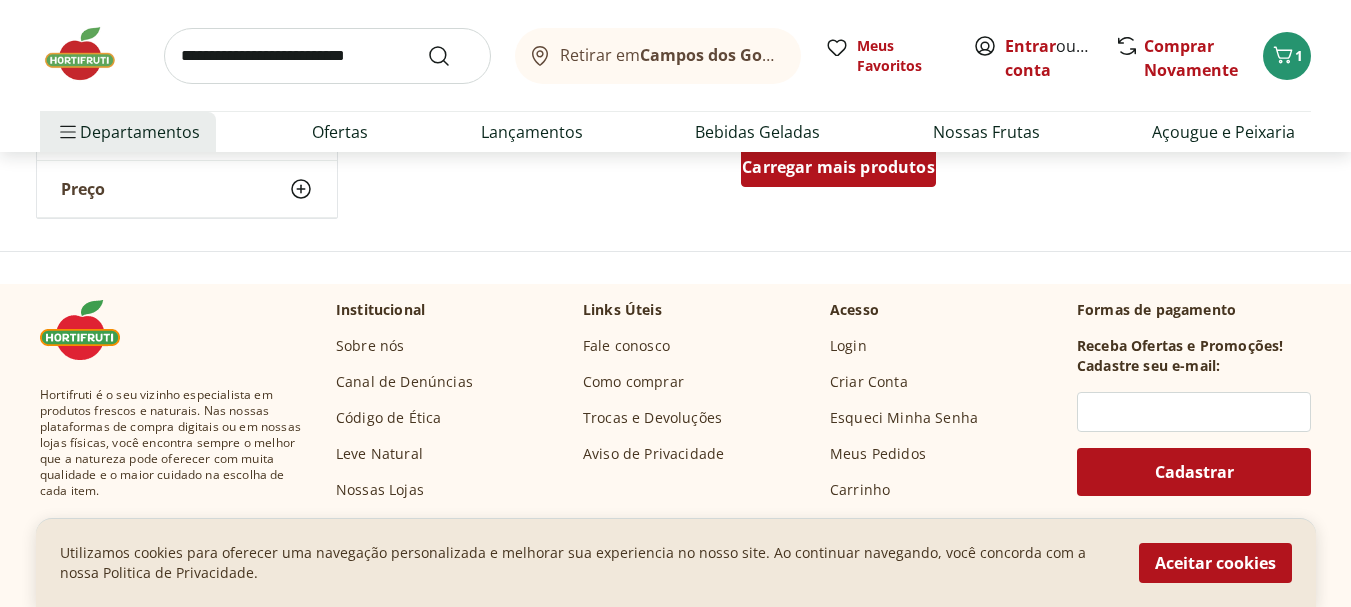 click on "Carregar mais produtos" at bounding box center [838, 167] 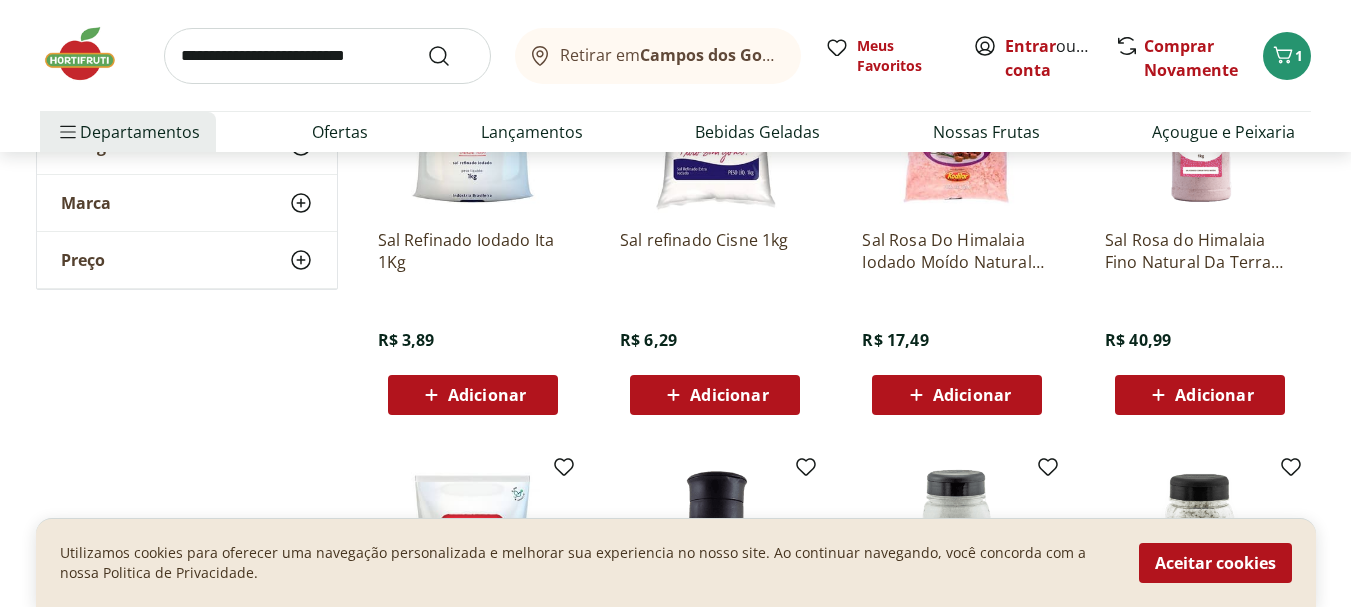 scroll, scrollTop: 300, scrollLeft: 0, axis: vertical 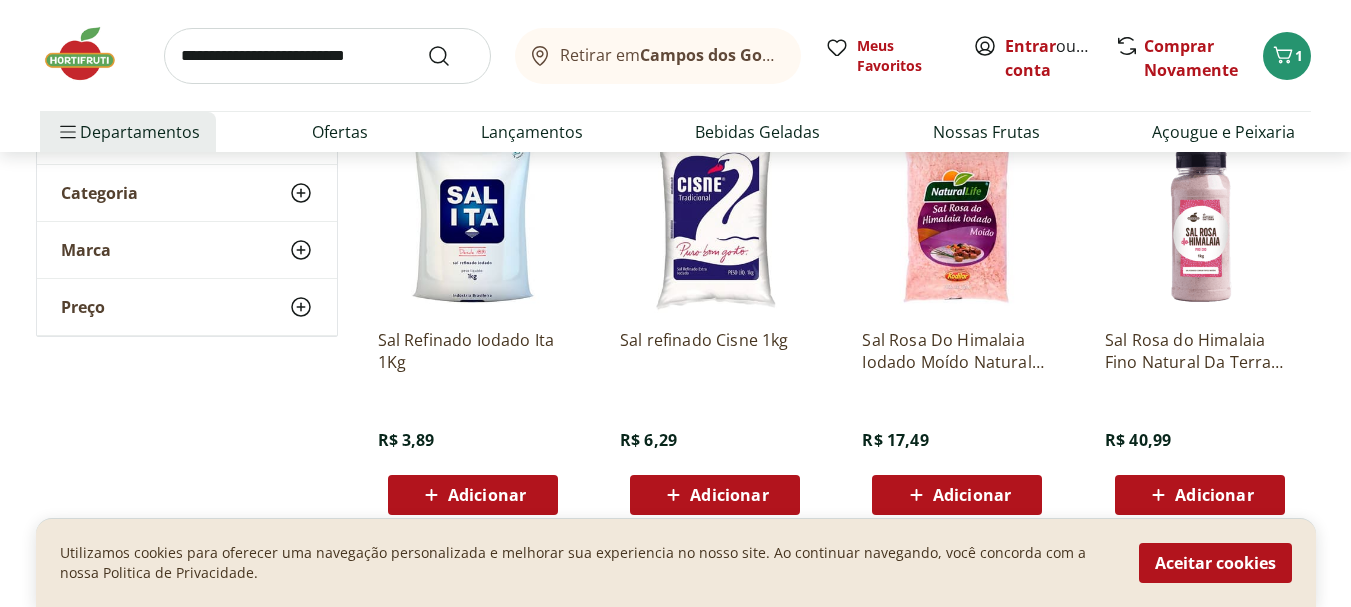 click on "Adicionar" at bounding box center [473, 495] 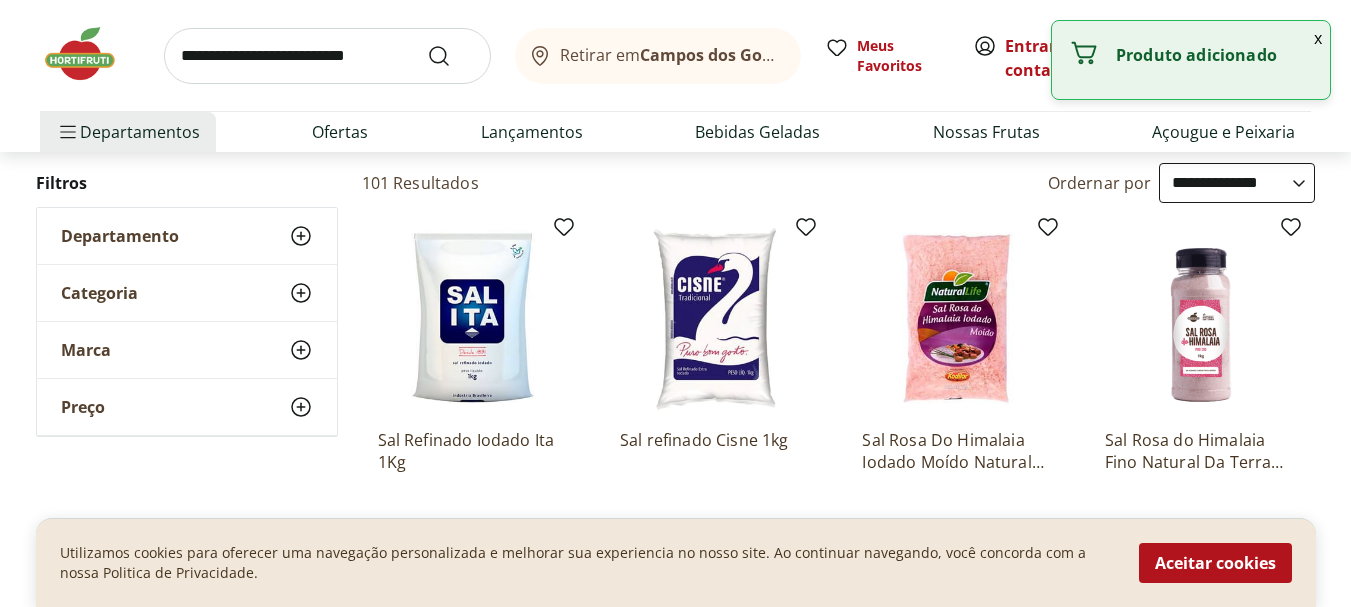 scroll, scrollTop: 0, scrollLeft: 0, axis: both 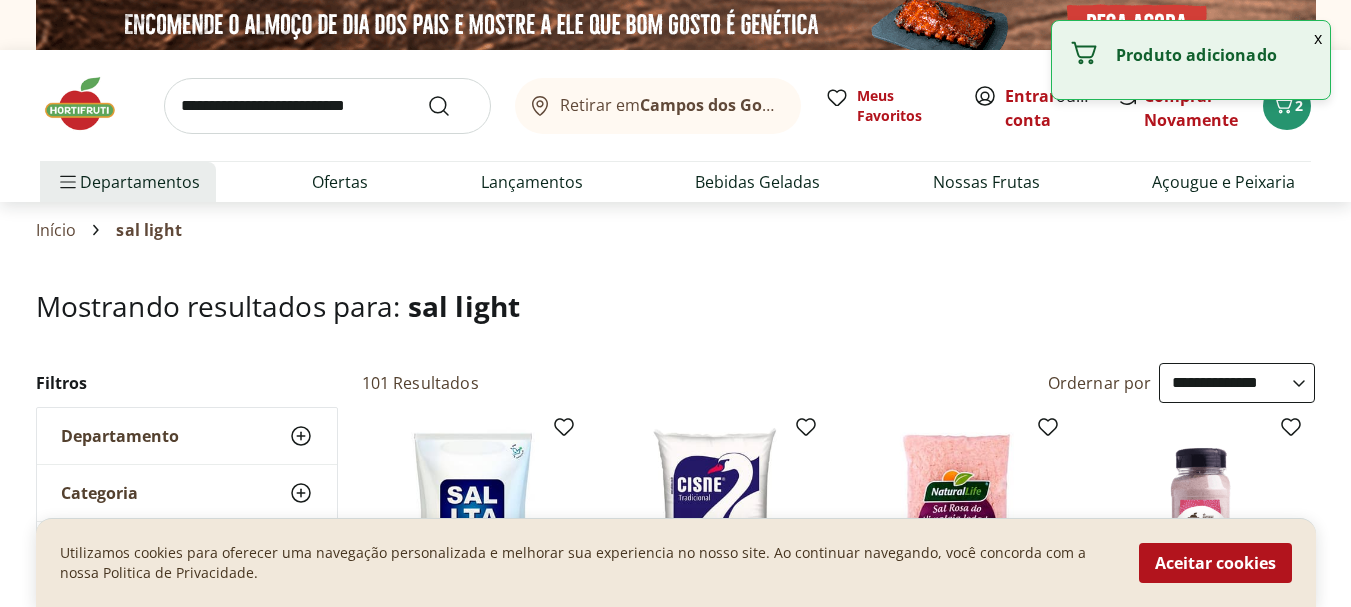 click at bounding box center [327, 106] 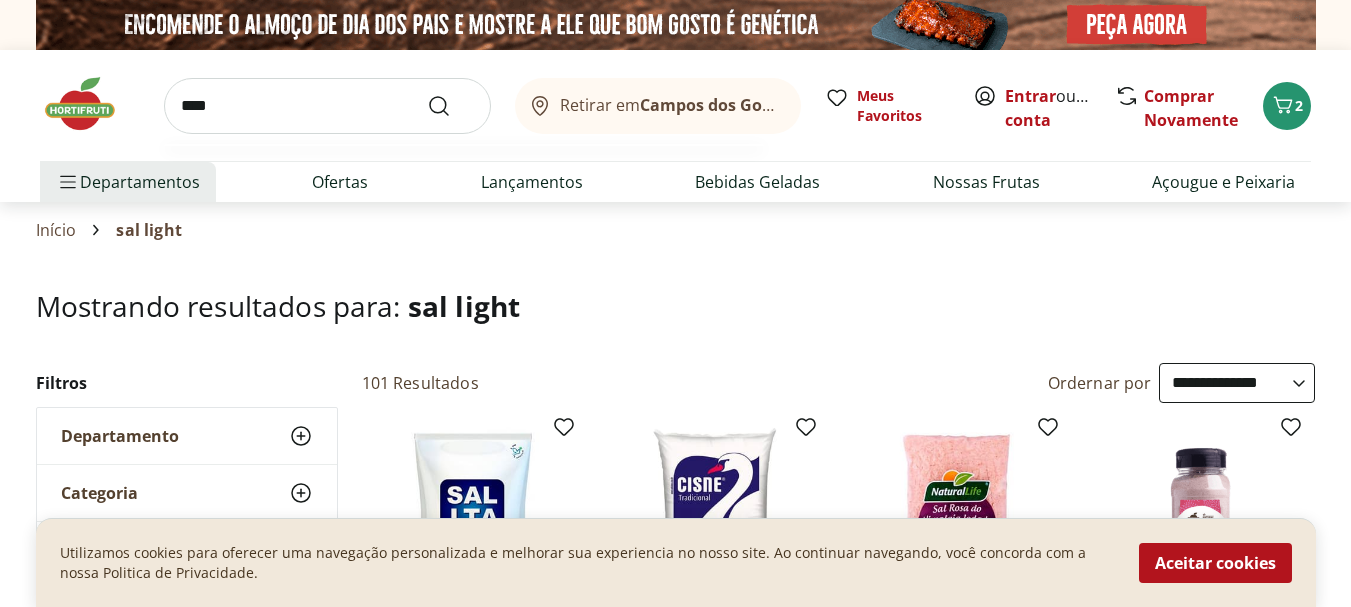 type on "****" 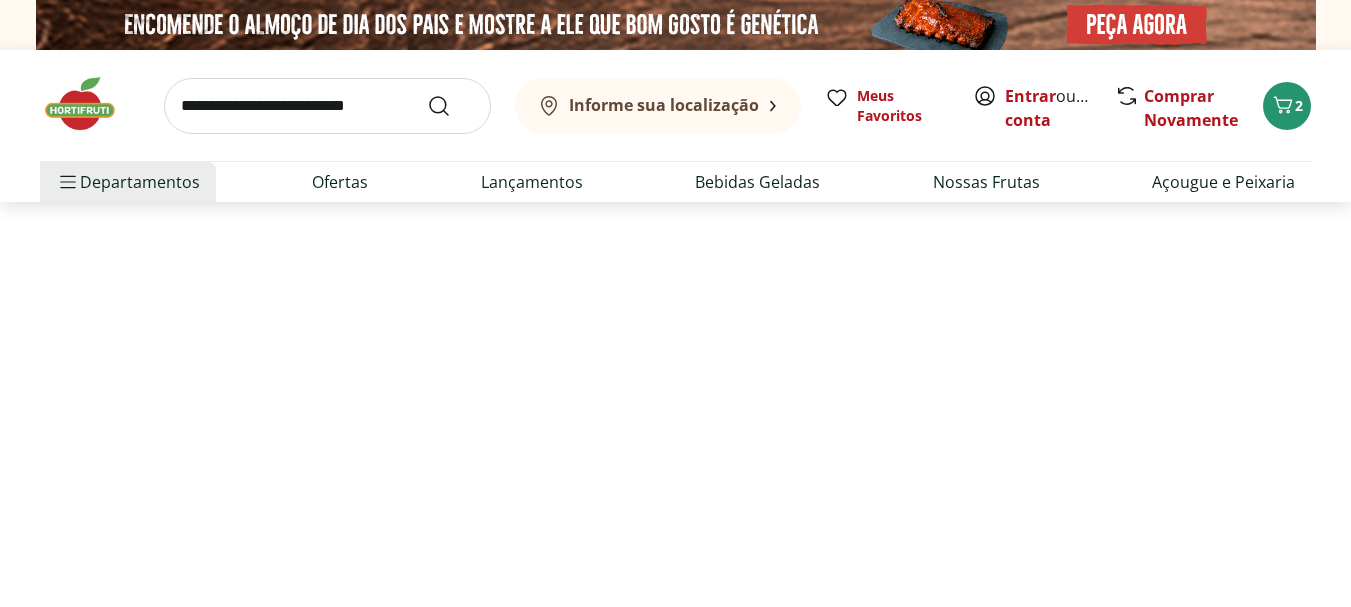 select on "**********" 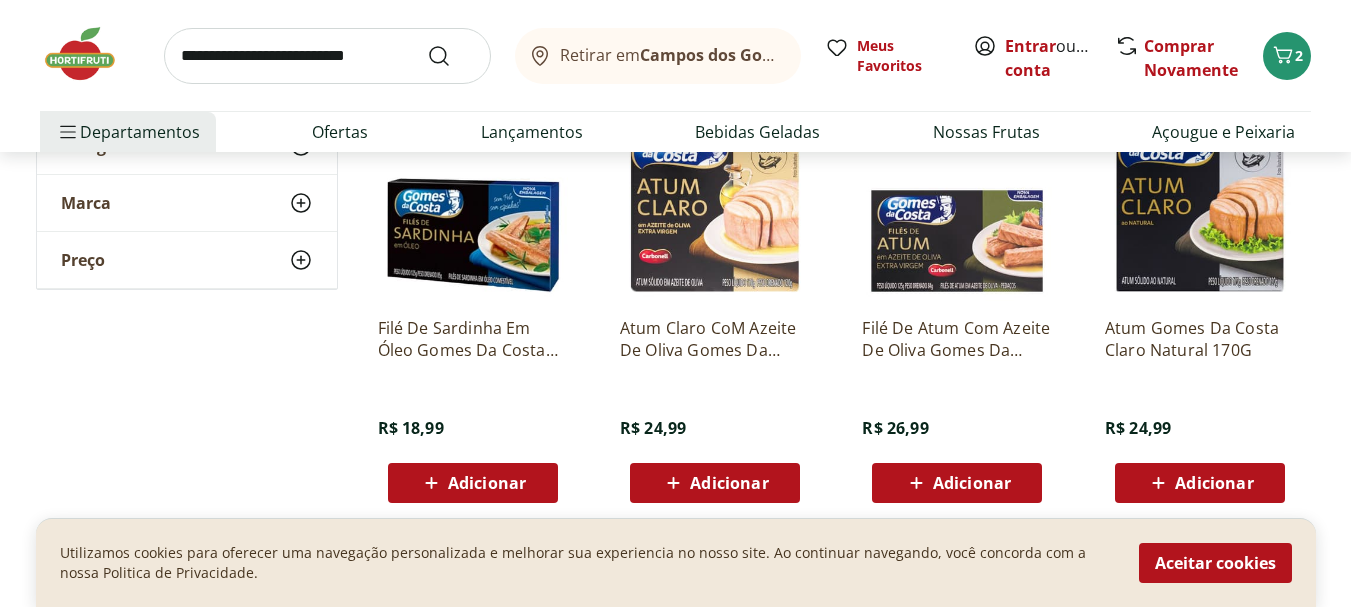 scroll, scrollTop: 3700, scrollLeft: 0, axis: vertical 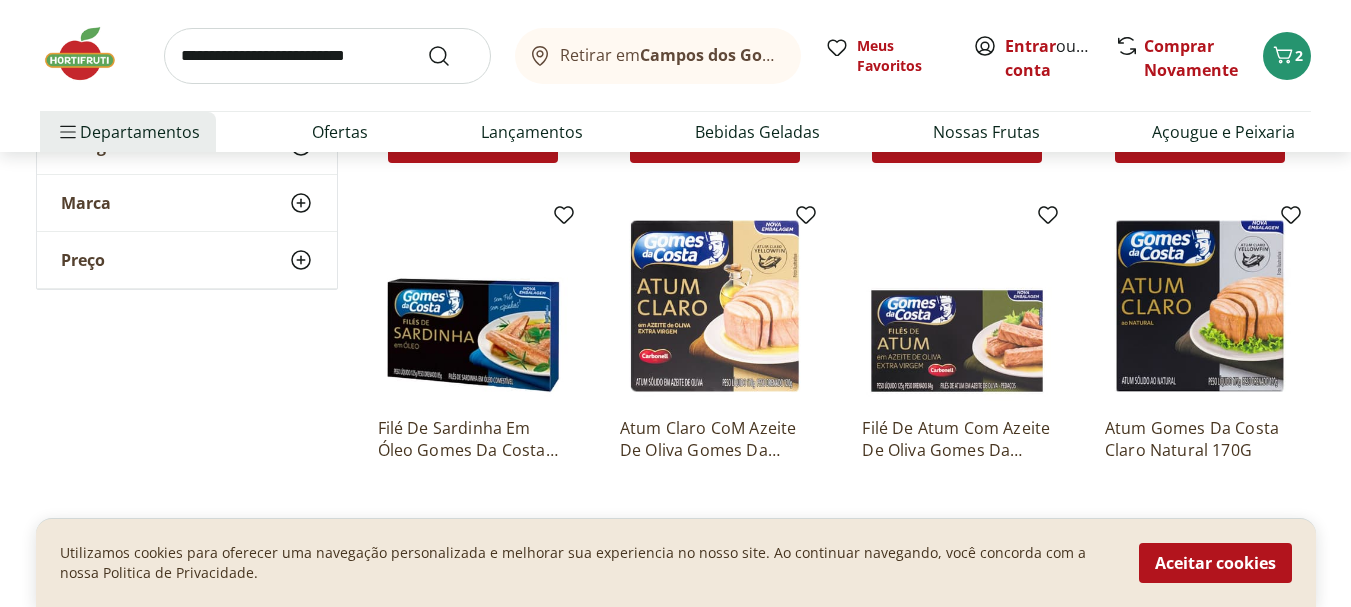 click at bounding box center [327, 56] 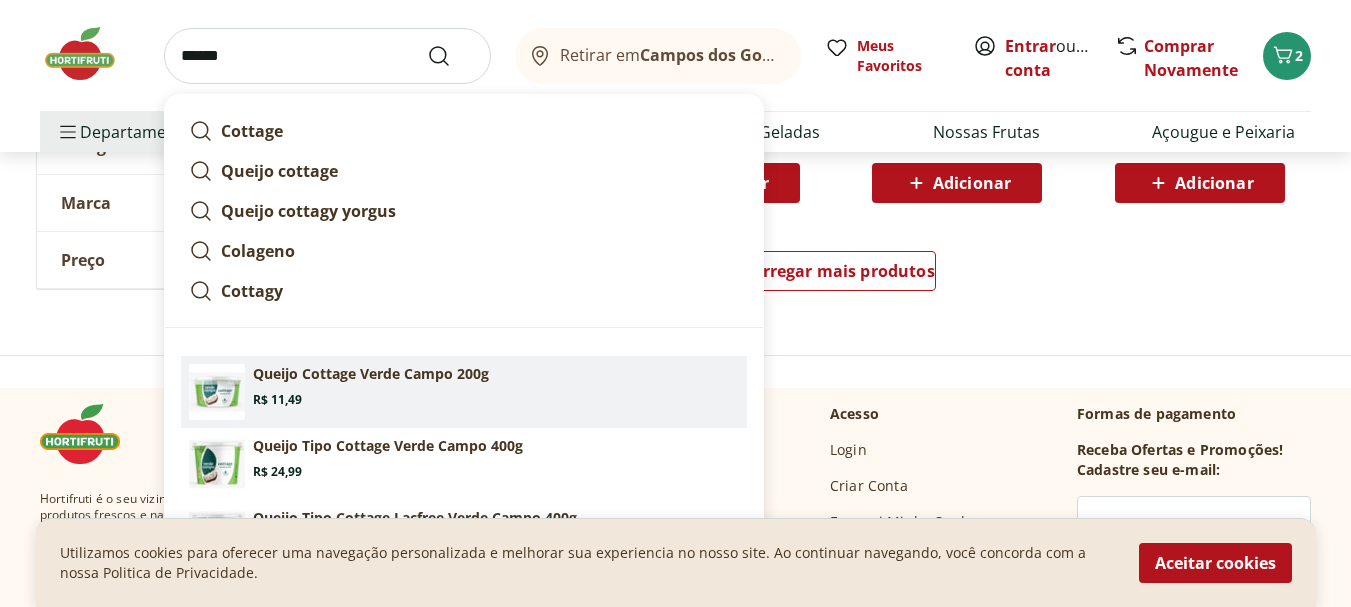 scroll, scrollTop: 4000, scrollLeft: 0, axis: vertical 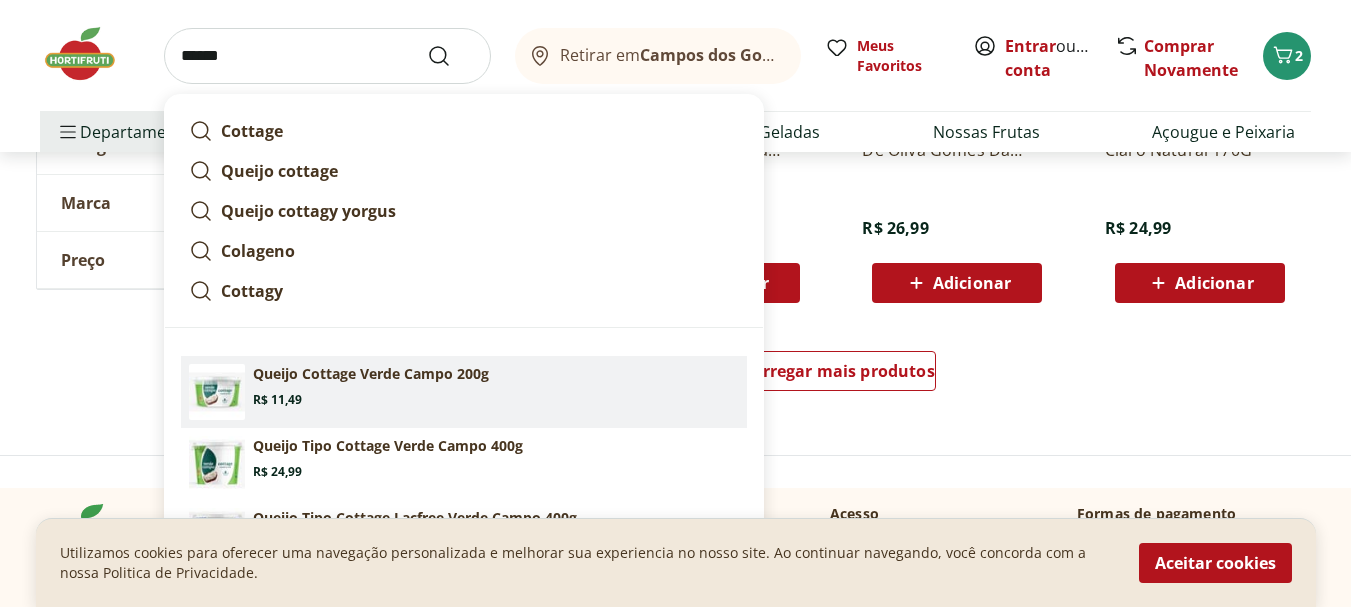 type on "******" 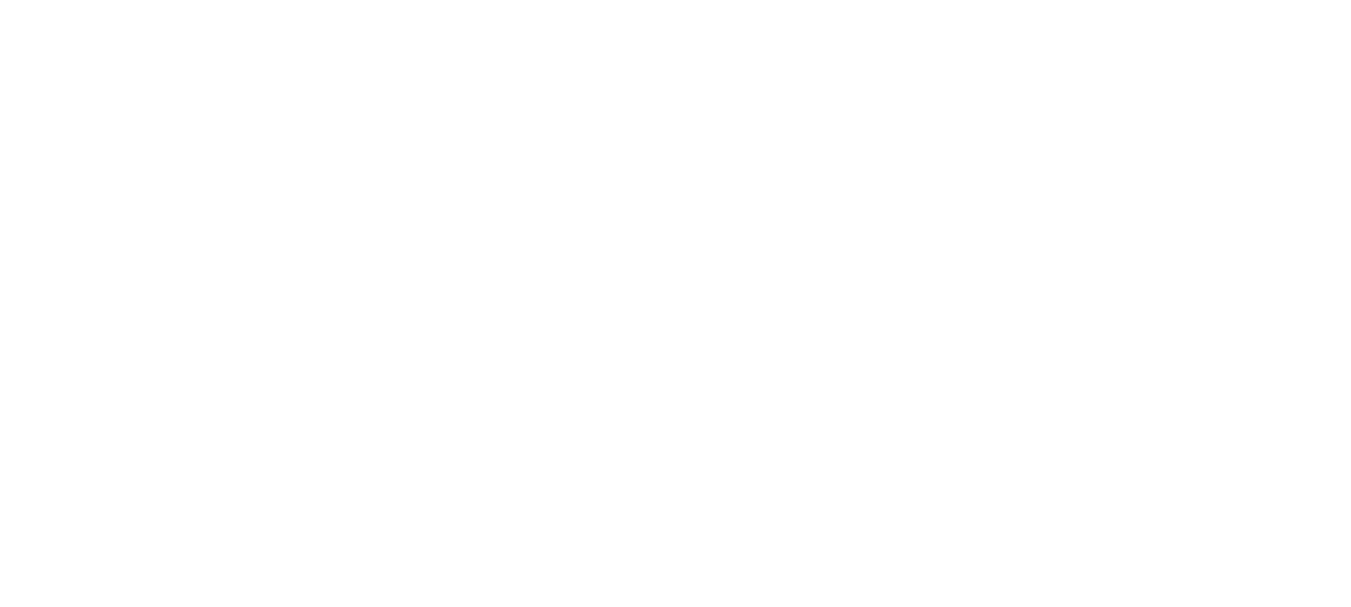 scroll, scrollTop: 0, scrollLeft: 0, axis: both 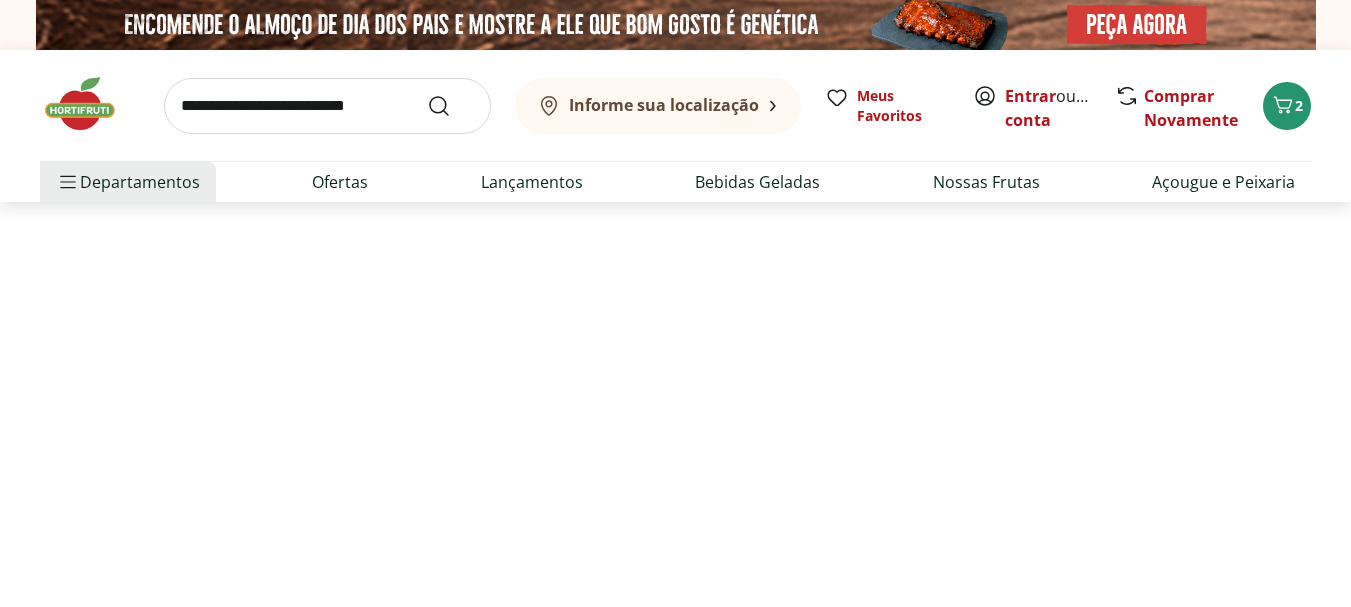 select on "**********" 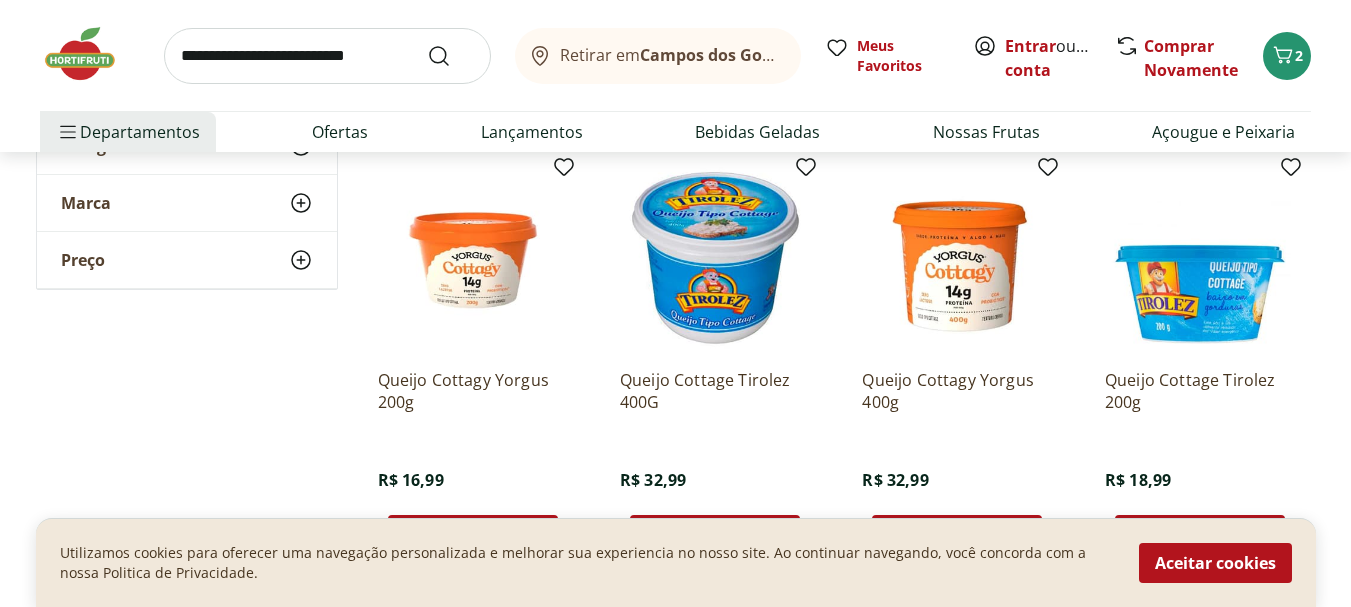 scroll, scrollTop: 800, scrollLeft: 0, axis: vertical 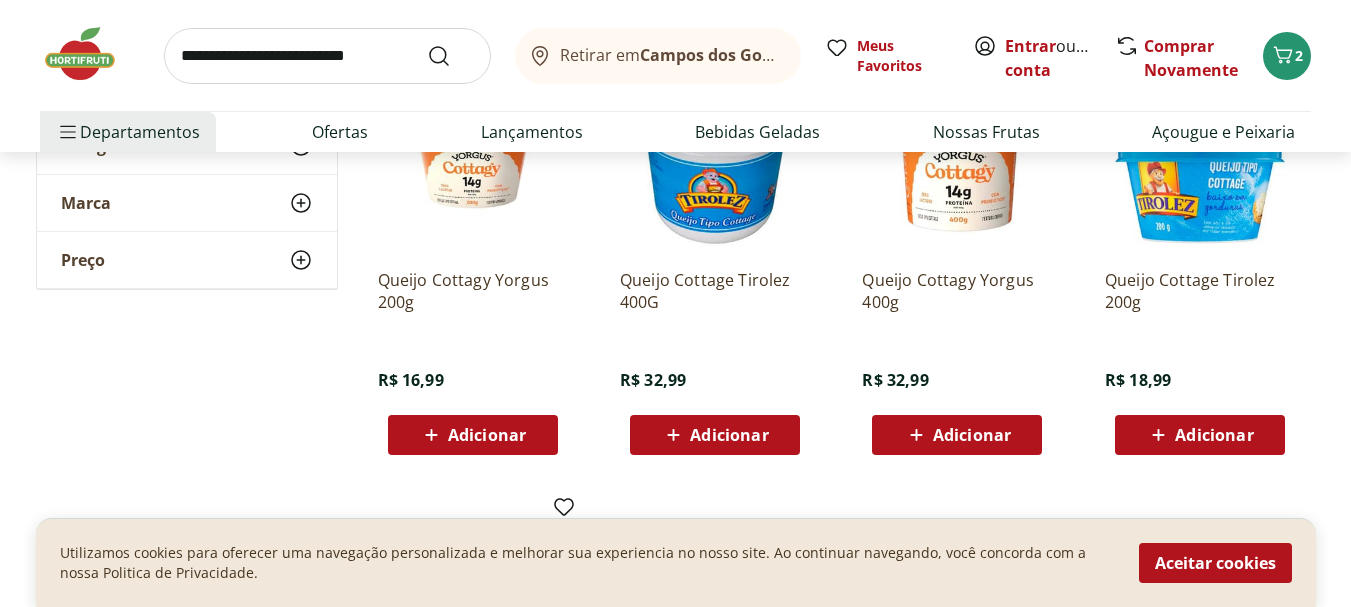 click on "Adicionar" at bounding box center [972, 435] 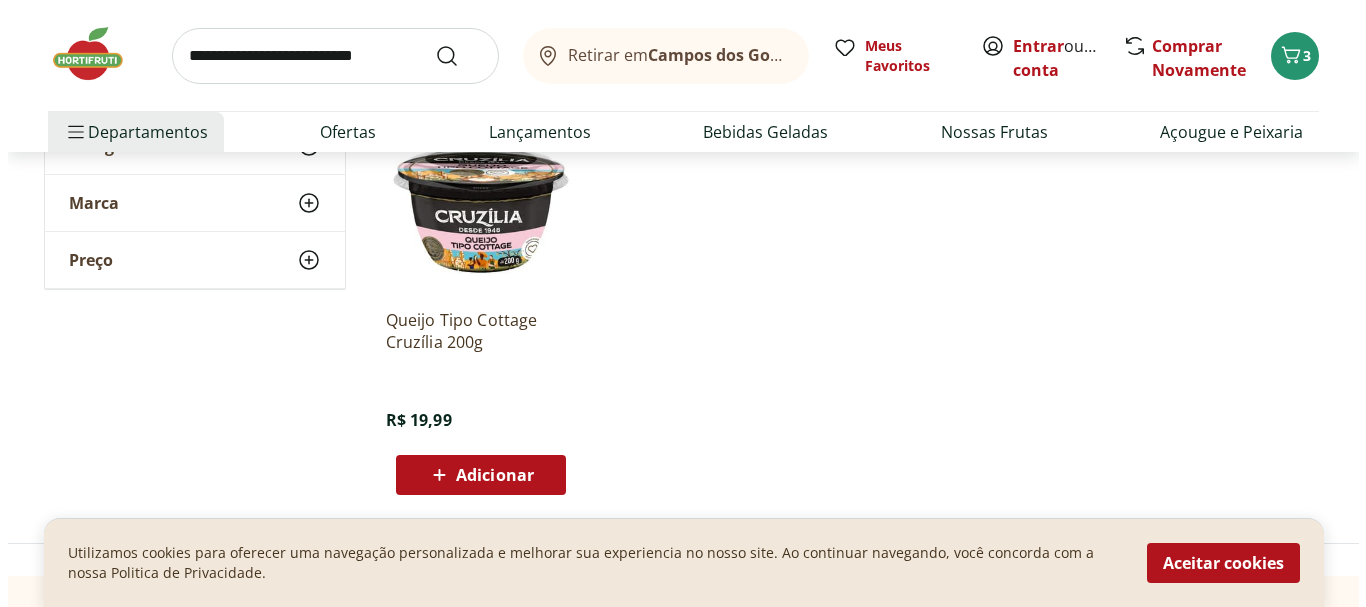 scroll, scrollTop: 1400, scrollLeft: 0, axis: vertical 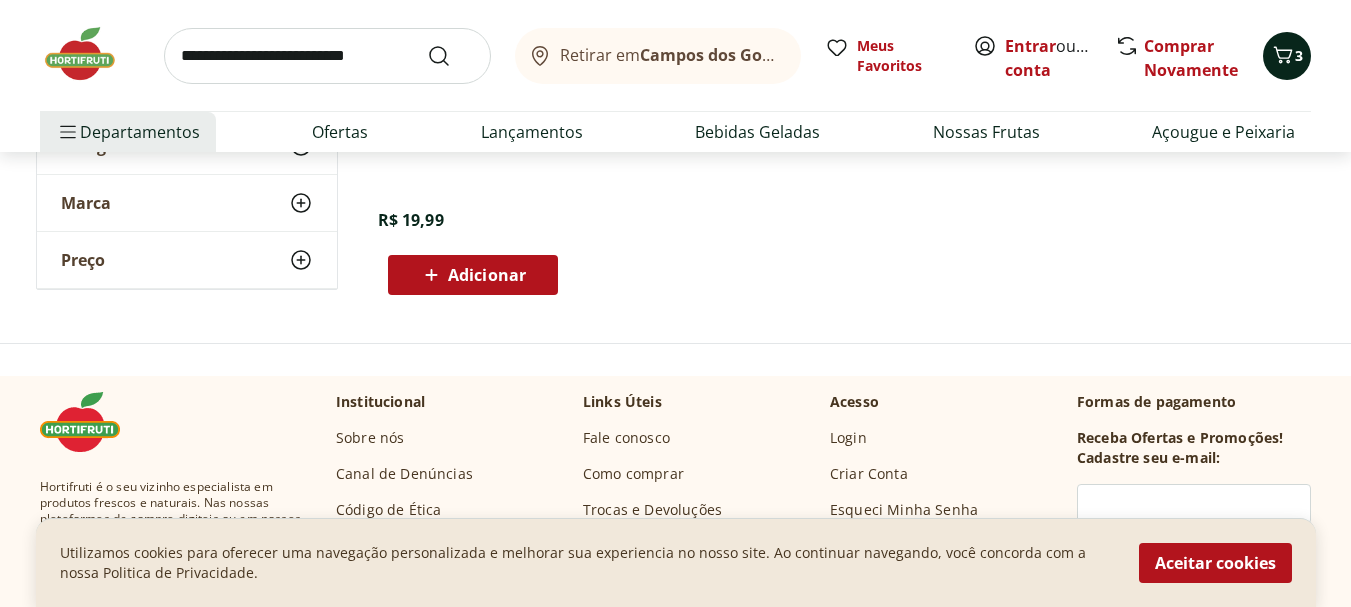 click on "3" at bounding box center (1287, 56) 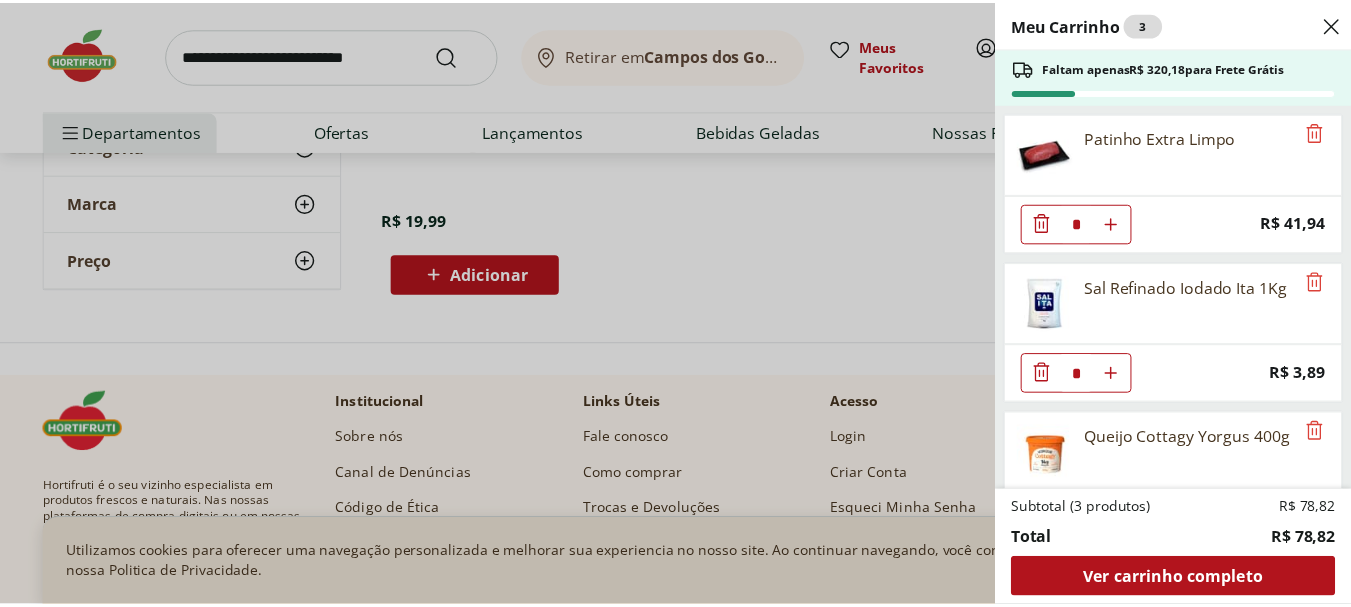 scroll, scrollTop: 71, scrollLeft: 0, axis: vertical 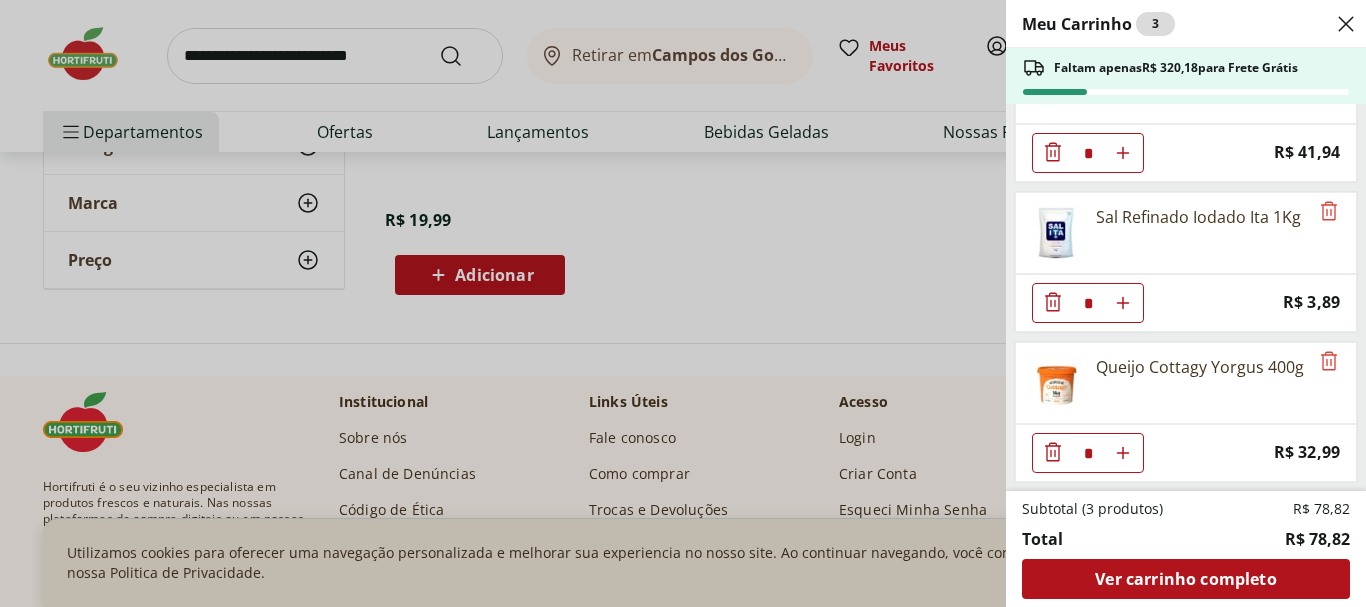 click on "Meu Carrinho 3 Faltam apenas  R$ 320,18  para Frete Grátis Patinho Extra Limpo * Price: R$ 41,94 Sal Refinado Iodado Ita 1Kg * Price: R$ 3,89 Queijo Cottagy Yorgus 400g * Price: R$ 32,99 Subtotal (3 produtos) R$ 78,82 Total R$ 78,82 Ver carrinho completo" at bounding box center [683, 303] 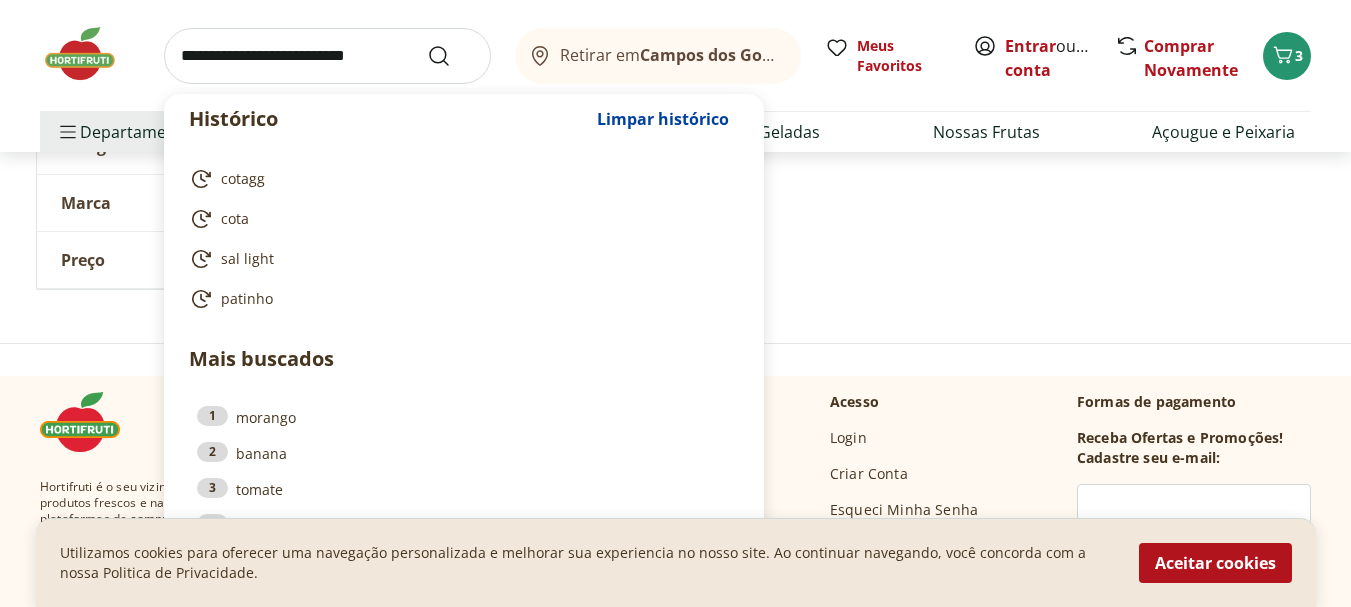 click at bounding box center (327, 56) 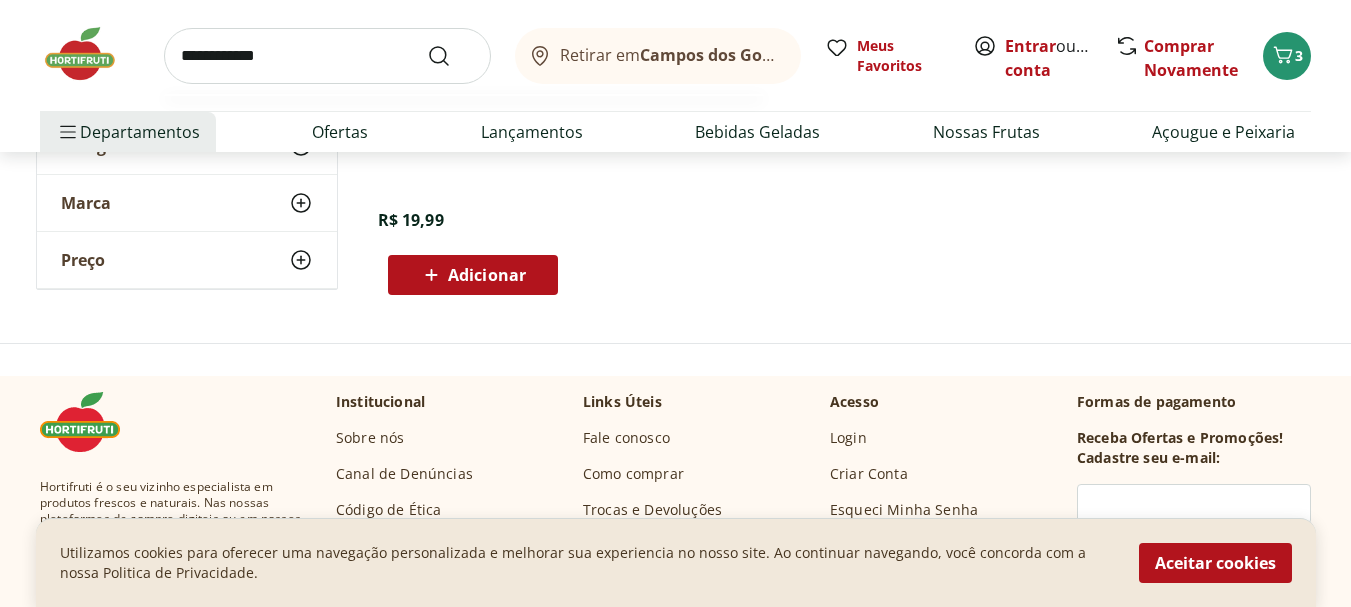 type on "**********" 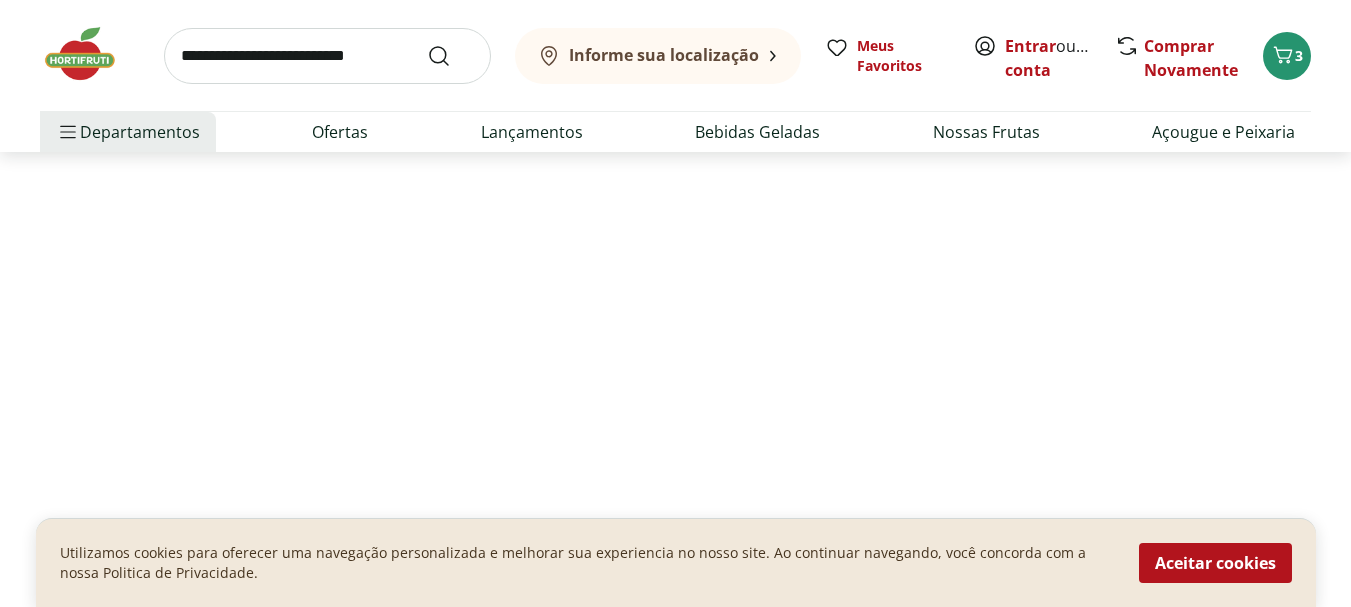 scroll, scrollTop: 0, scrollLeft: 0, axis: both 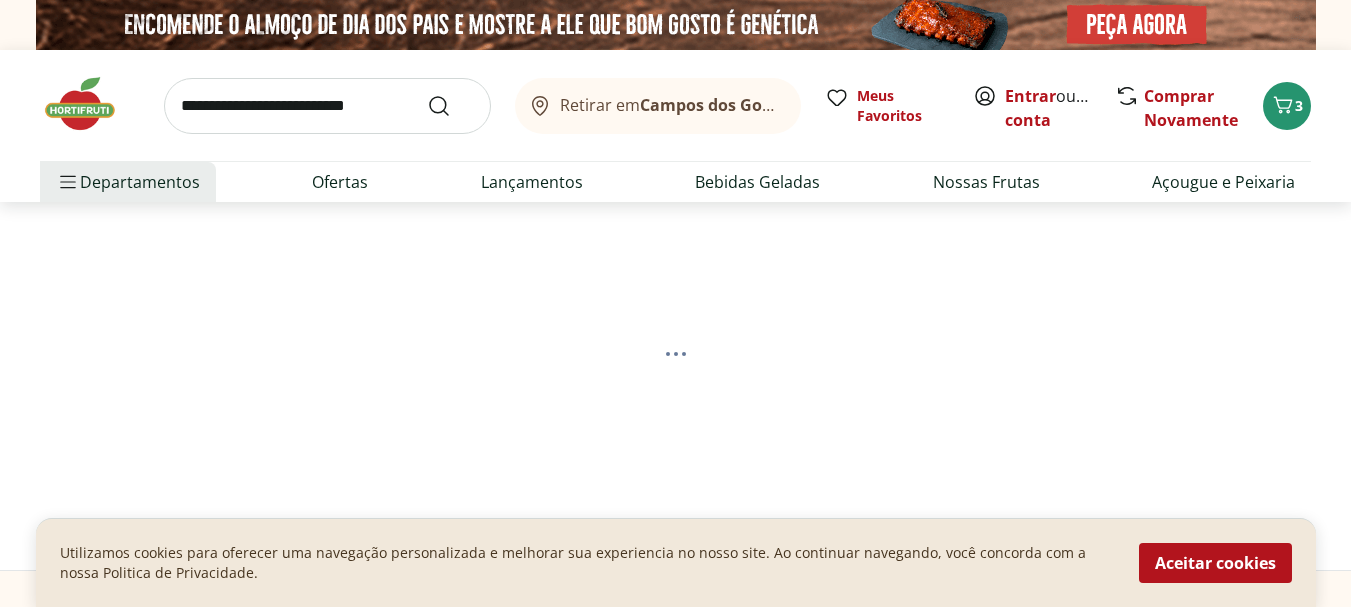select on "**********" 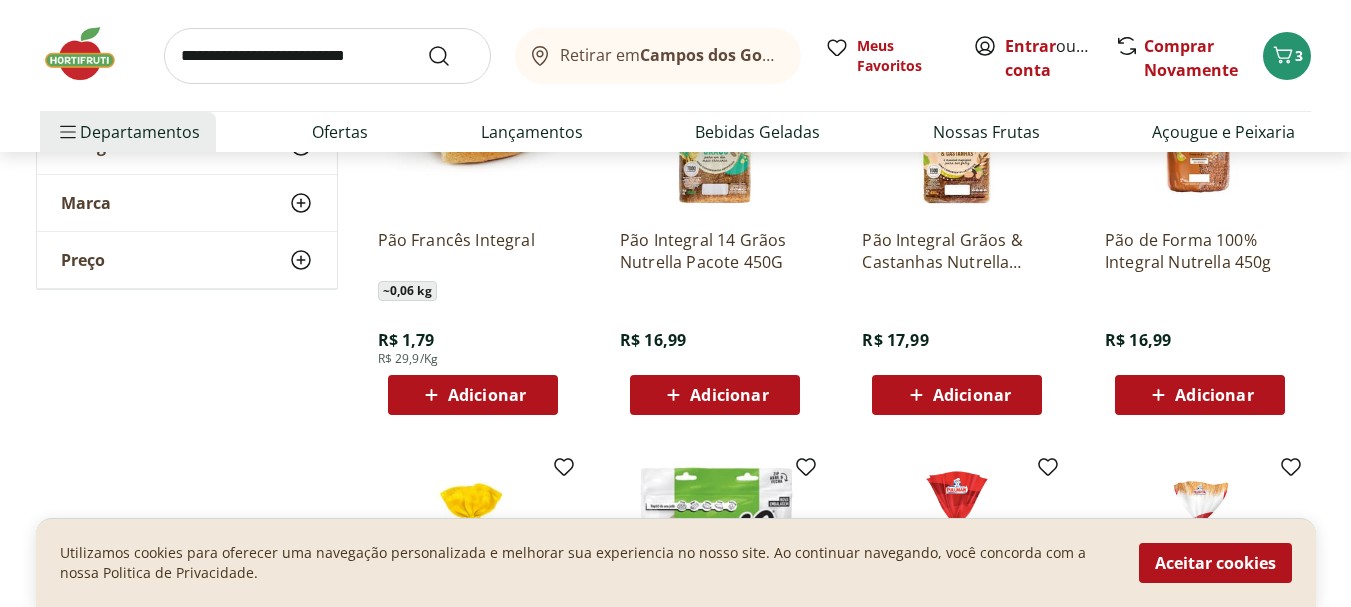 scroll, scrollTop: 0, scrollLeft: 0, axis: both 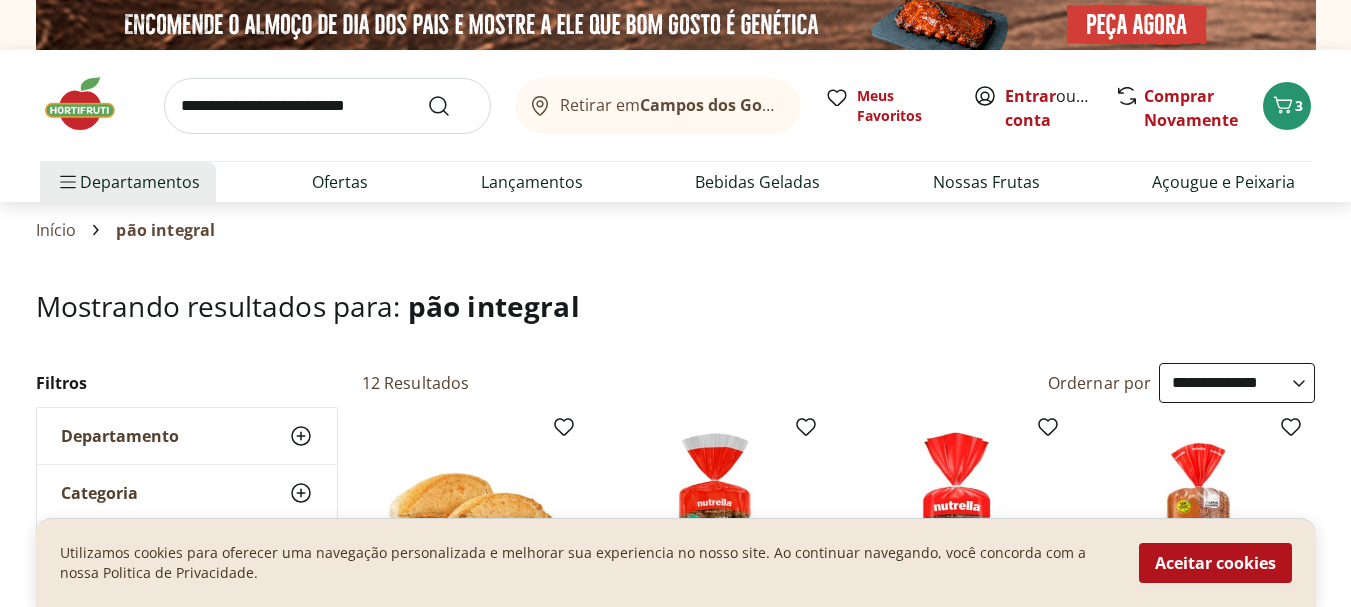 click at bounding box center [327, 106] 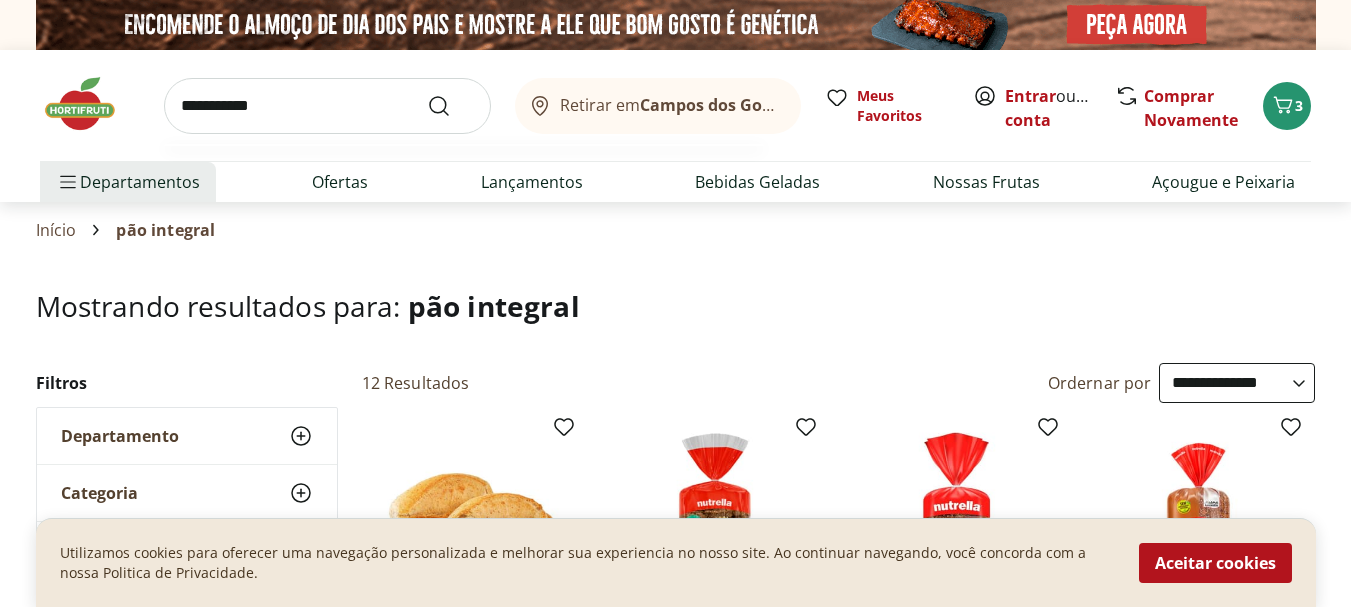 type on "**********" 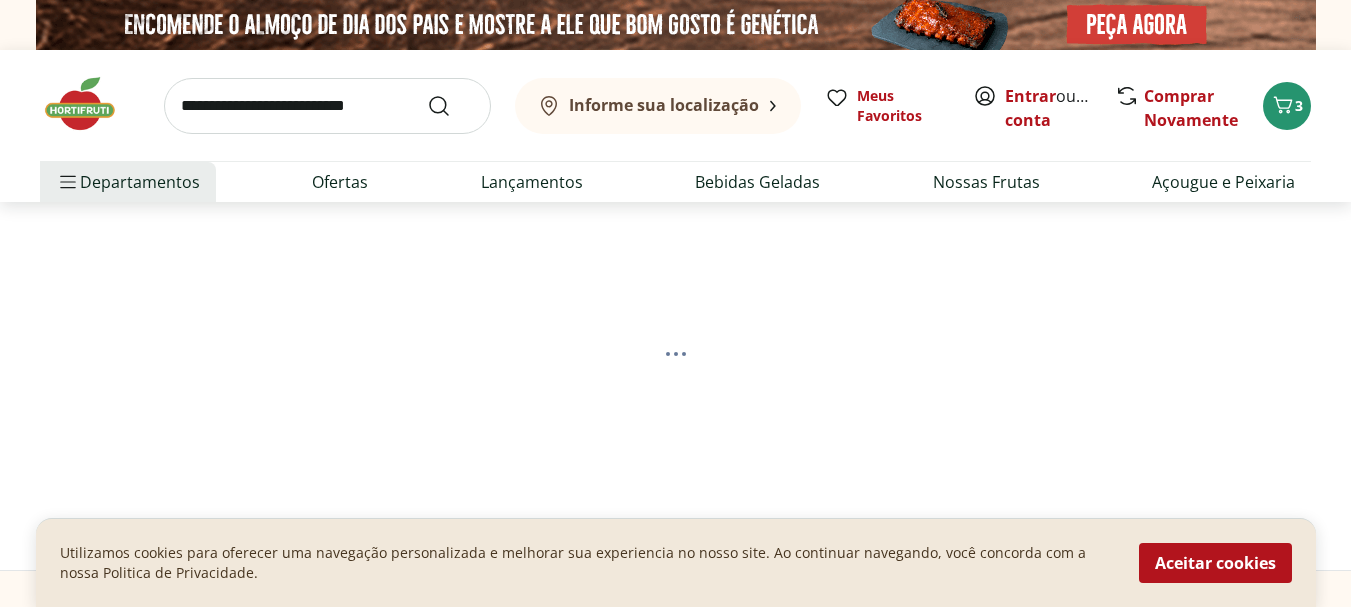 scroll, scrollTop: 100, scrollLeft: 0, axis: vertical 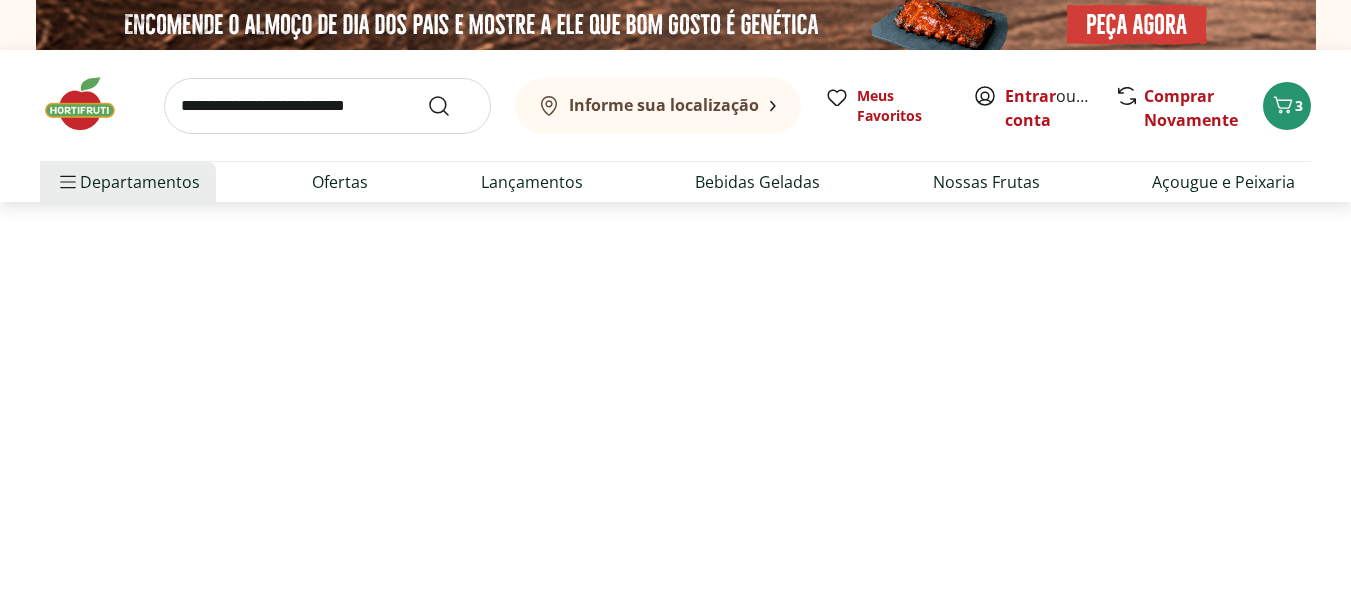 select on "**********" 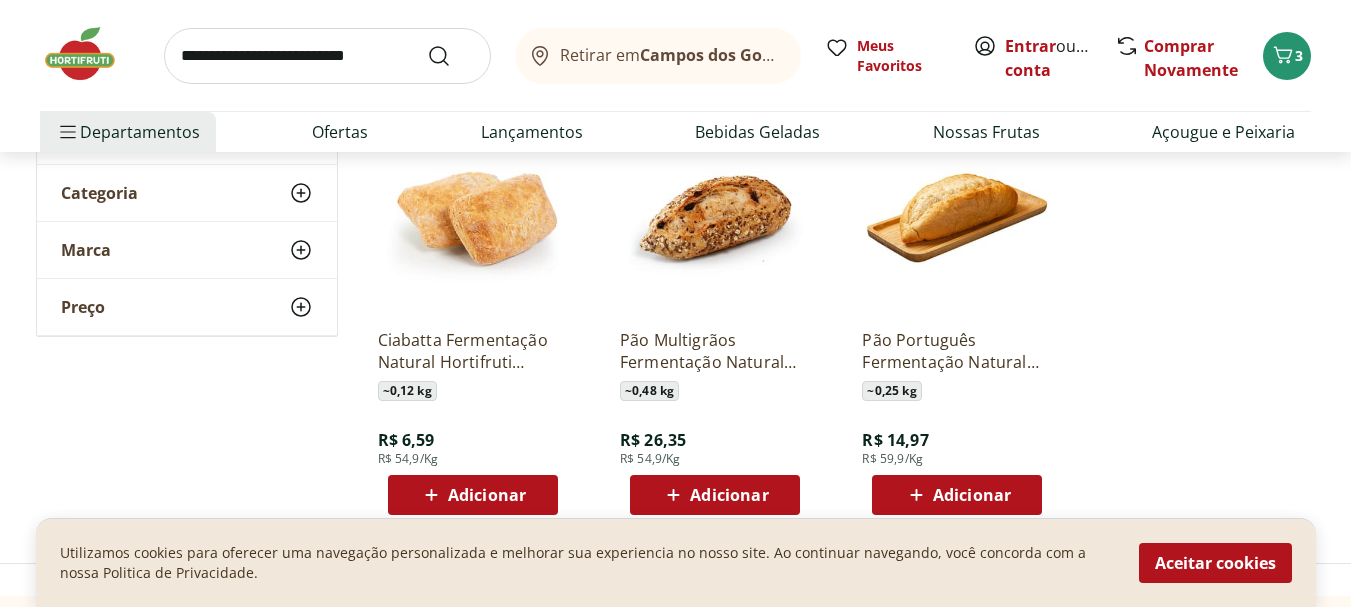 scroll, scrollTop: 600, scrollLeft: 0, axis: vertical 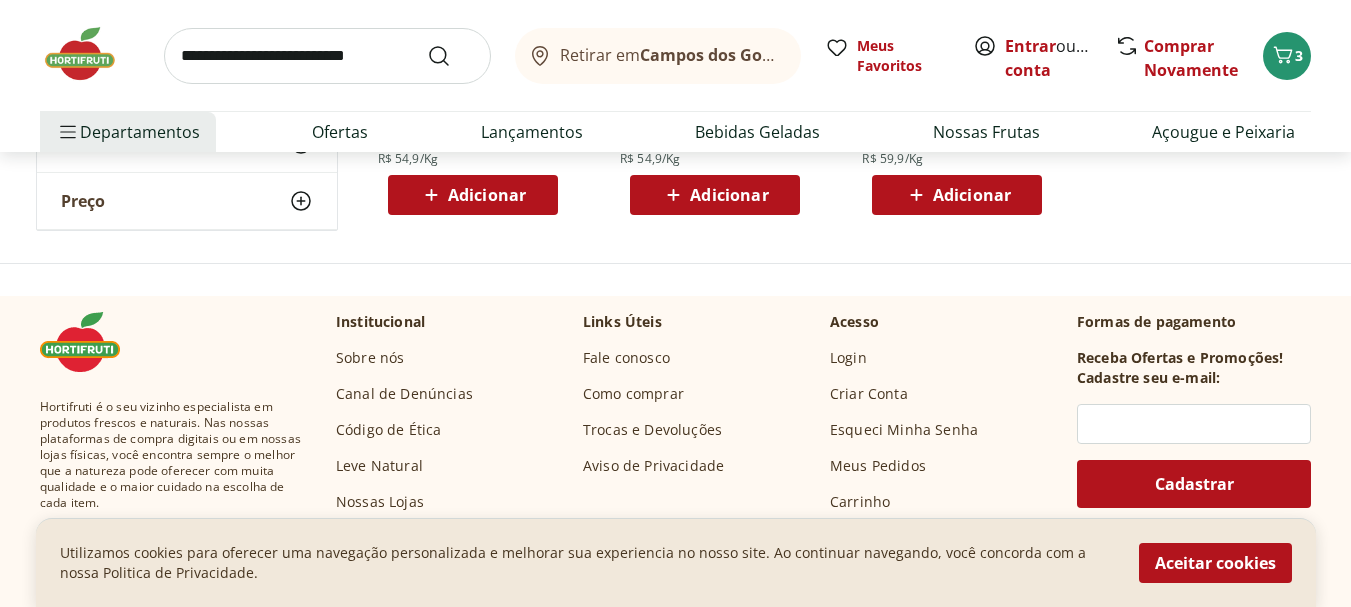 click on "Adicionar" at bounding box center (729, 195) 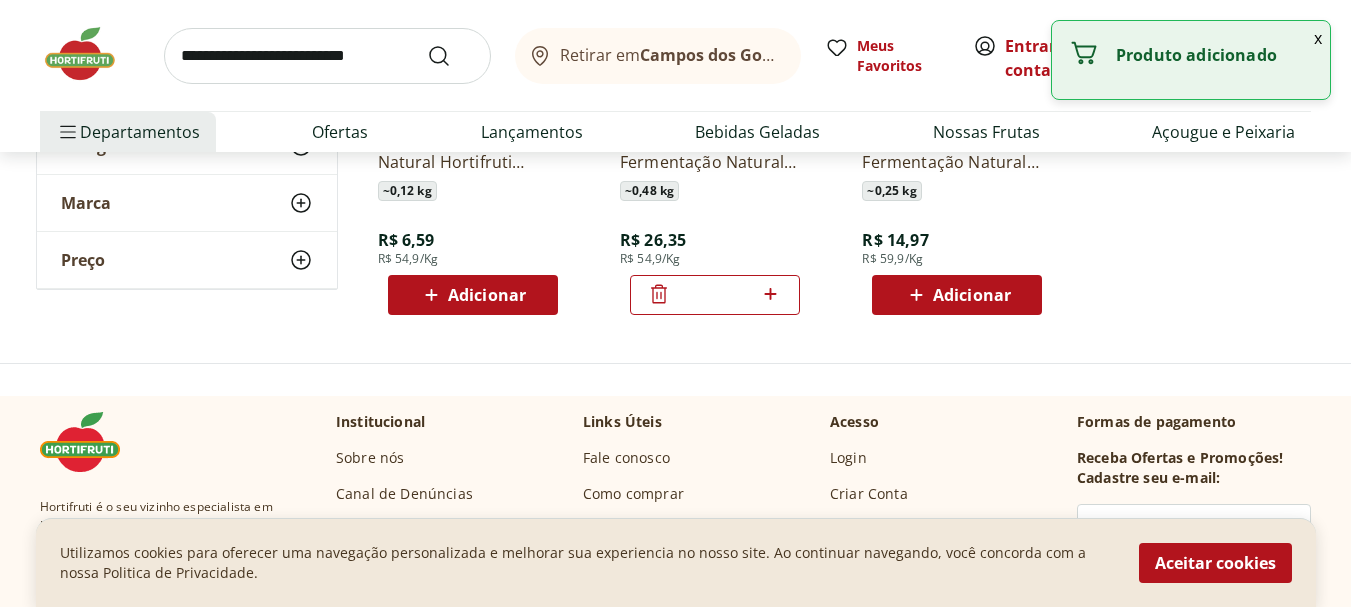 scroll, scrollTop: 300, scrollLeft: 0, axis: vertical 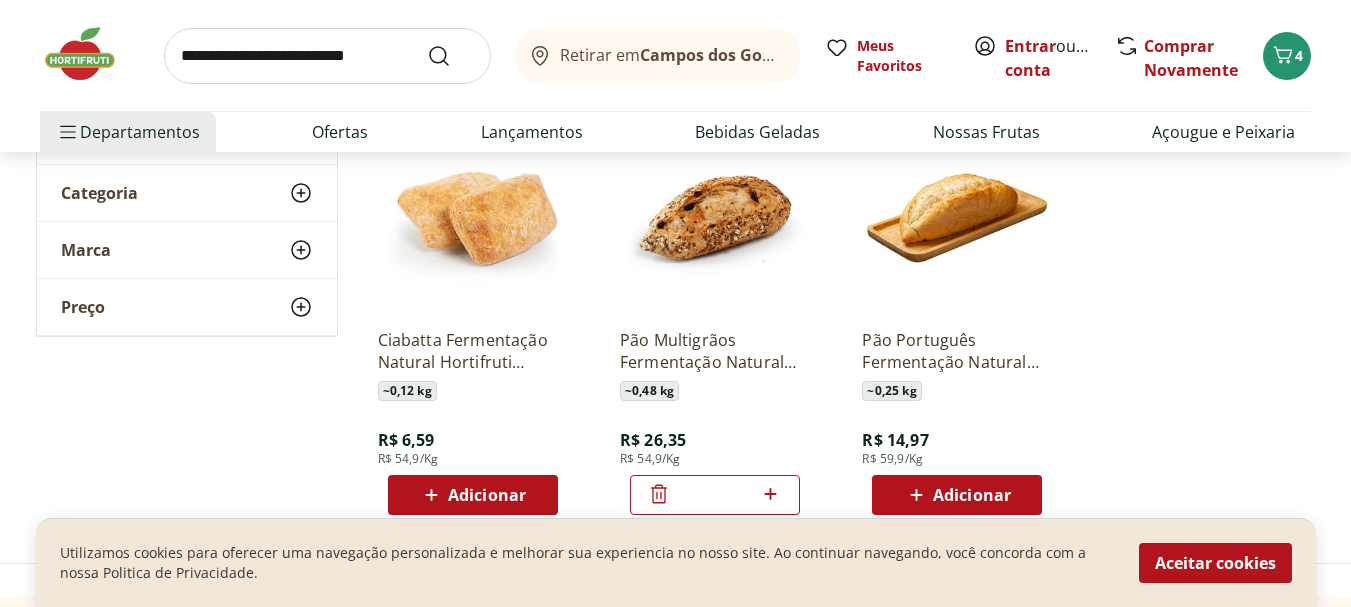click at bounding box center (715, 218) 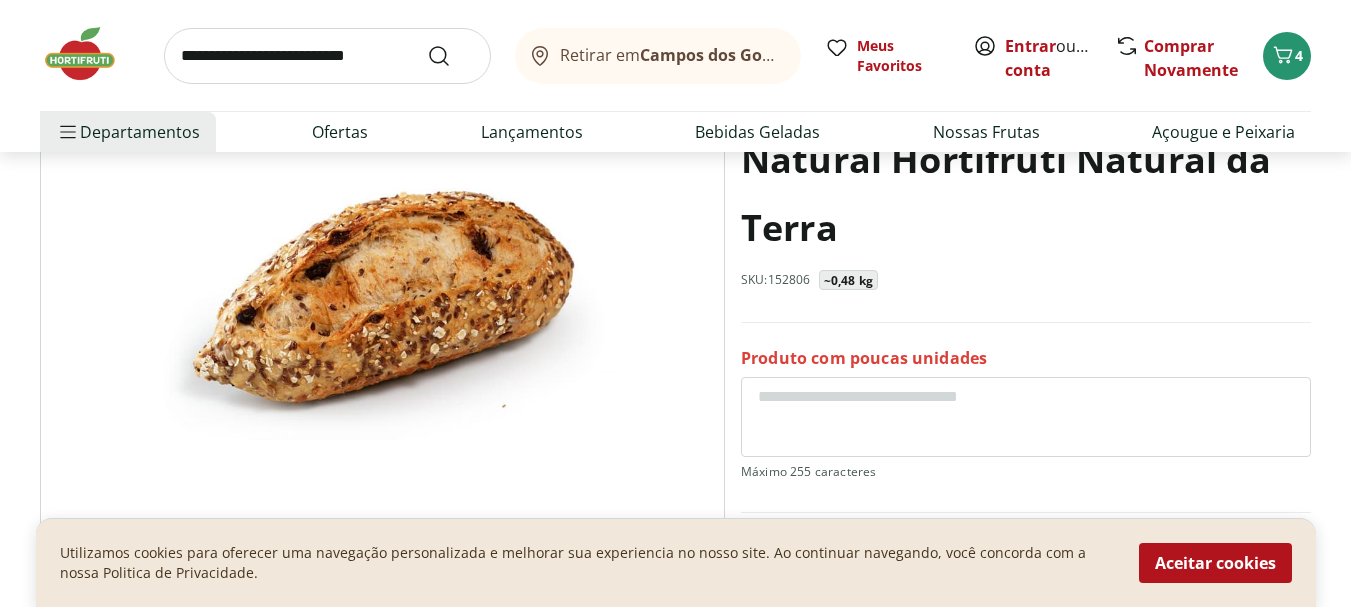 scroll, scrollTop: 0, scrollLeft: 0, axis: both 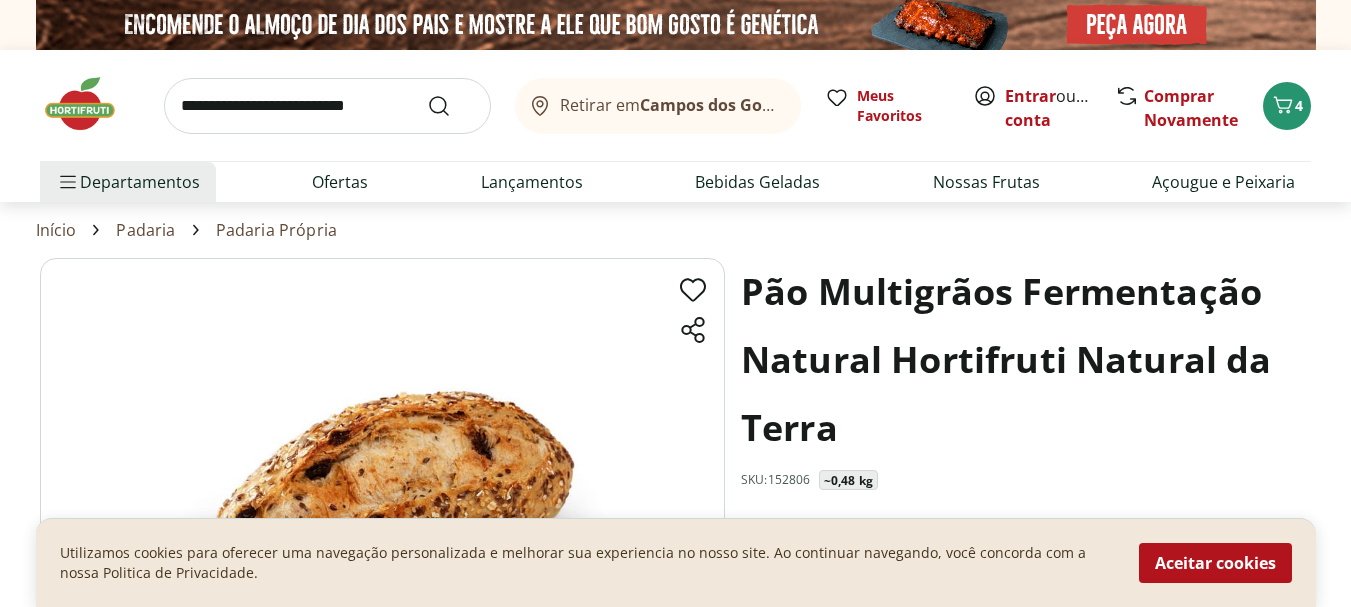 click at bounding box center [327, 106] 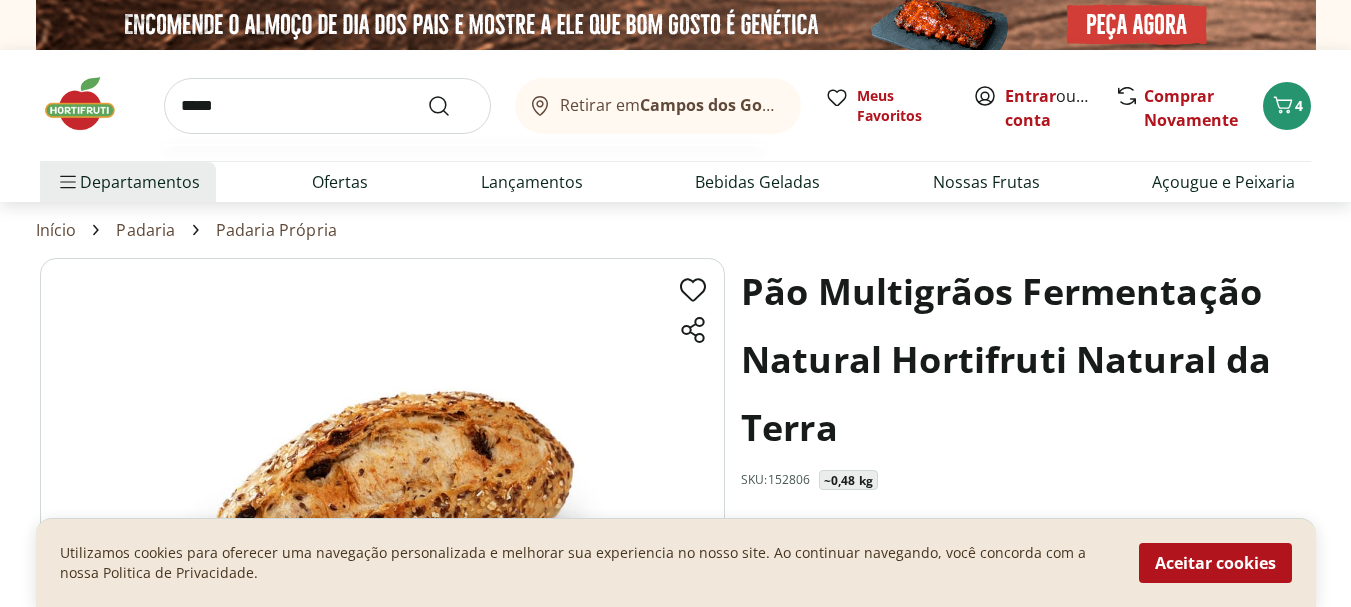 type on "*****" 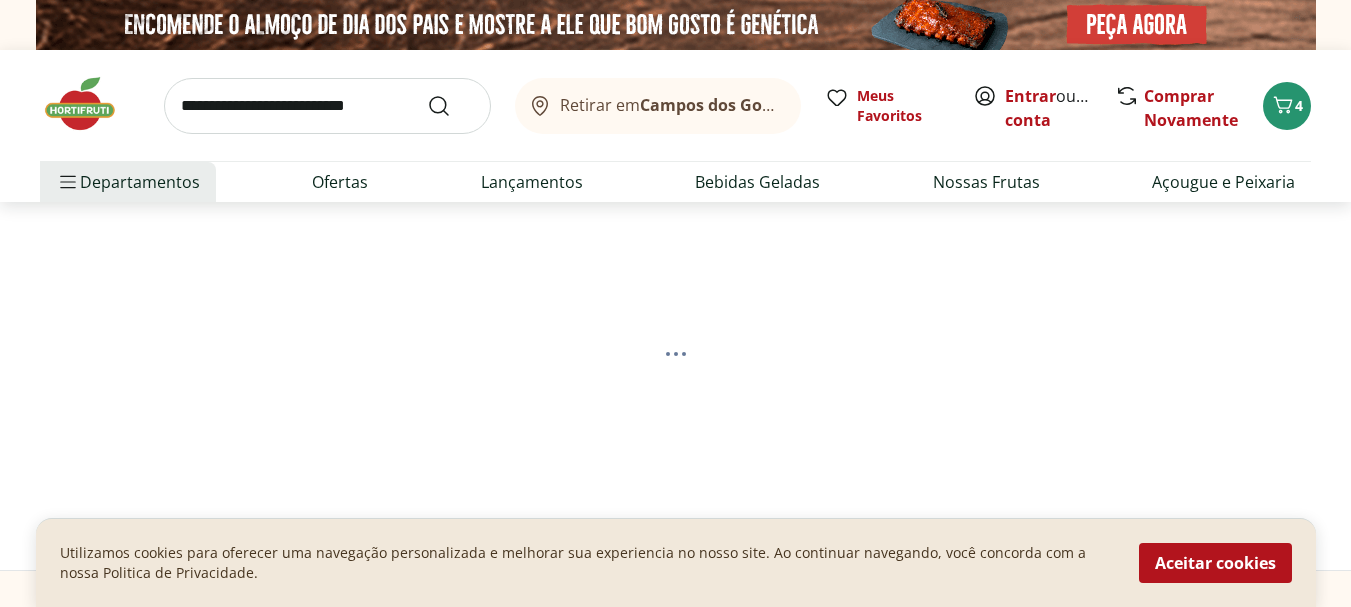select on "**********" 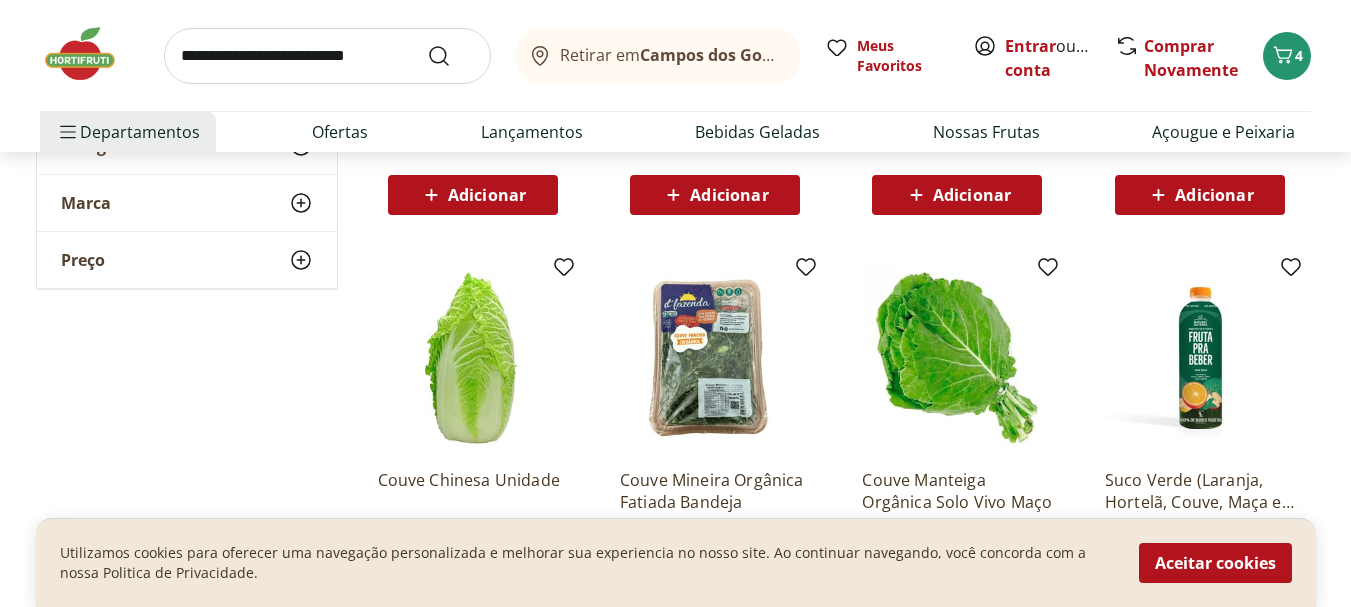 scroll, scrollTop: 400, scrollLeft: 0, axis: vertical 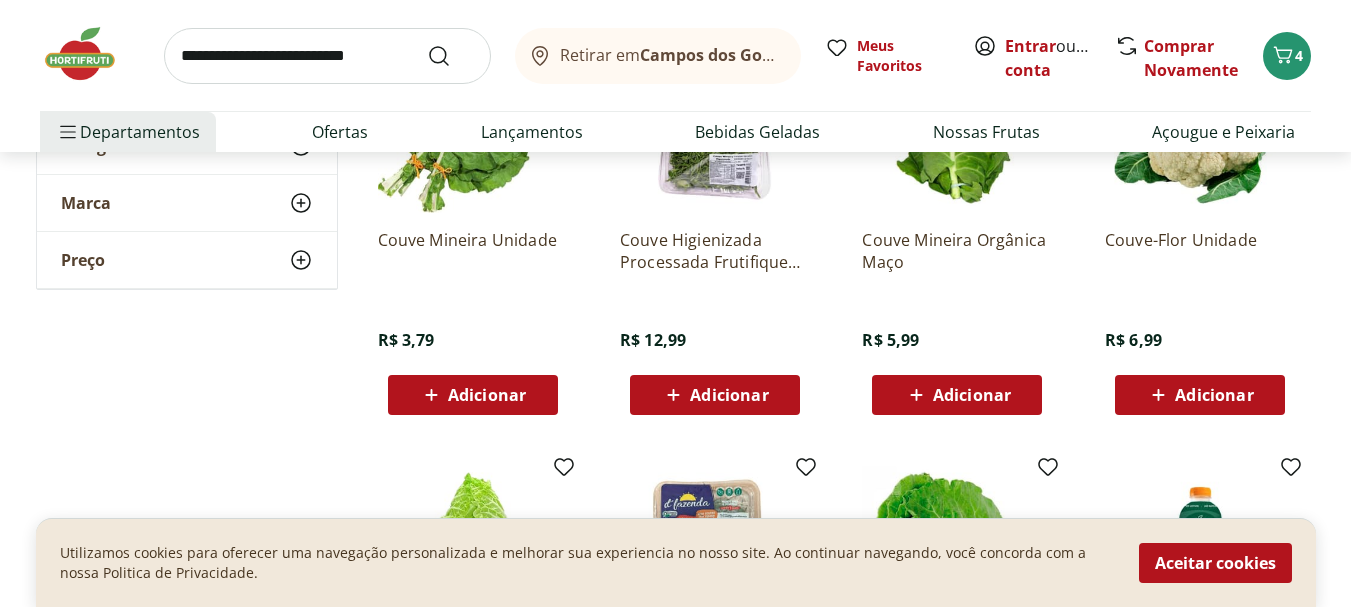 click on "Adicionar" at bounding box center [473, 395] 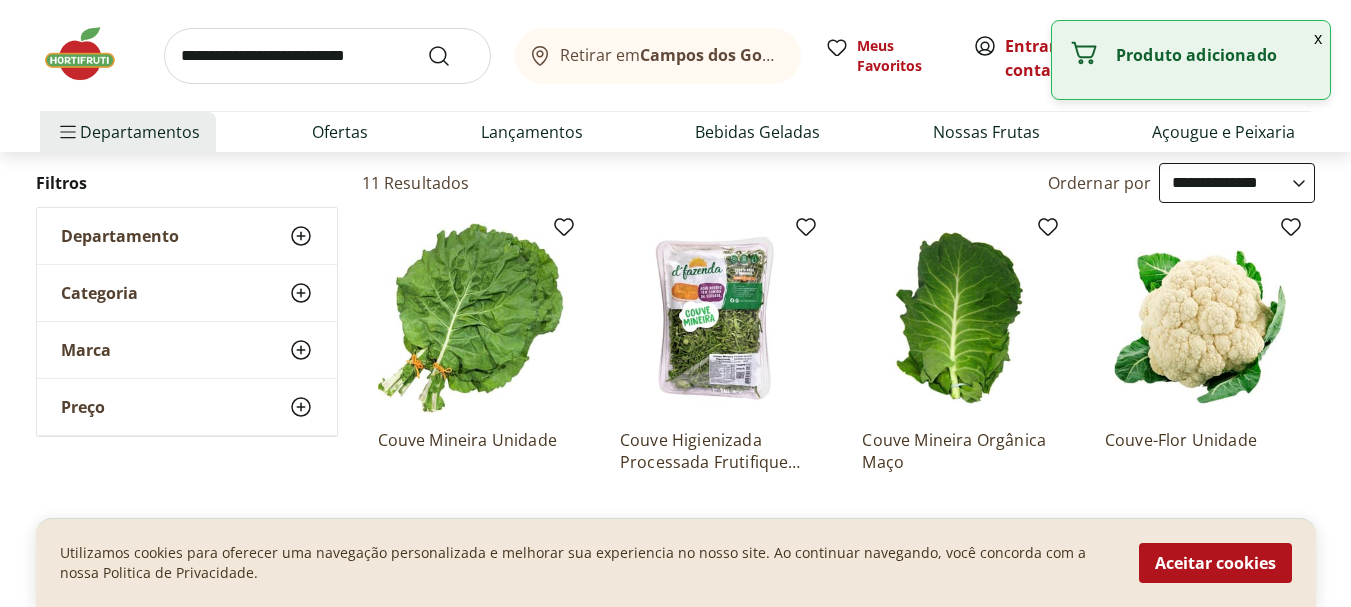 scroll, scrollTop: 100, scrollLeft: 0, axis: vertical 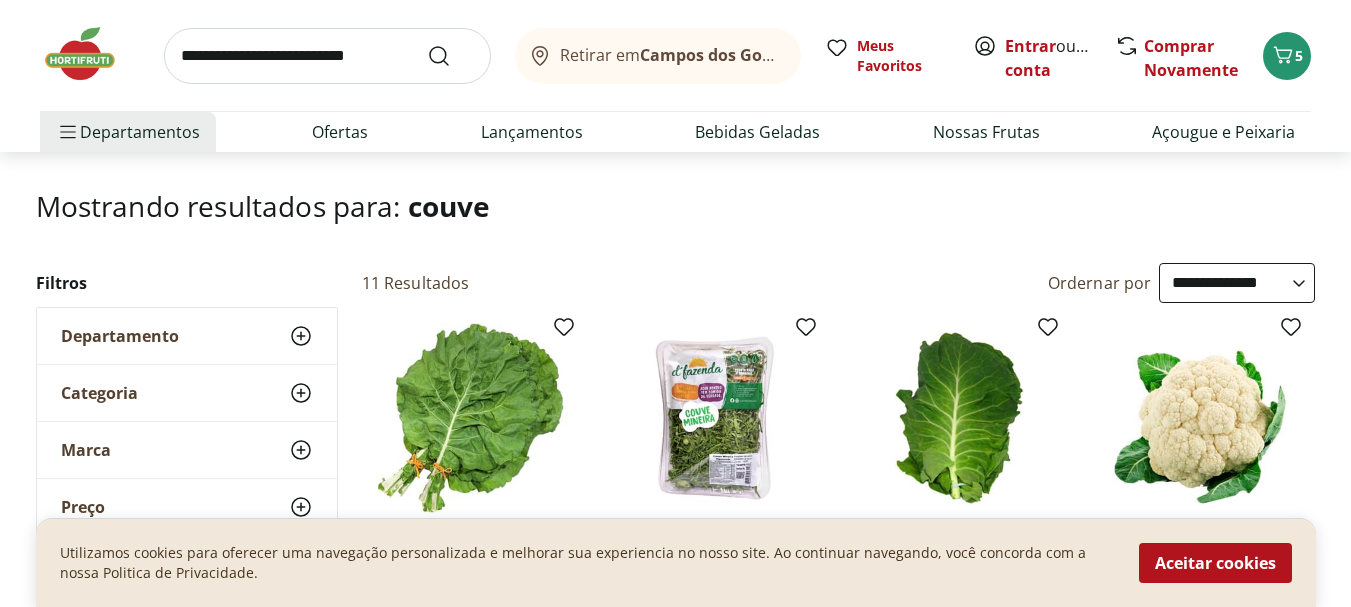 click at bounding box center (327, 56) 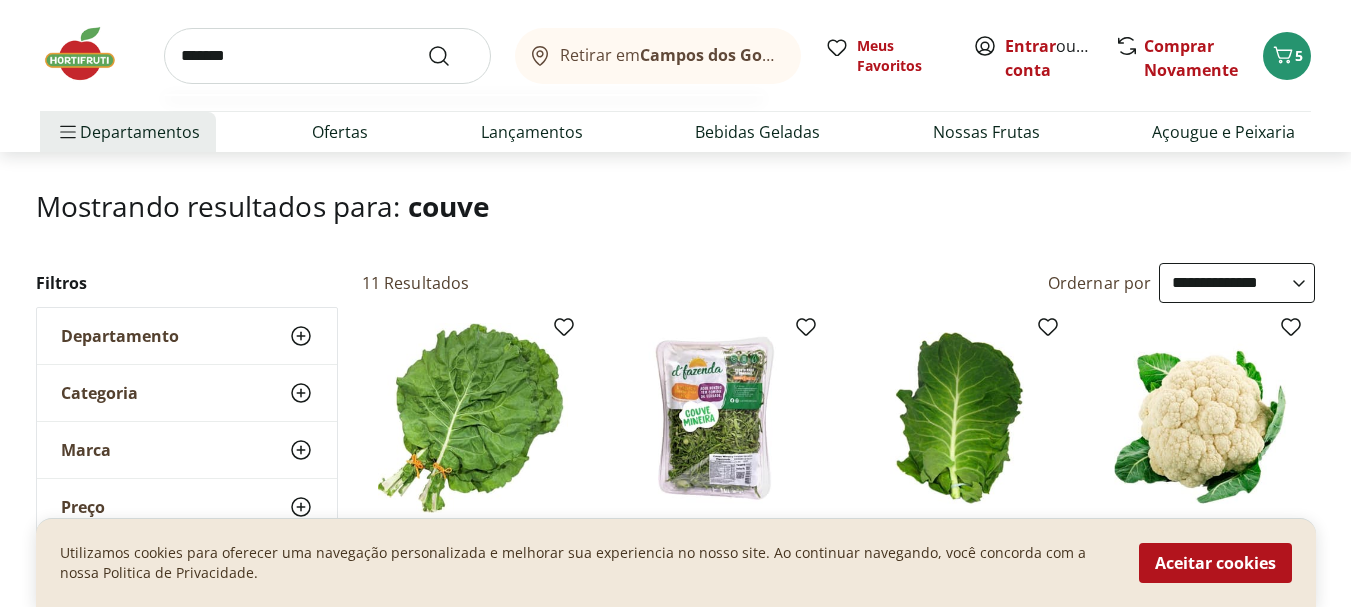type on "*******" 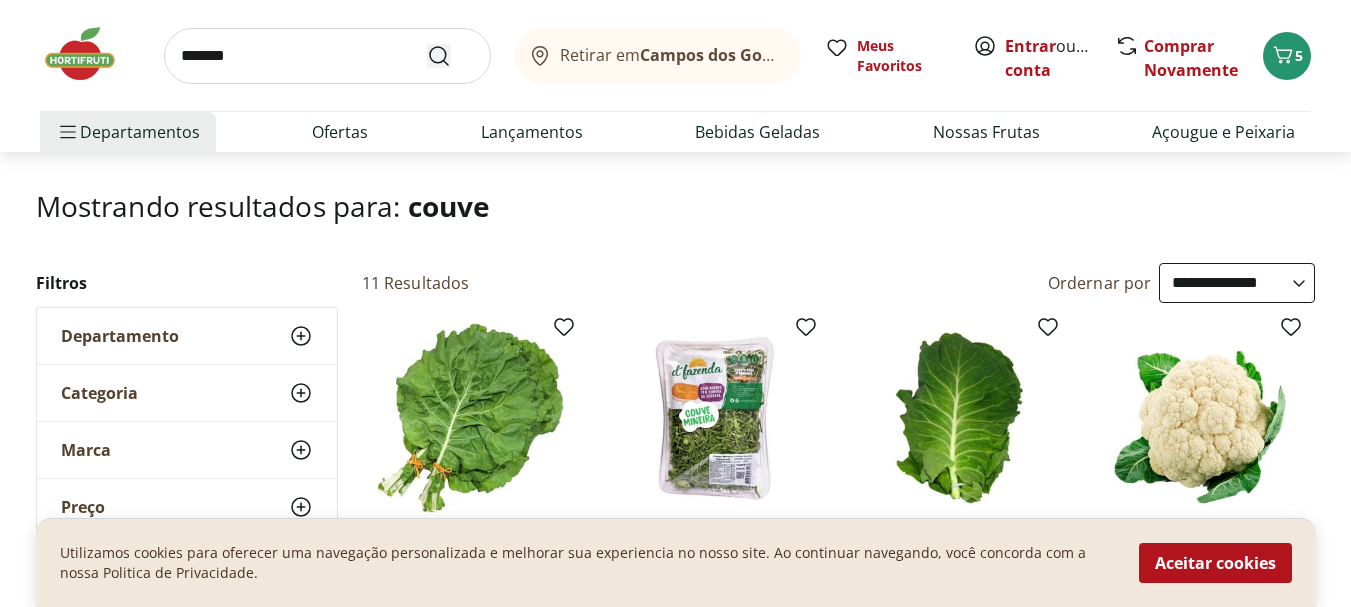 click 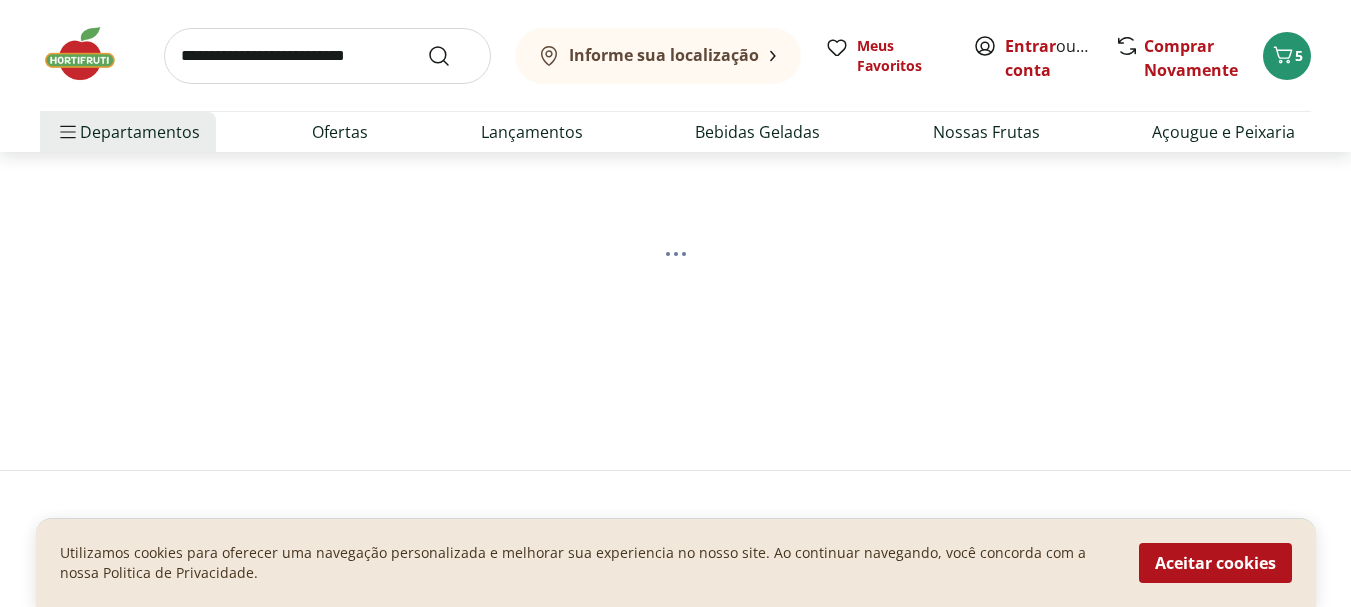 scroll, scrollTop: 0, scrollLeft: 0, axis: both 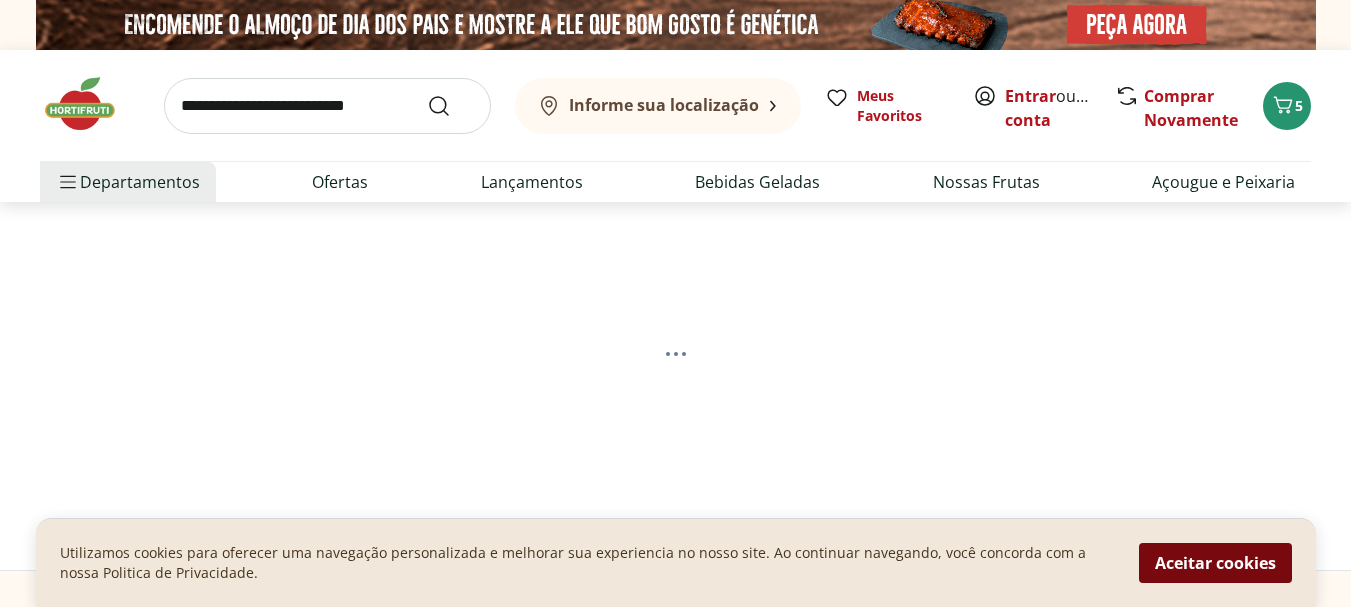 click on "Aceitar cookies" at bounding box center (1215, 563) 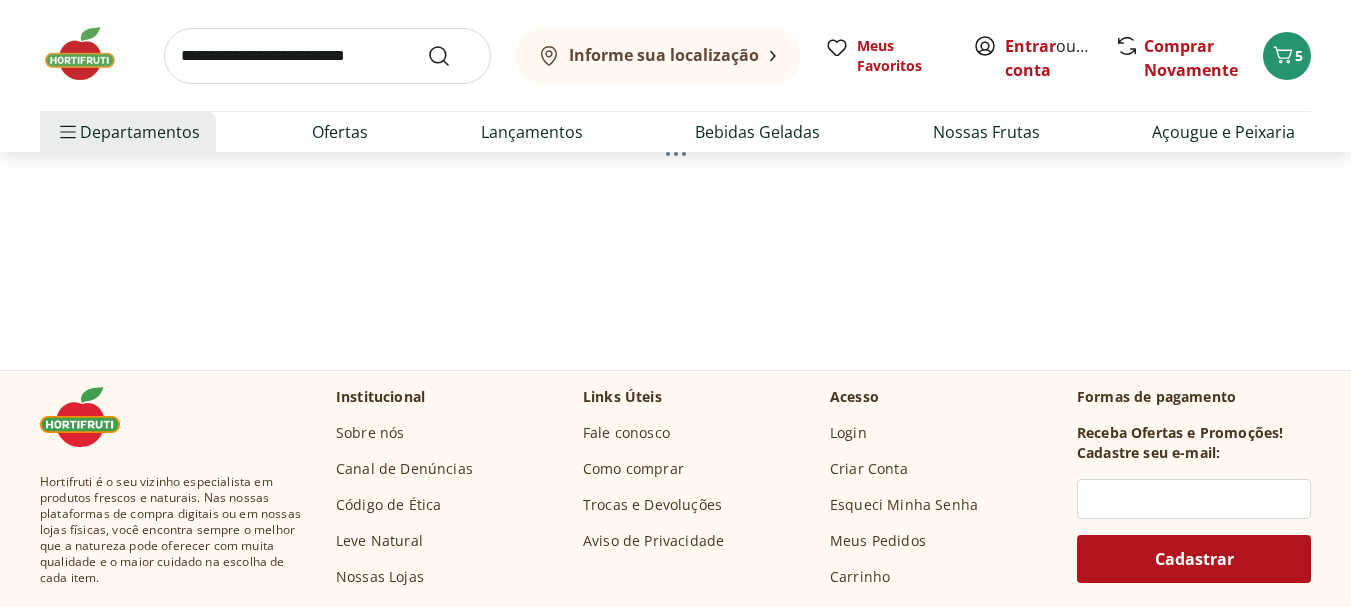 scroll, scrollTop: 0, scrollLeft: 0, axis: both 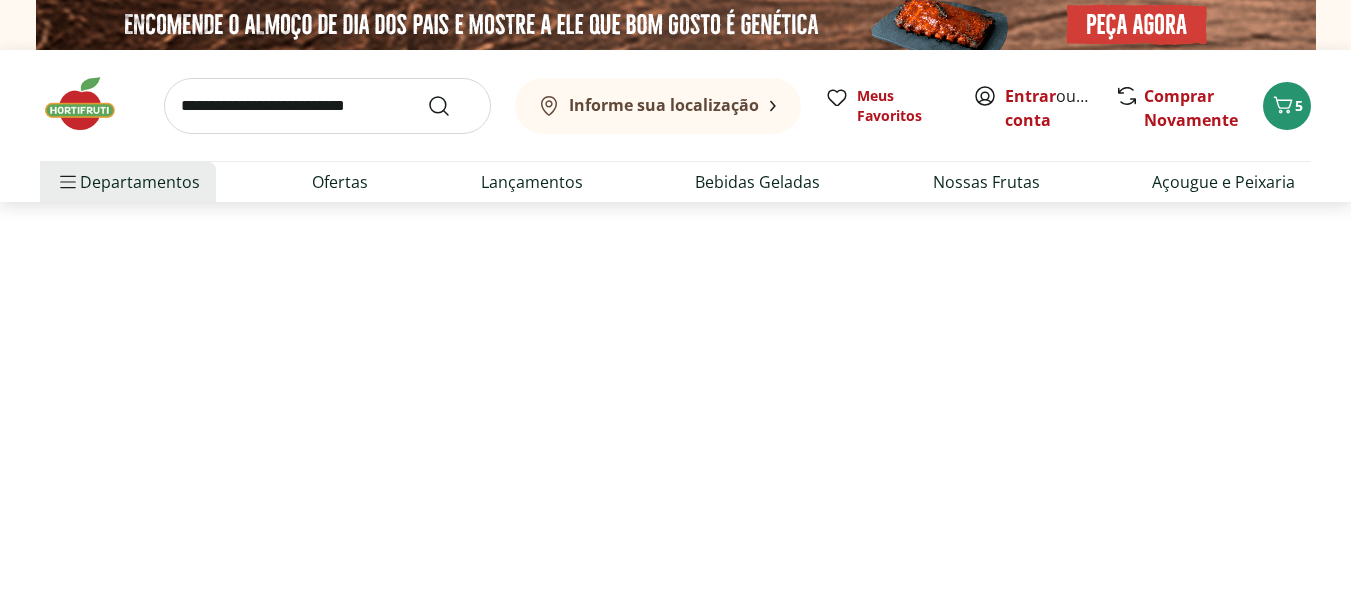 select on "**********" 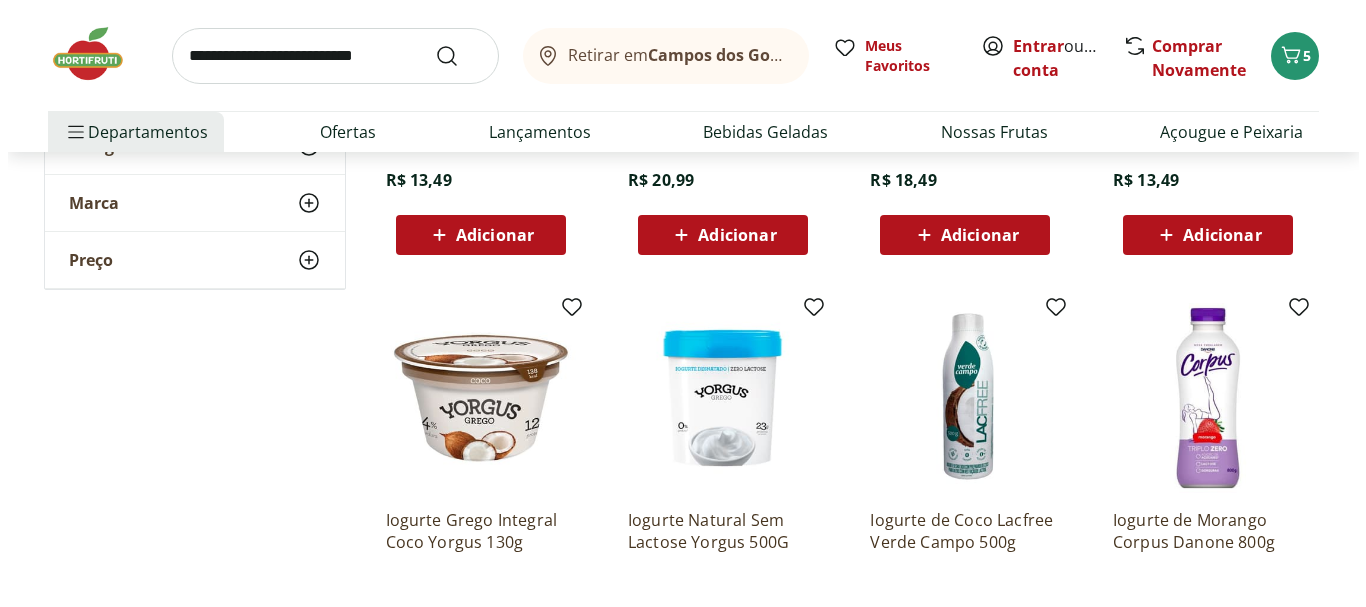 scroll, scrollTop: 1100, scrollLeft: 0, axis: vertical 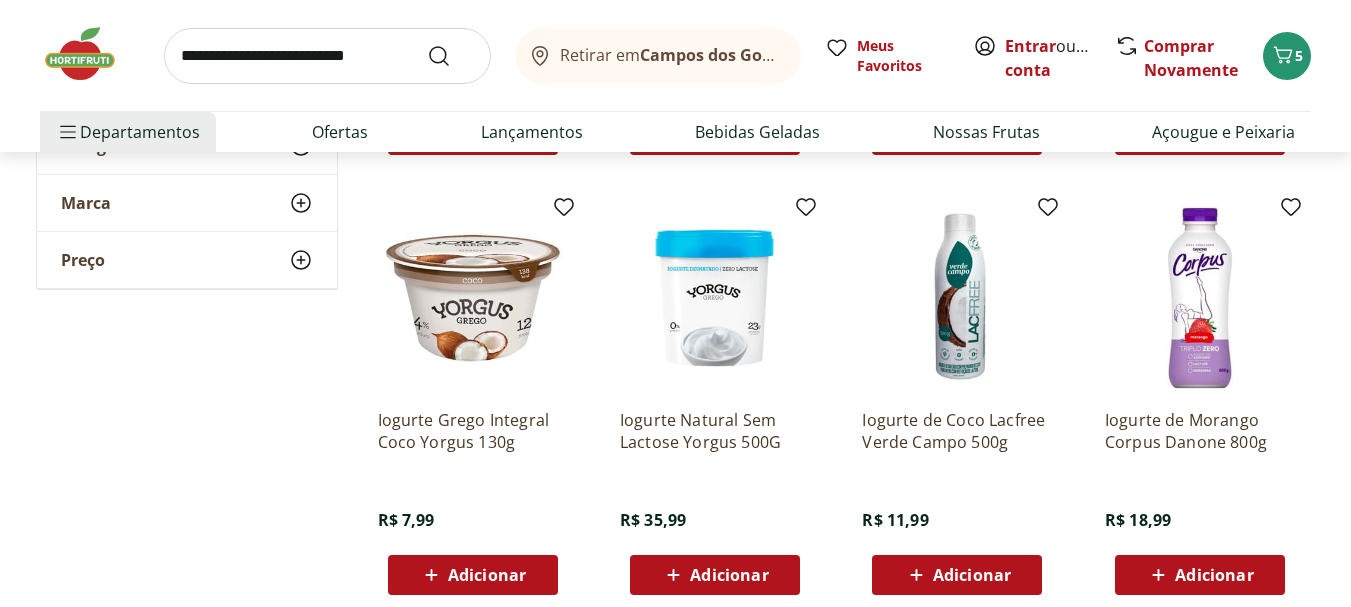 click on "Adicionar" at bounding box center (729, 575) 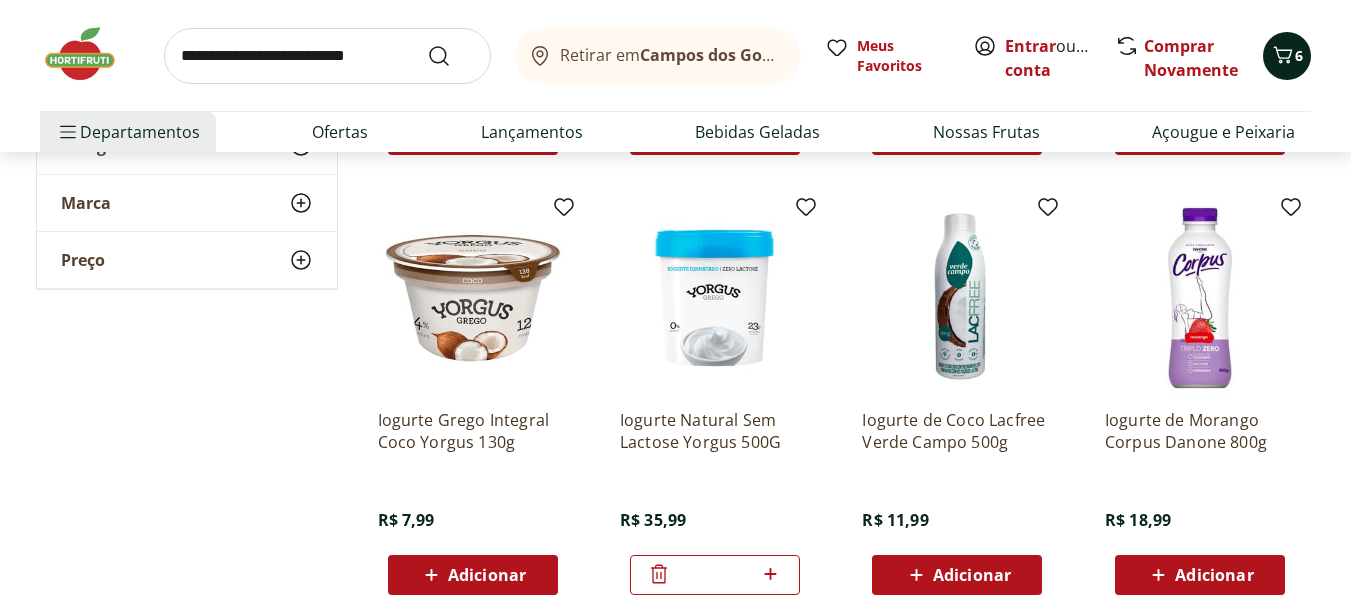 click 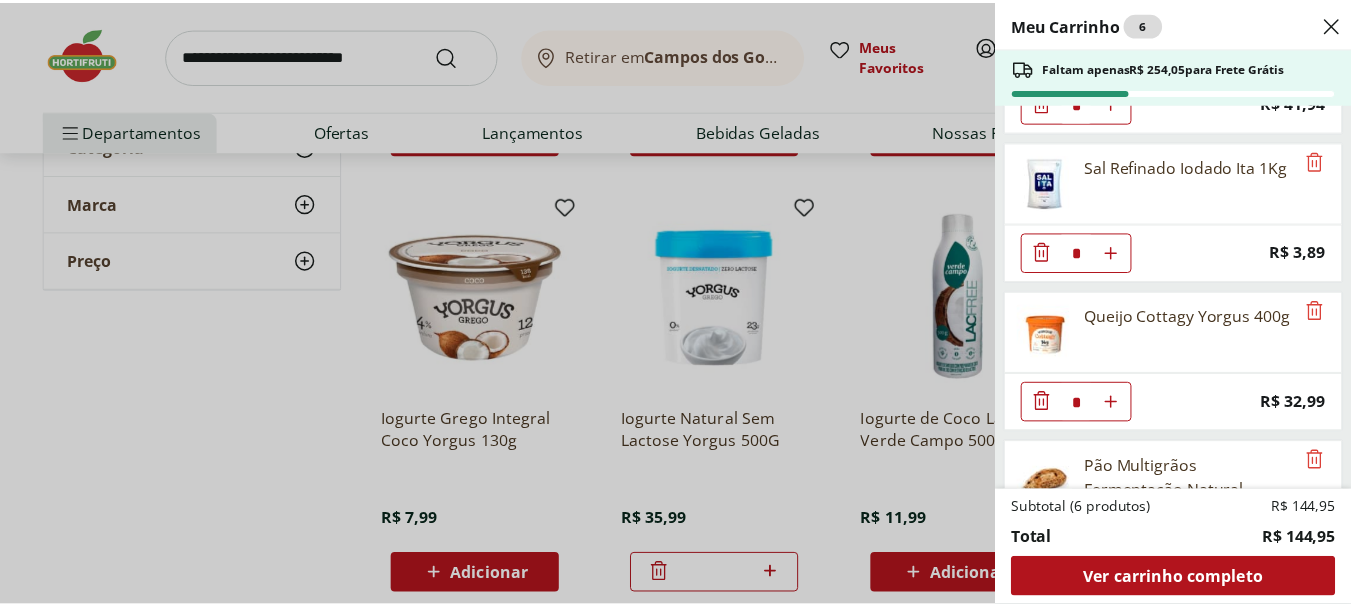 scroll, scrollTop: 0, scrollLeft: 0, axis: both 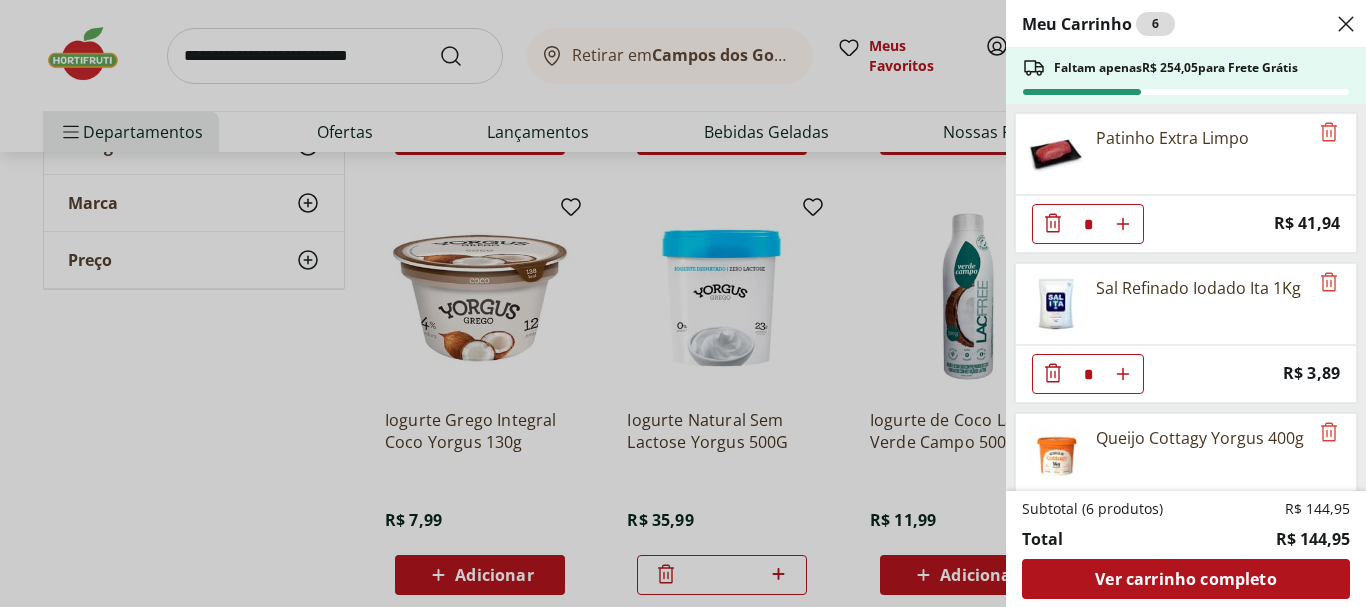 click on "Meu Carrinho 6 Faltam apenas  R$ 254,05  para Frete Grátis Patinho Extra Limpo * Price: R$ 41,94 Sal Refinado Iodado Ita 1Kg * Price: R$ 3,89 Queijo Cottagy Yorgus 400g * Price: R$ 32,99 Pão Multigrãos Fermentação Natural Hortifruti Natural da Terra * Price: R$ 26,35 Couve Mineira Unidade * Price: R$ 3,79 Iogurte Natural Sem Lactose Yorgus 500G * Price: R$ 35,99 Subtotal (6 produtos) R$ 144,95 Total R$ 144,95 Ver carrinho completo" at bounding box center (683, 303) 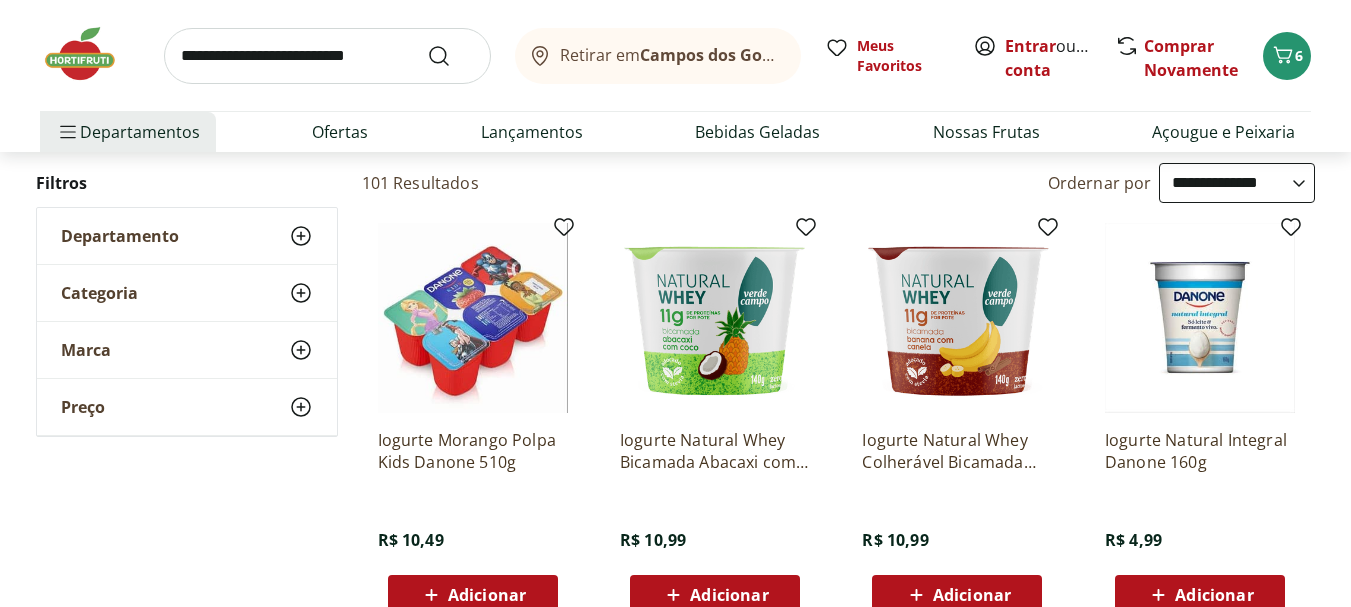 scroll, scrollTop: 0, scrollLeft: 0, axis: both 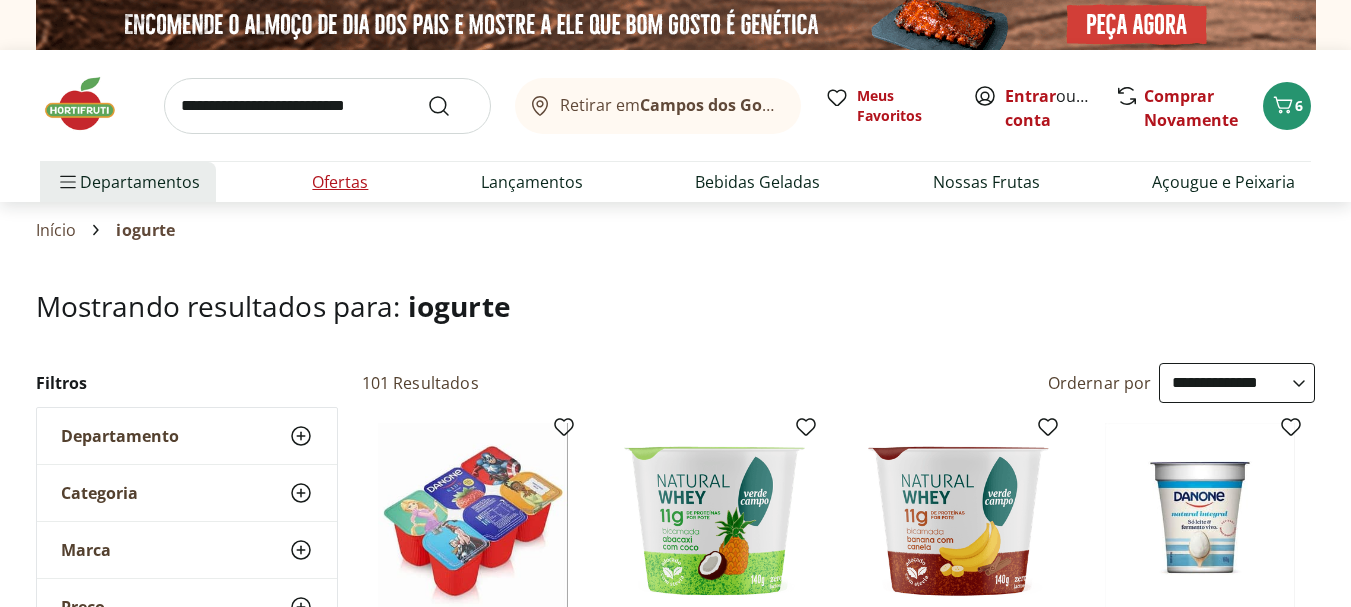 click on "Ofertas" at bounding box center (340, 182) 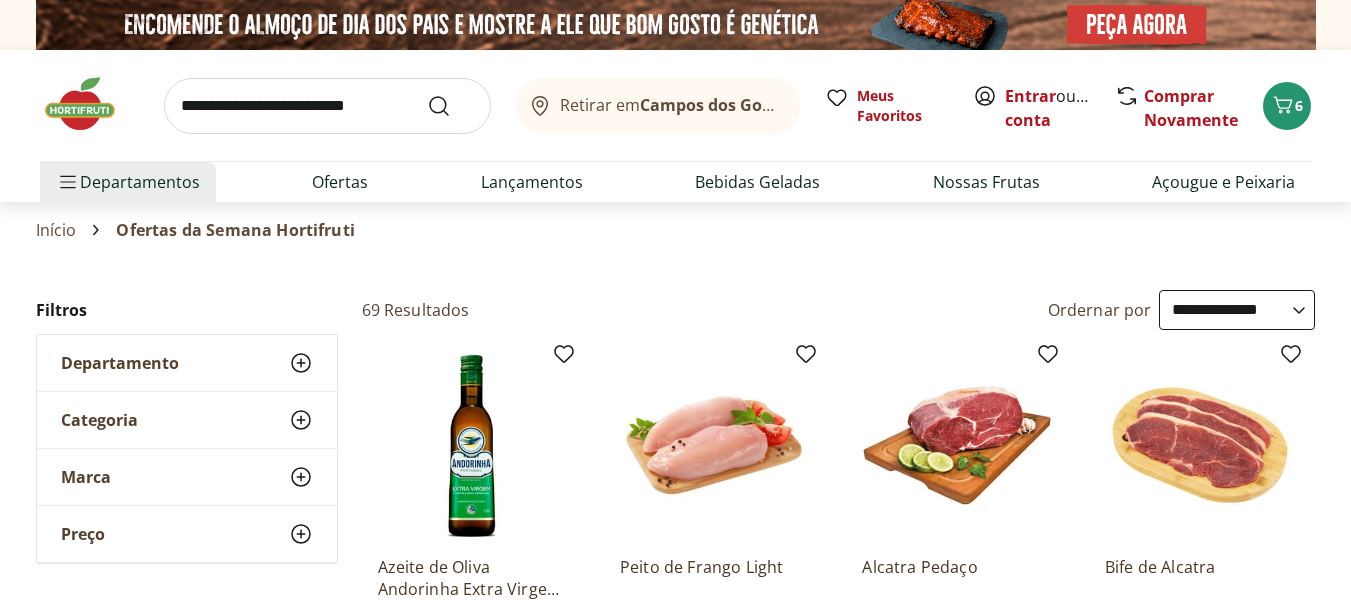 select on "**********" 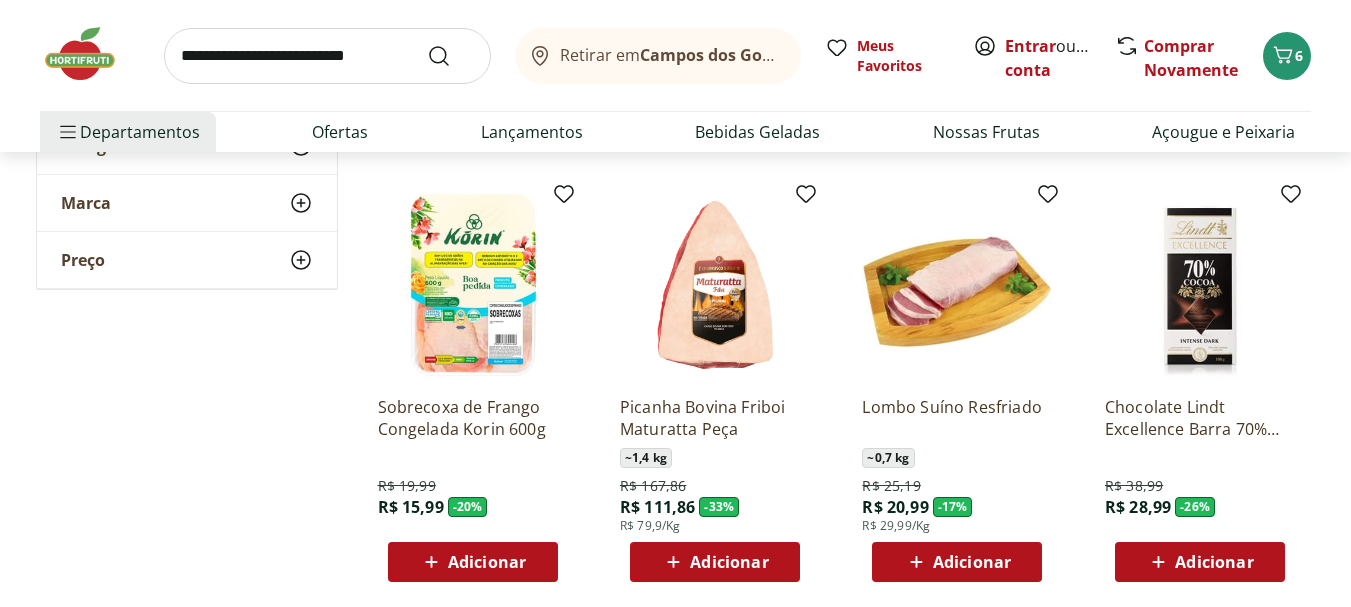 scroll, scrollTop: 0, scrollLeft: 0, axis: both 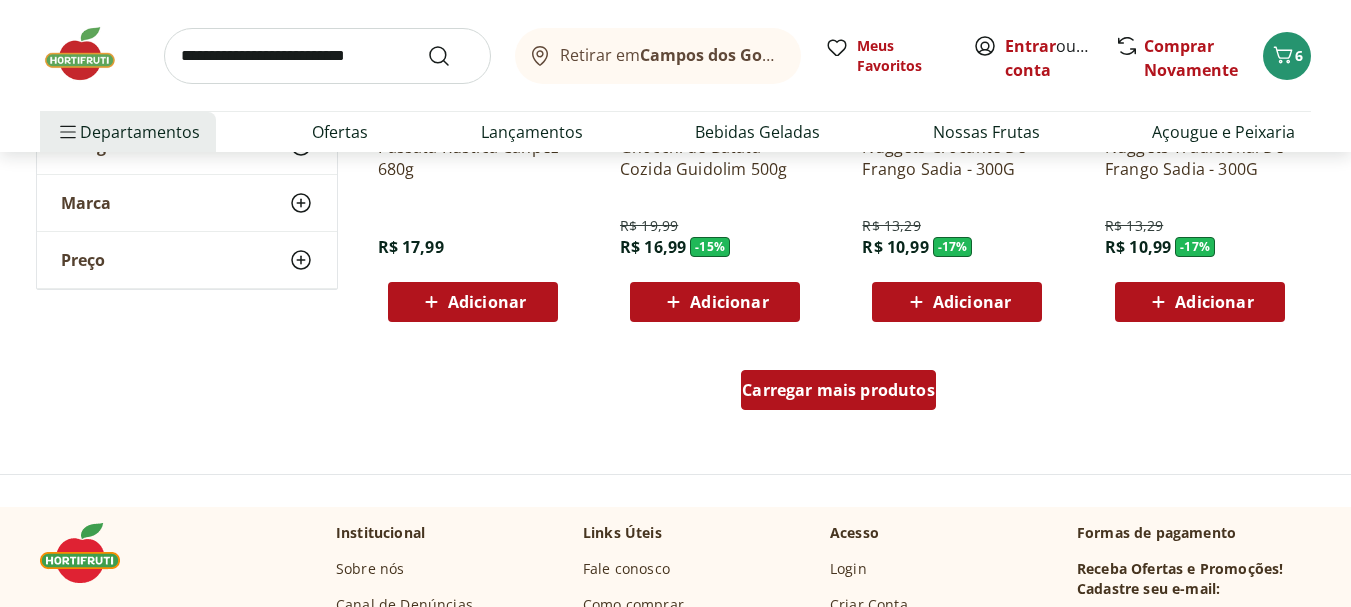 click on "Carregar mais produtos" at bounding box center [838, 390] 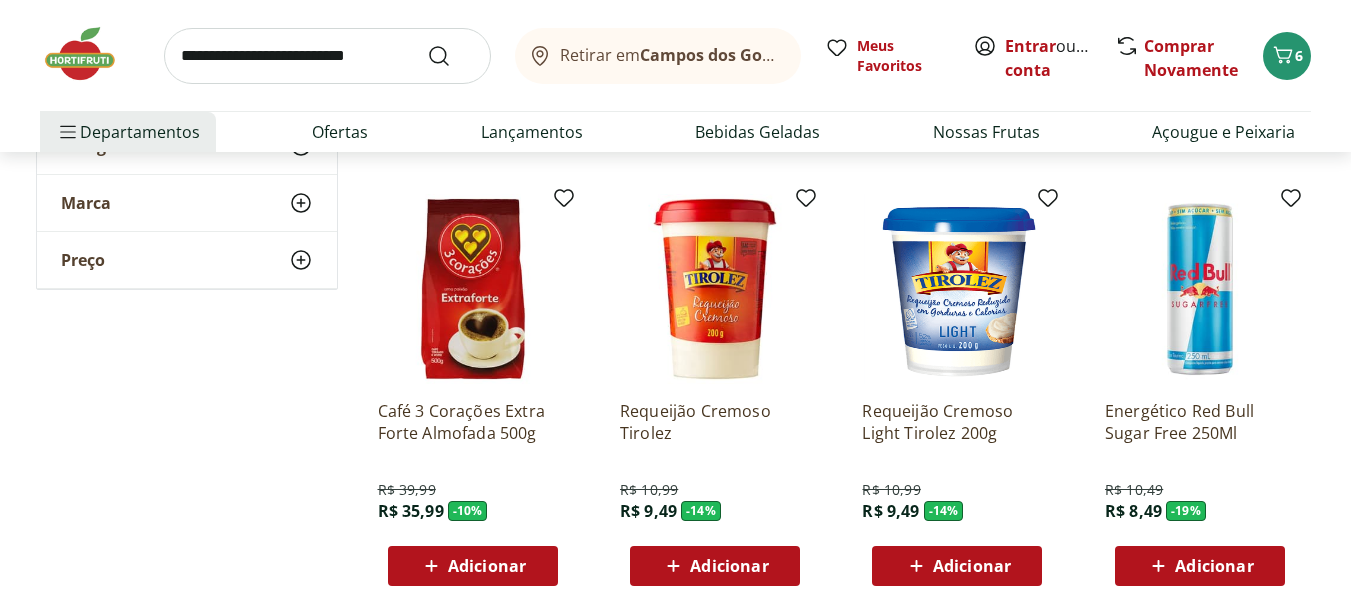 scroll, scrollTop: 2000, scrollLeft: 0, axis: vertical 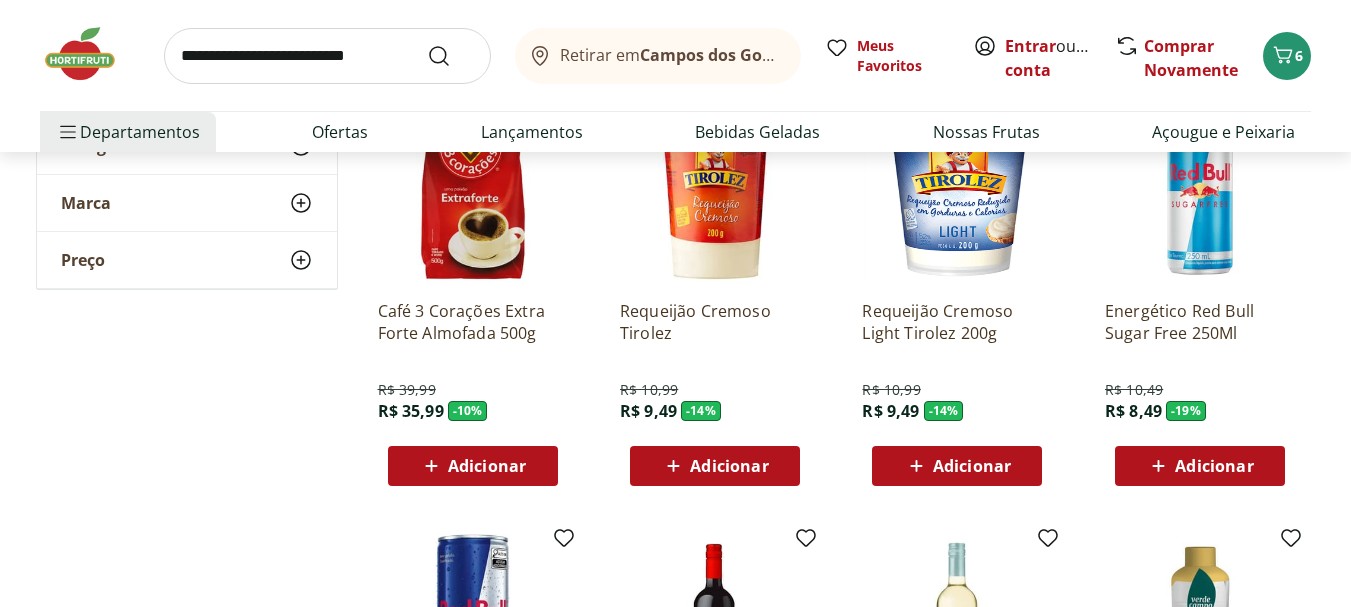 click at bounding box center [327, 56] 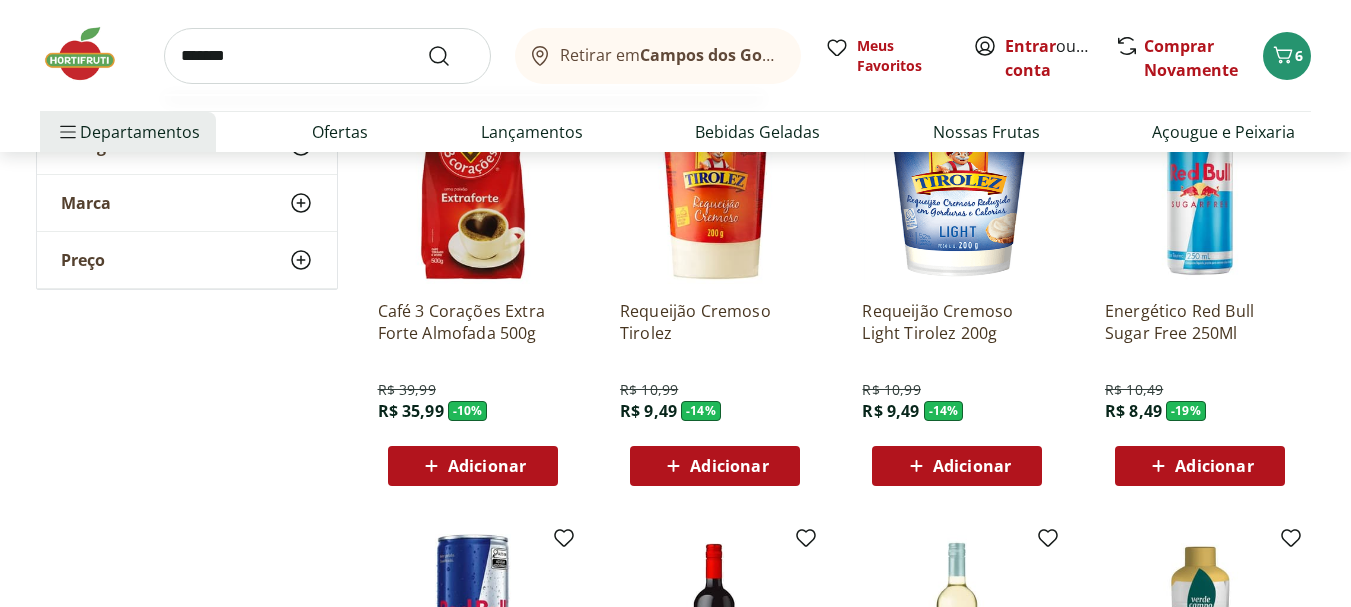 type on "*******" 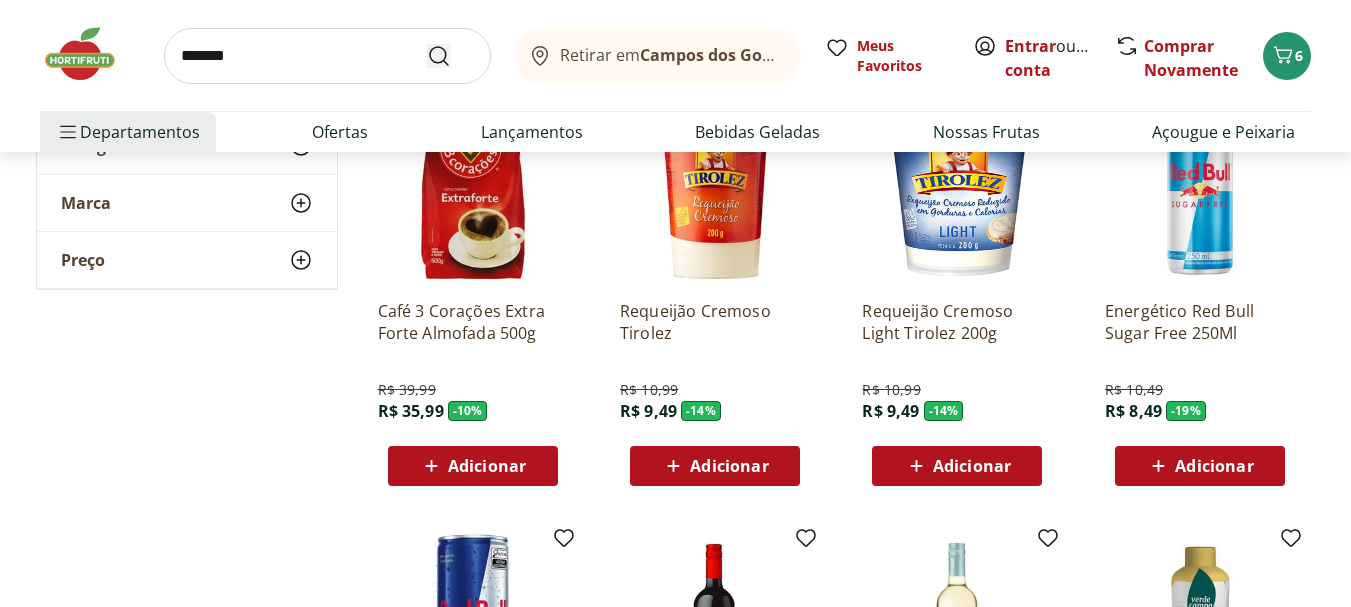click 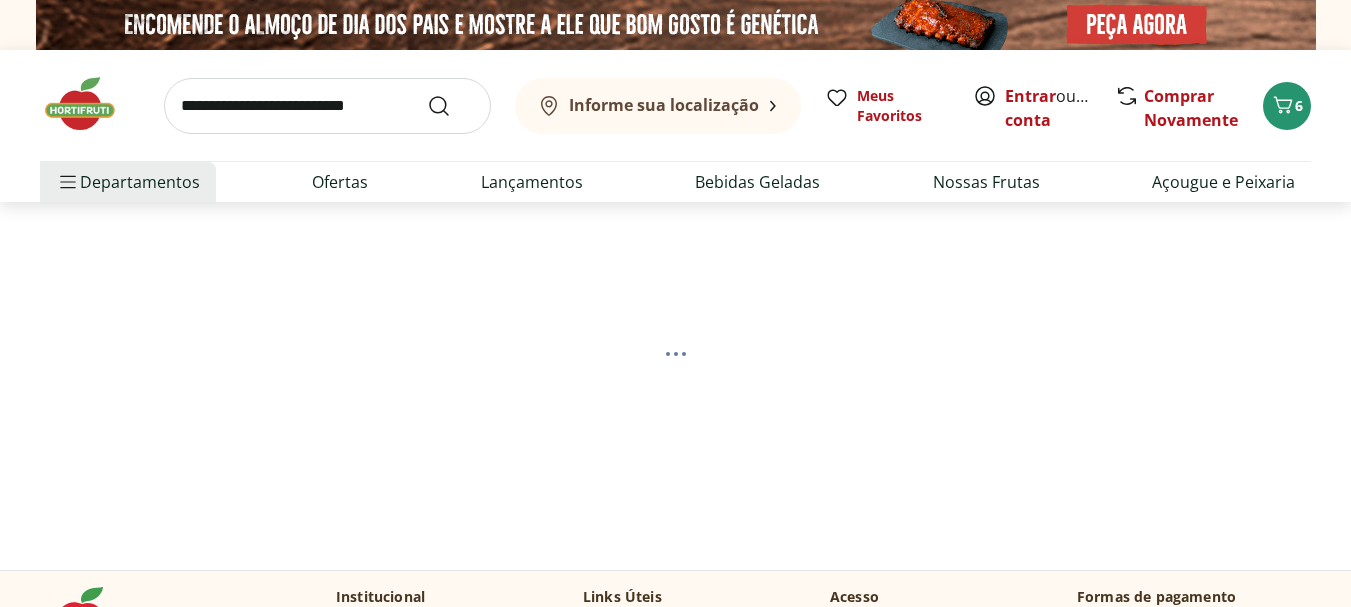 scroll, scrollTop: 0, scrollLeft: 0, axis: both 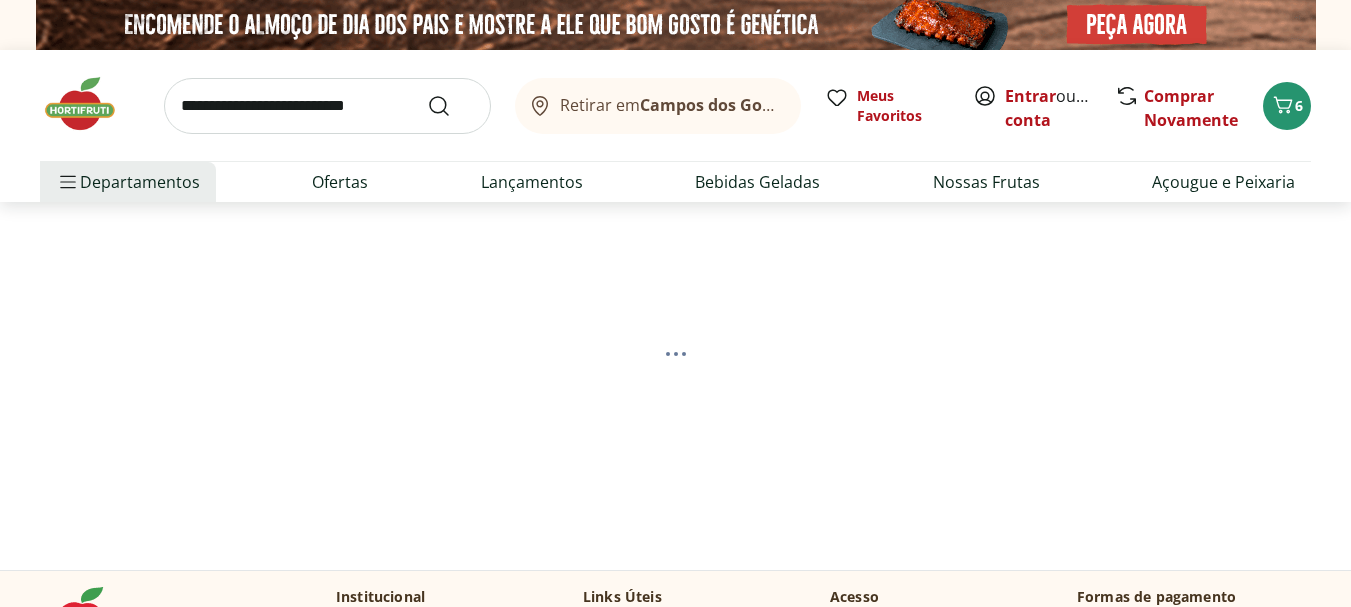 select on "**********" 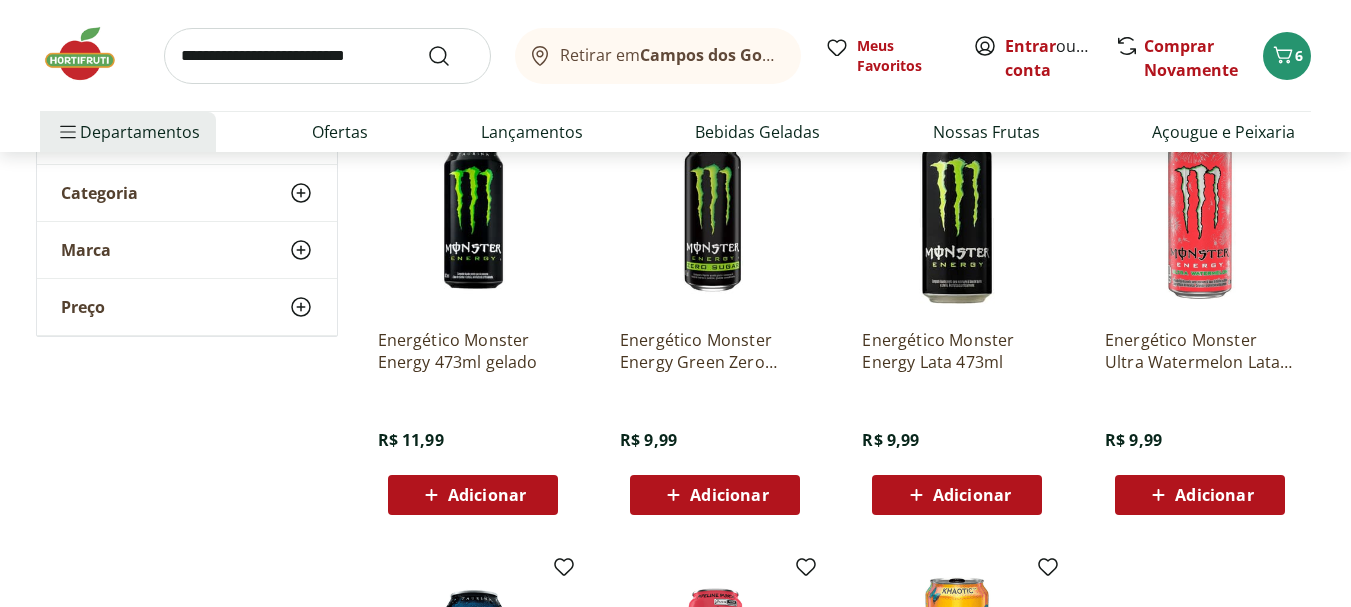 scroll, scrollTop: 0, scrollLeft: 0, axis: both 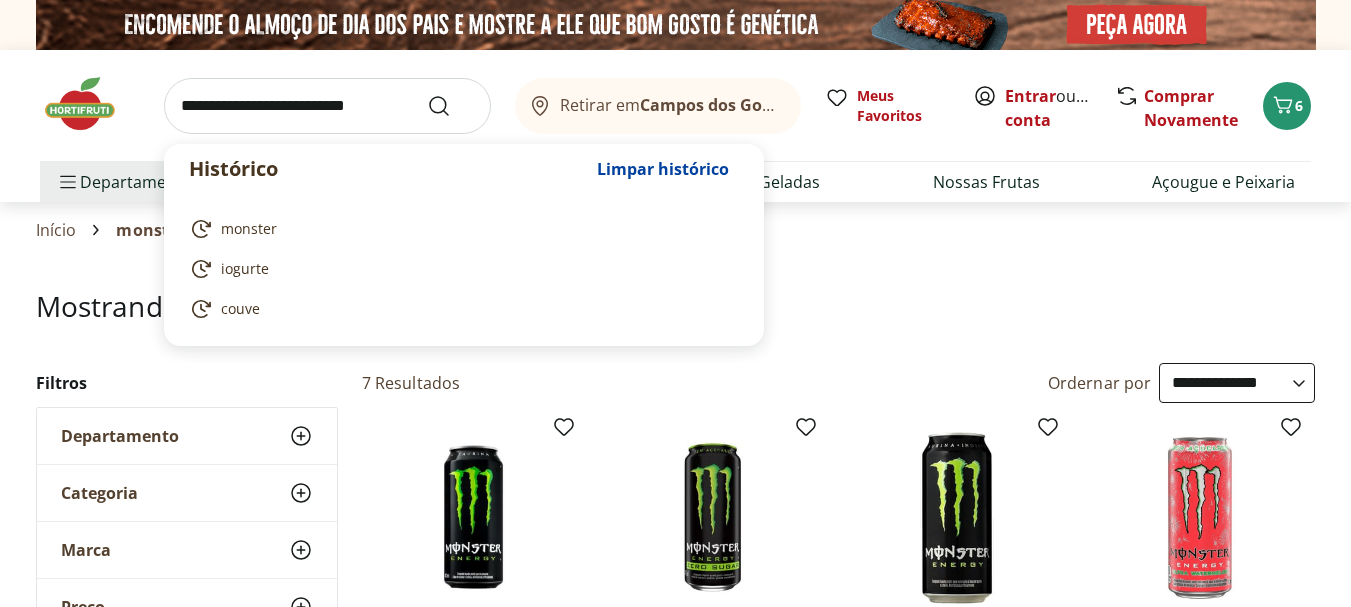 click at bounding box center [327, 106] 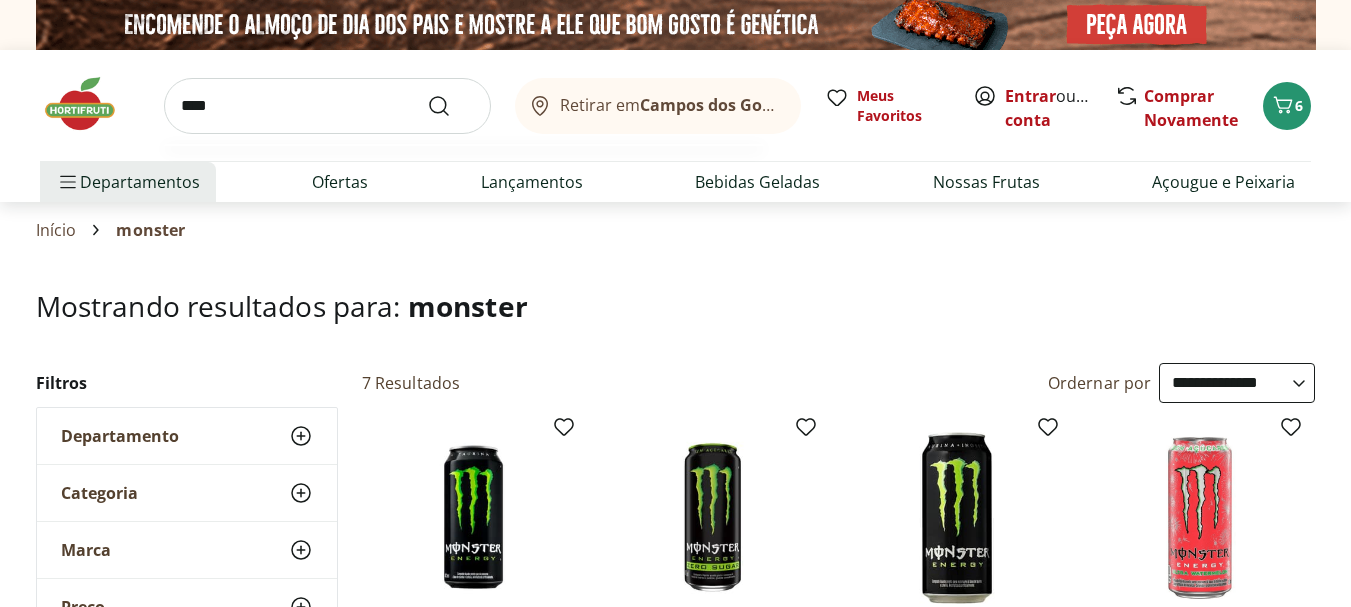 type on "****" 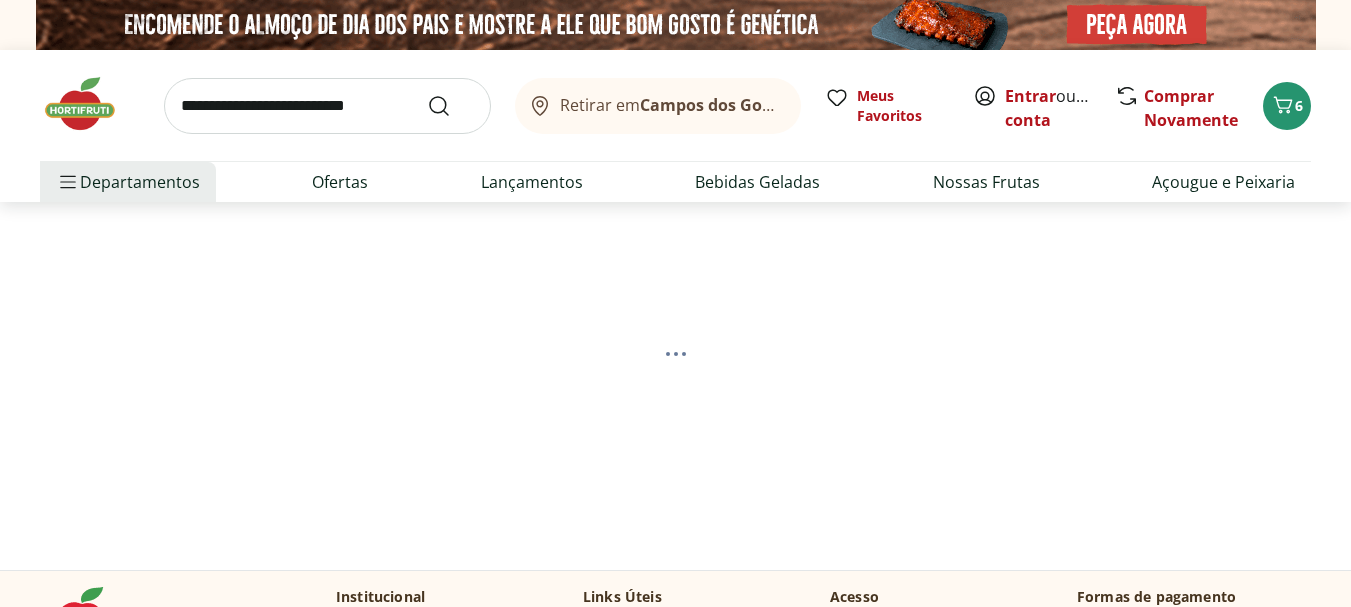 select on "**********" 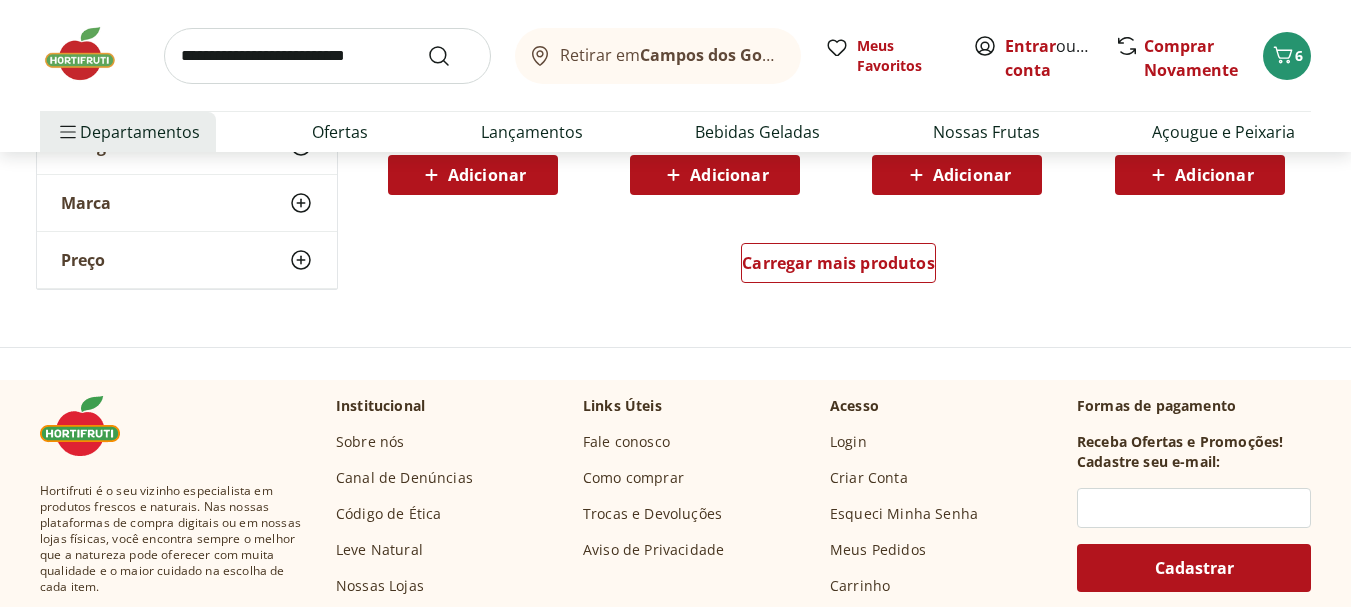 scroll, scrollTop: 1200, scrollLeft: 0, axis: vertical 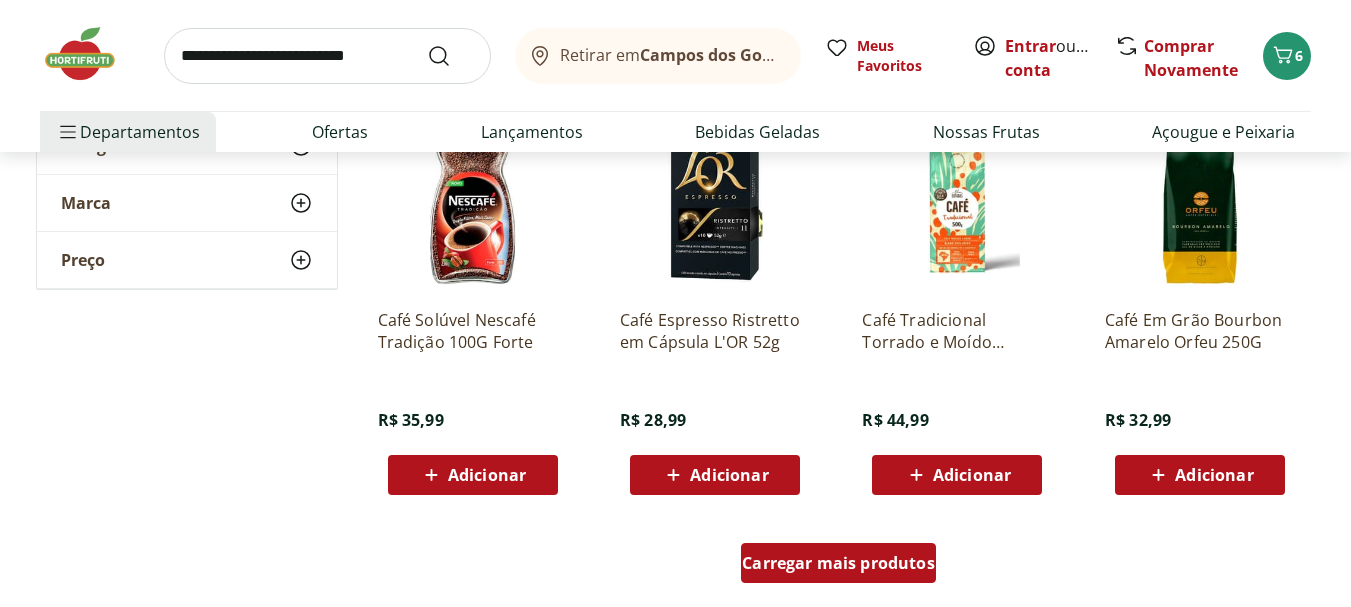 click on "Carregar mais produtos" at bounding box center (838, 563) 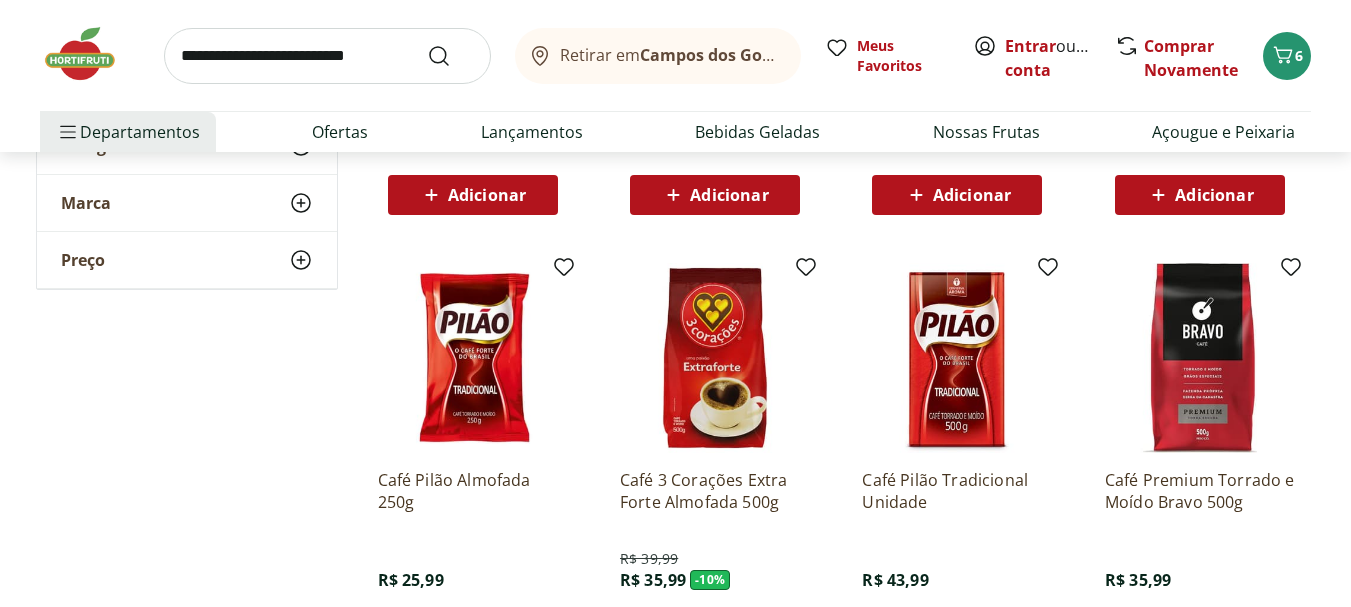 scroll, scrollTop: 800, scrollLeft: 0, axis: vertical 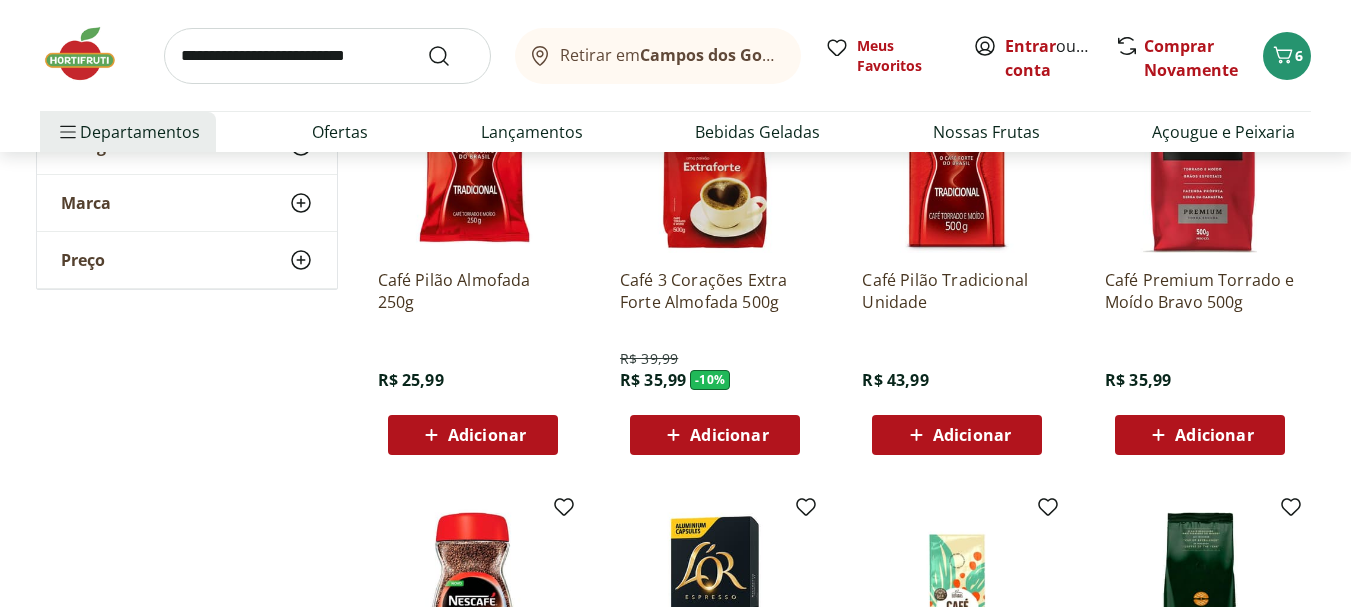 click on "Adicionar" at bounding box center (715, 435) 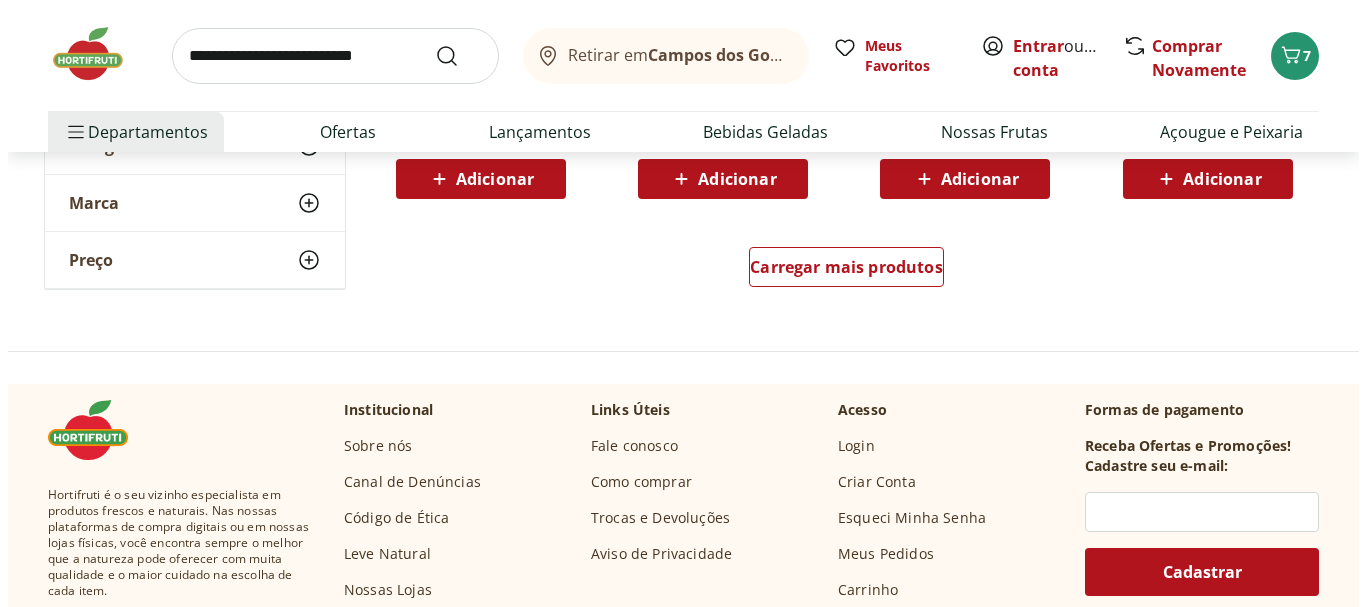 scroll, scrollTop: 2900, scrollLeft: 0, axis: vertical 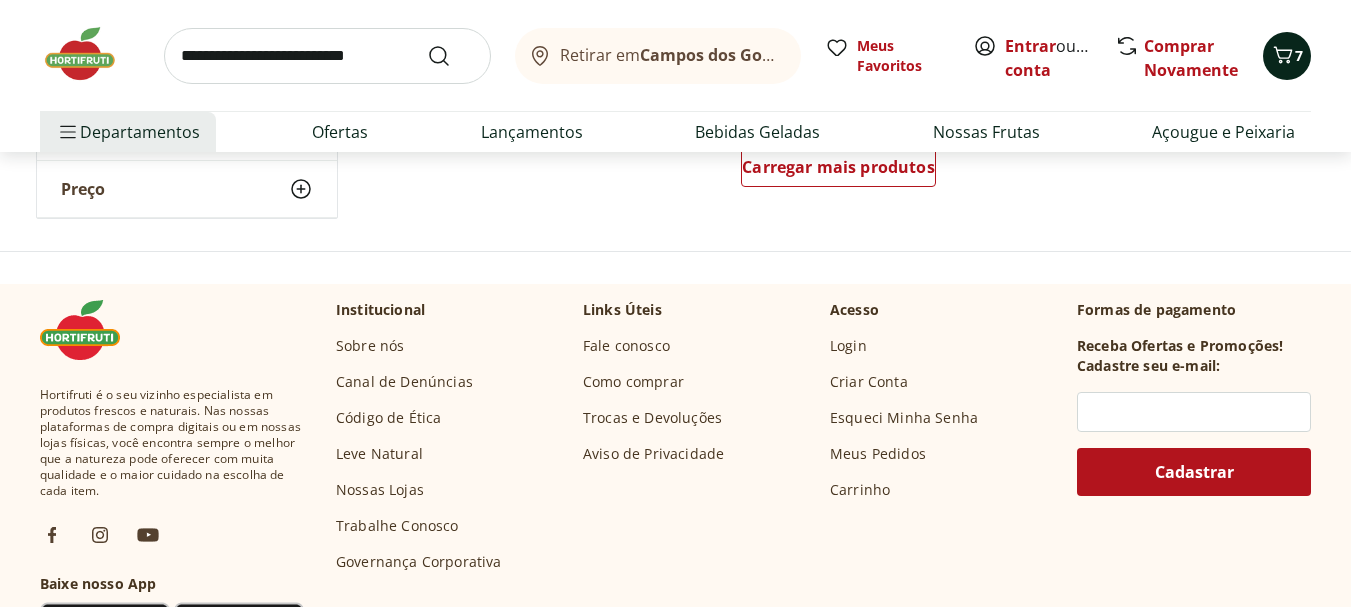 click 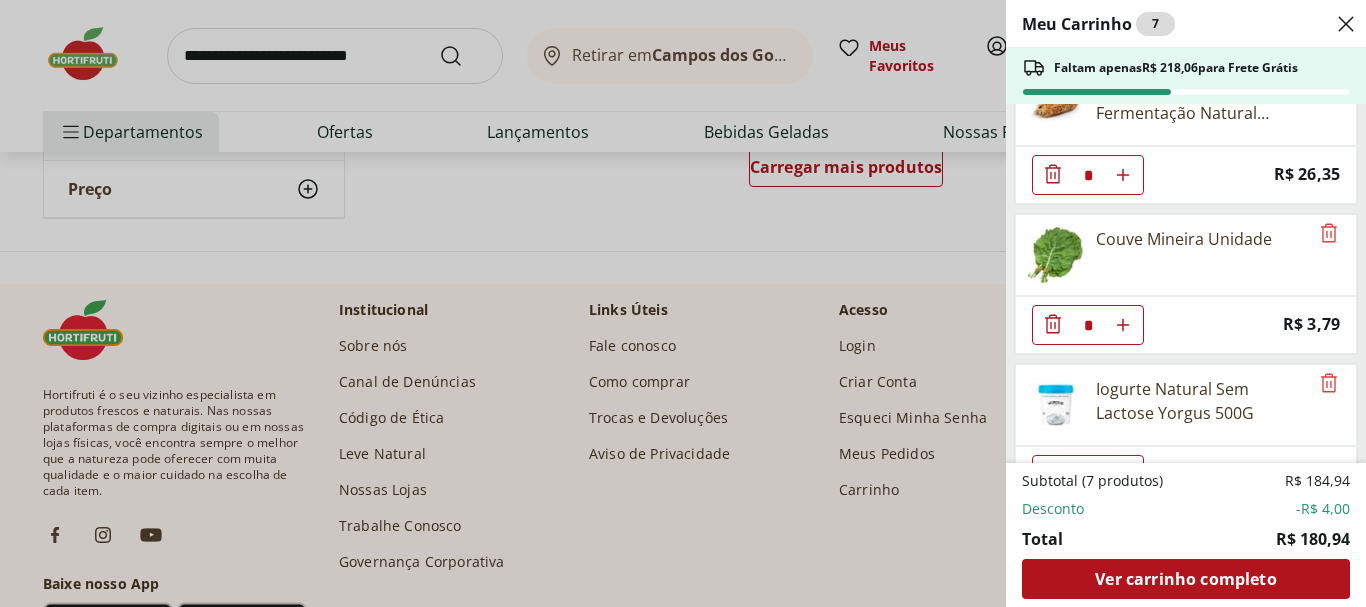 scroll, scrollTop: 399, scrollLeft: 0, axis: vertical 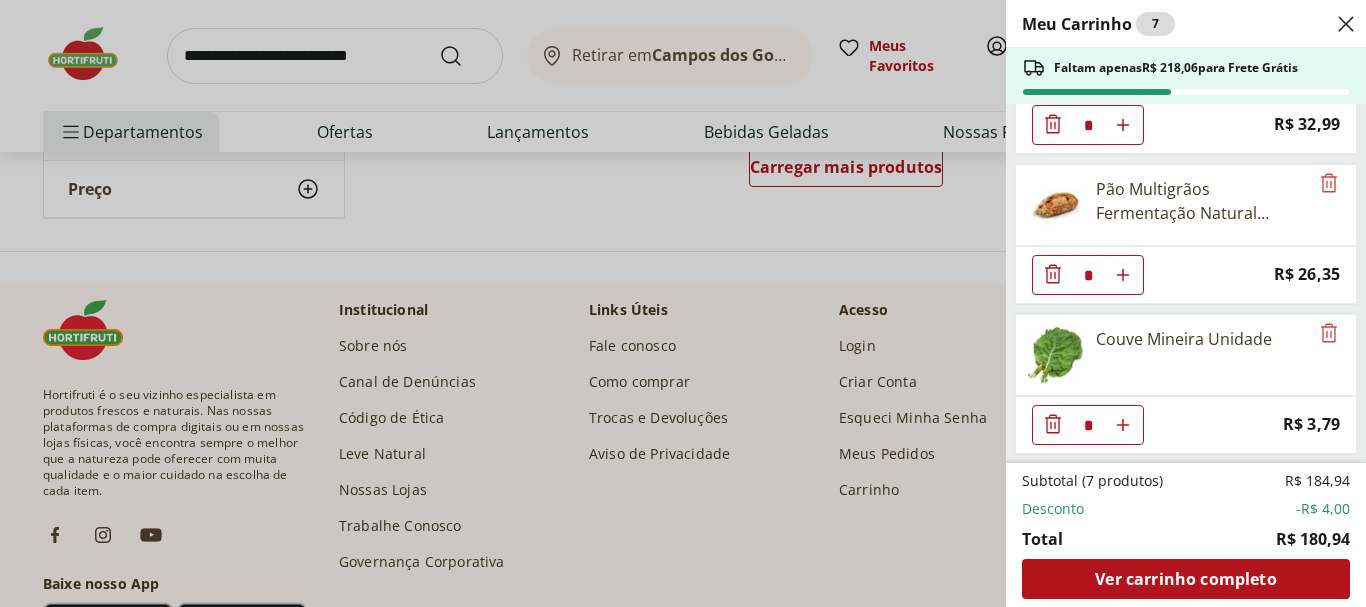 click 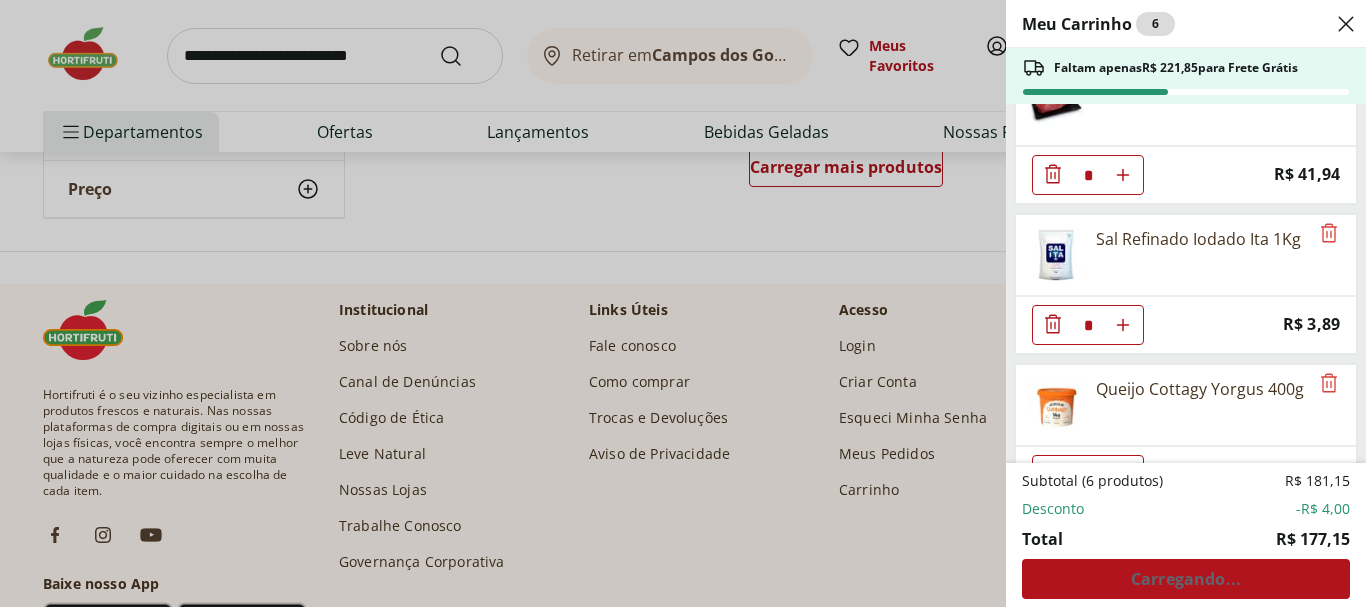 scroll, scrollTop: 0, scrollLeft: 0, axis: both 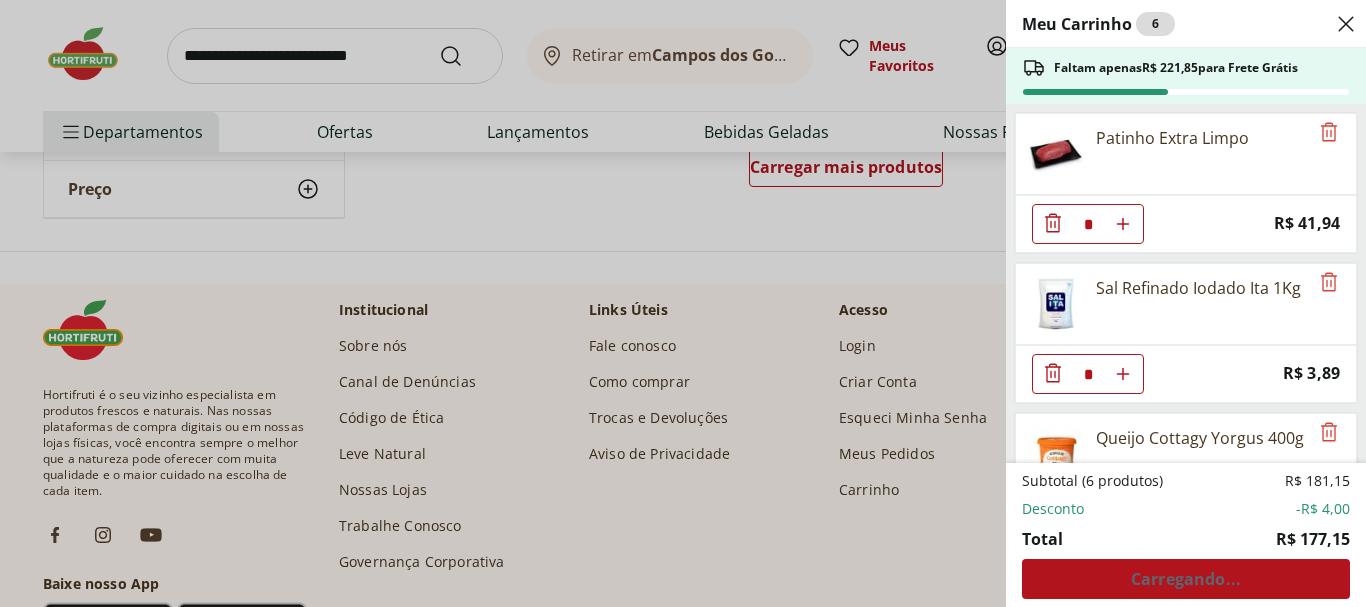 click on "Subtotal (6 produtos) R$ [PRICE] Desconto -R$ [PRICE] Total R$ [PRICE] Carregando..." at bounding box center [1186, 535] 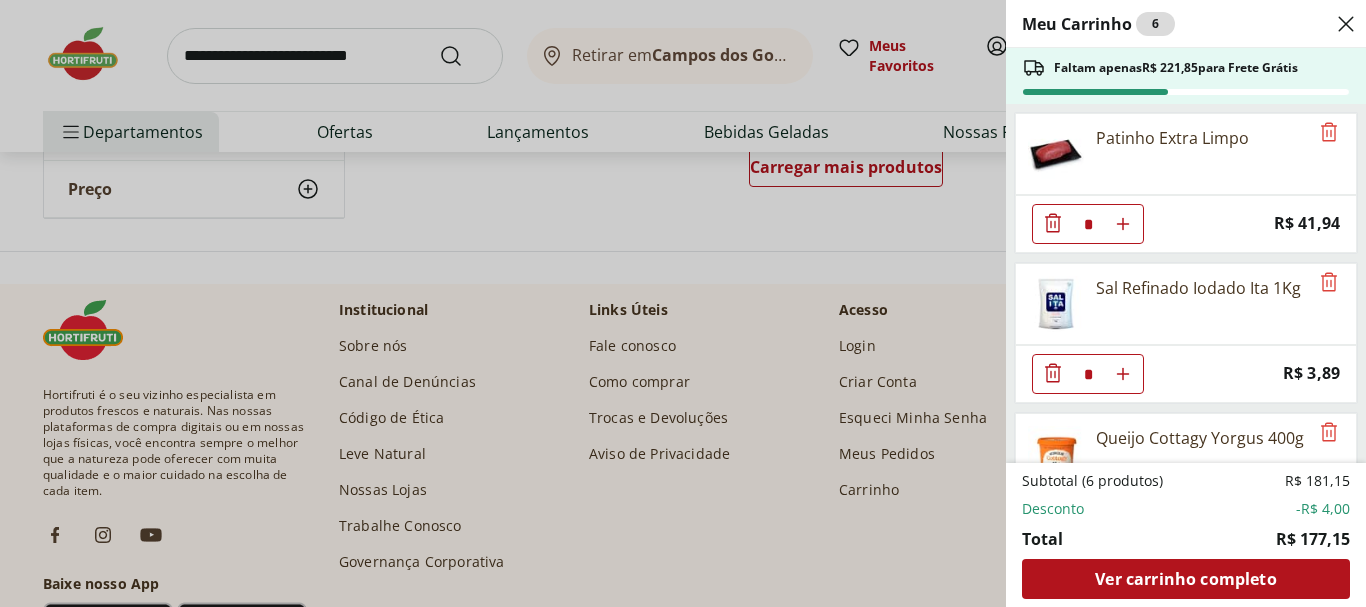 click on "Ver carrinho completo" at bounding box center (1185, 579) 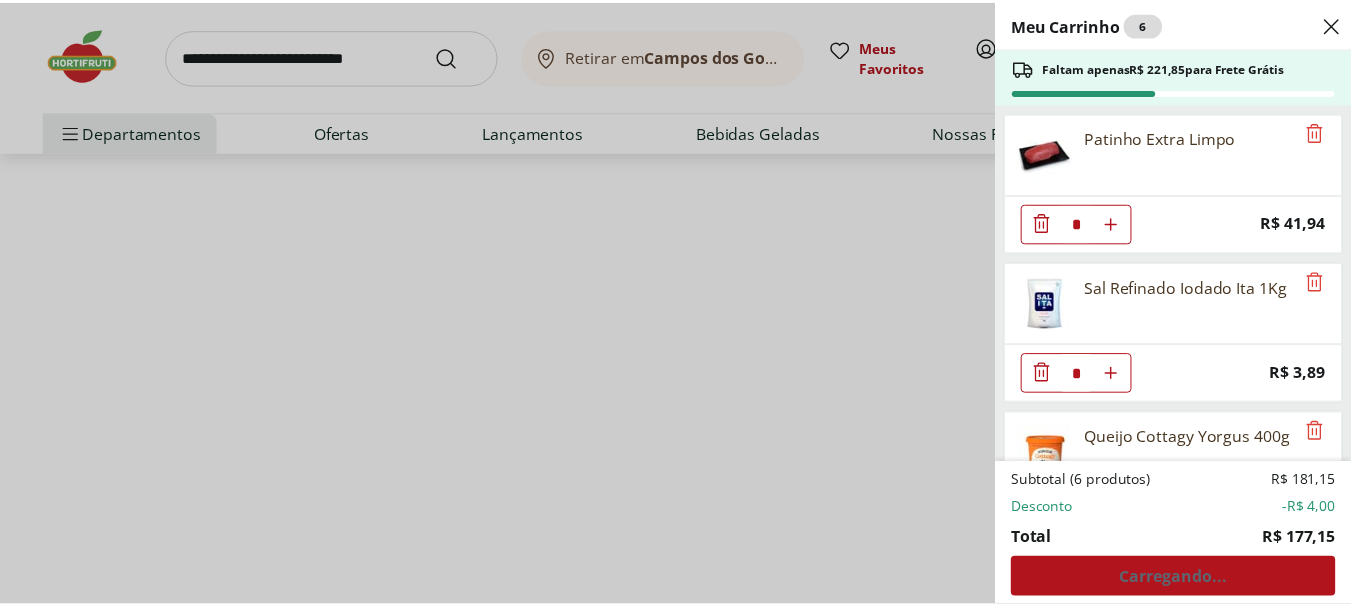 scroll, scrollTop: 0, scrollLeft: 0, axis: both 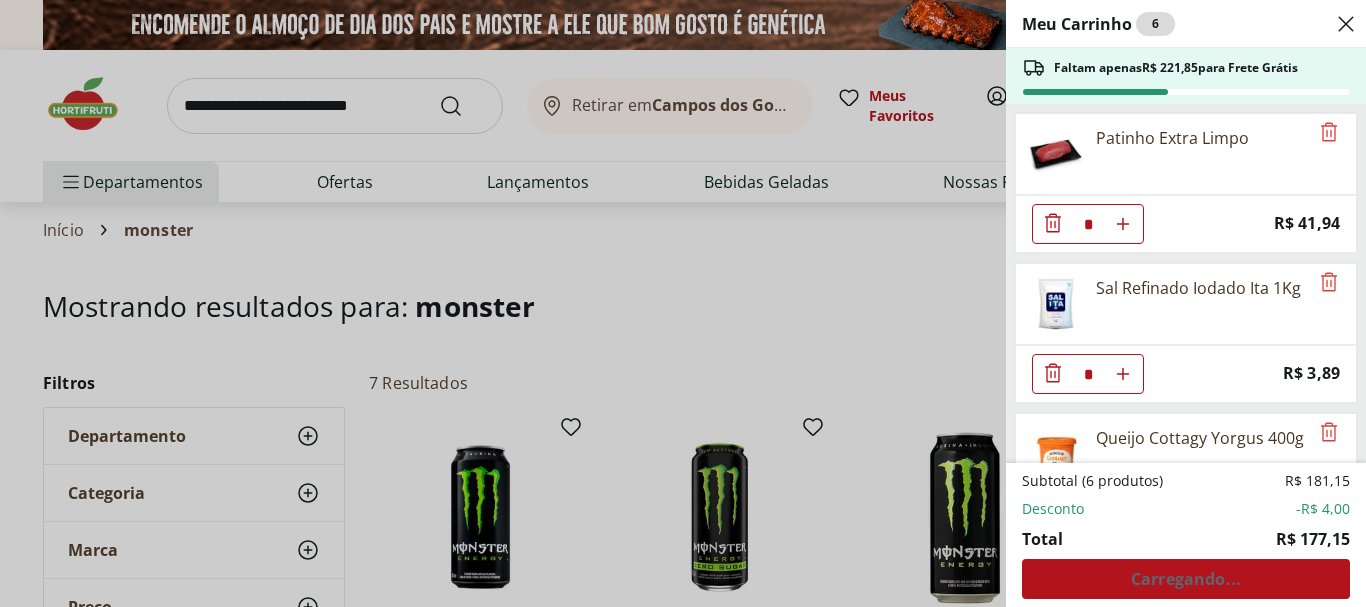 click on "Meu Carrinho 6 Faltam apenas  R$ [PRICE]  para Frete Grátis Patinho Extra Limpo * Price: R$ [PRICE] Sal Refinado Iodado Ita 1Kg * Price: R$ [PRICE] Queijo Cottagy Yorgus 400g * Price: R$ [PRICE] Pão Multigrãos Fermentação Natural Hortifruti Natural da Terra * Price: R$ [PRICE] Iogurte Natural Sem Lactose Yorgus 500G * Price: R$ [PRICE] Café 3 Corações Extra Forte Almofada 500g * Original price: R$ [PRICE] Price: R$ [PRICE] Subtotal (6 produtos) R$ [PRICE] Desconto -R$ [PRICE] Total R$ [PRICE] Carregando..." at bounding box center [683, 303] 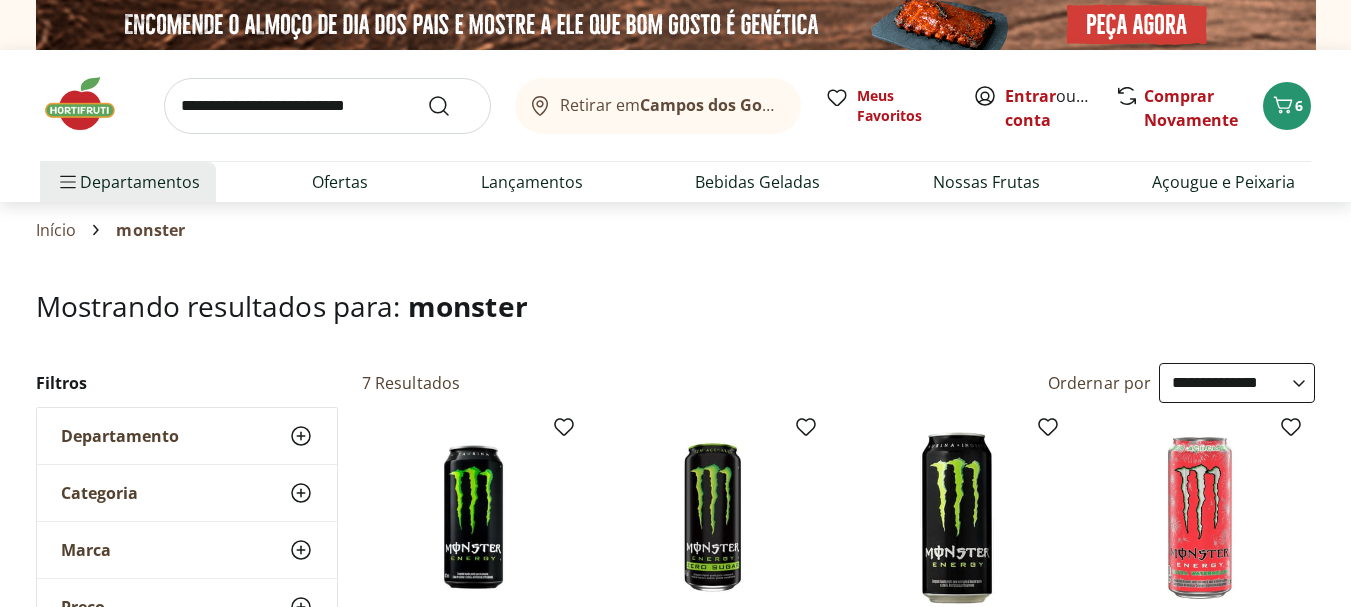click at bounding box center (327, 106) 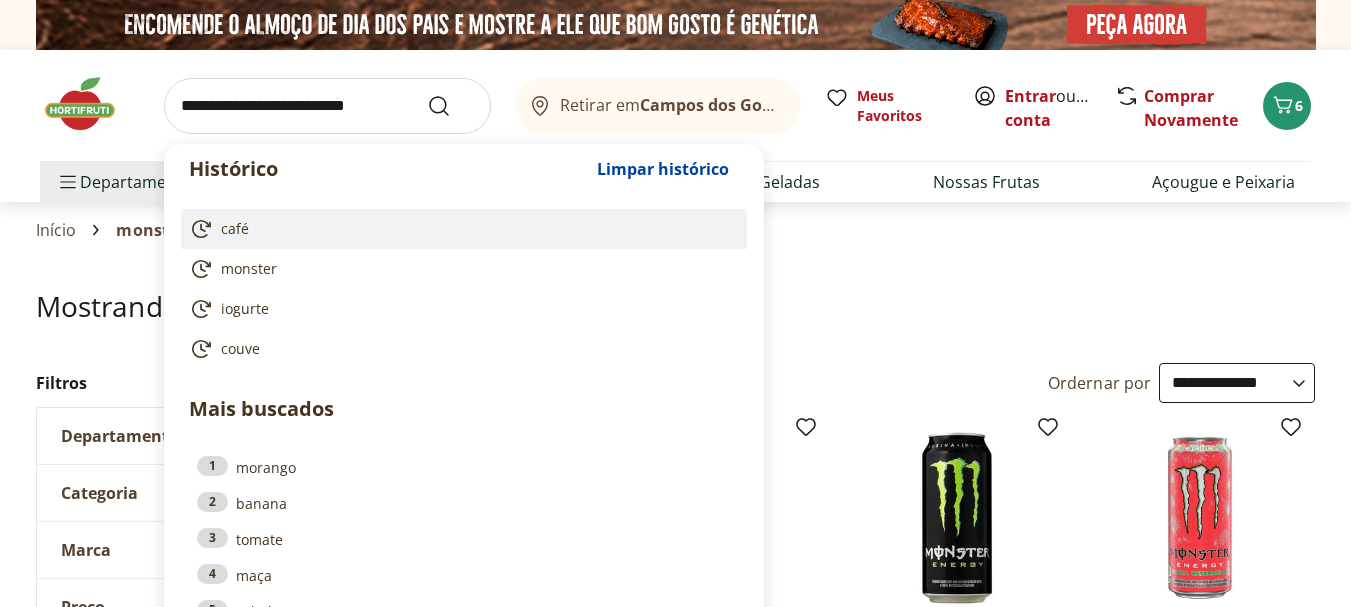 click on "café" at bounding box center (460, 229) 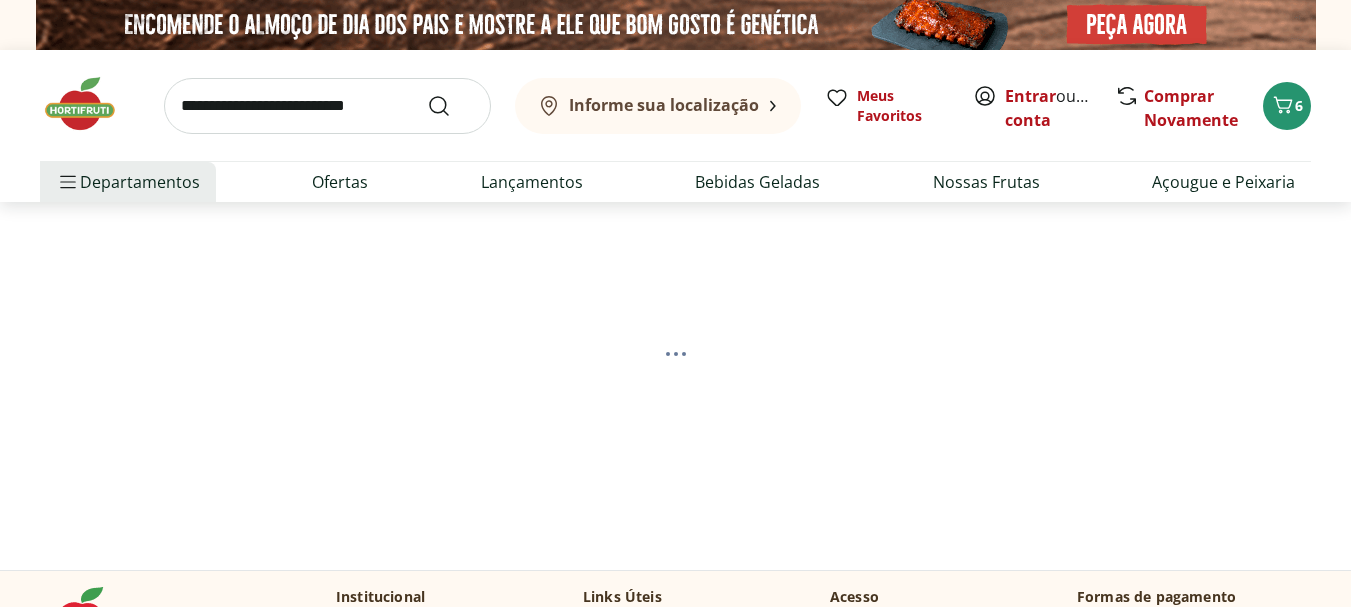 scroll, scrollTop: 0, scrollLeft: 0, axis: both 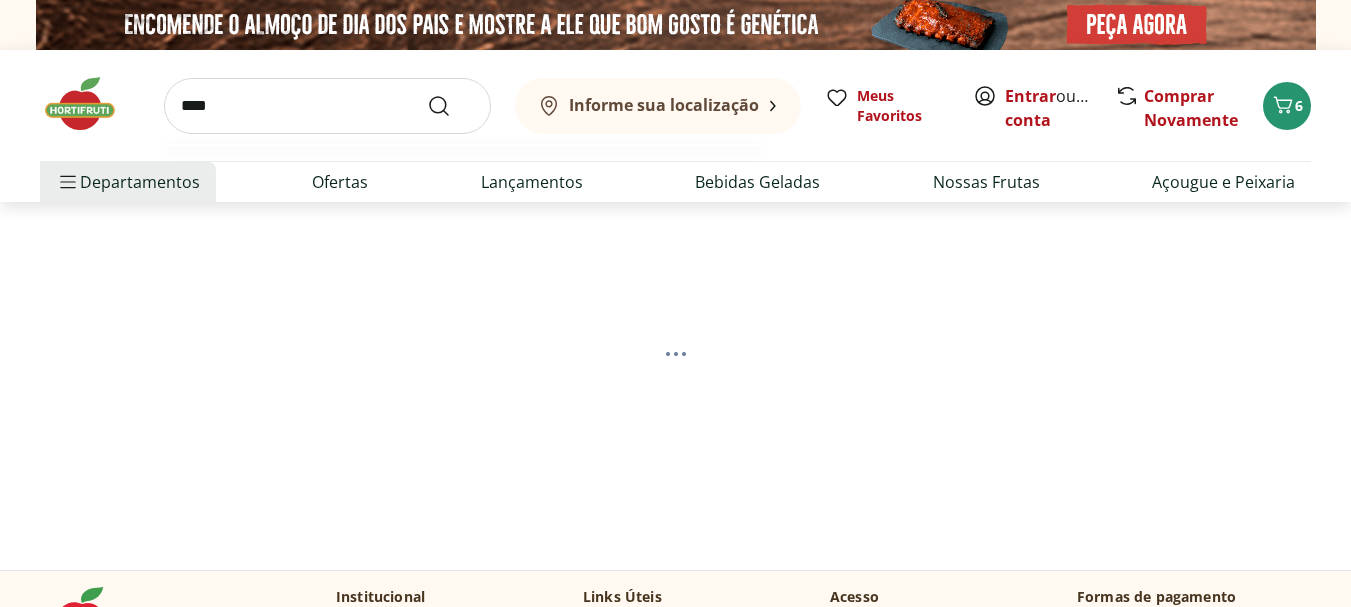 type on "****" 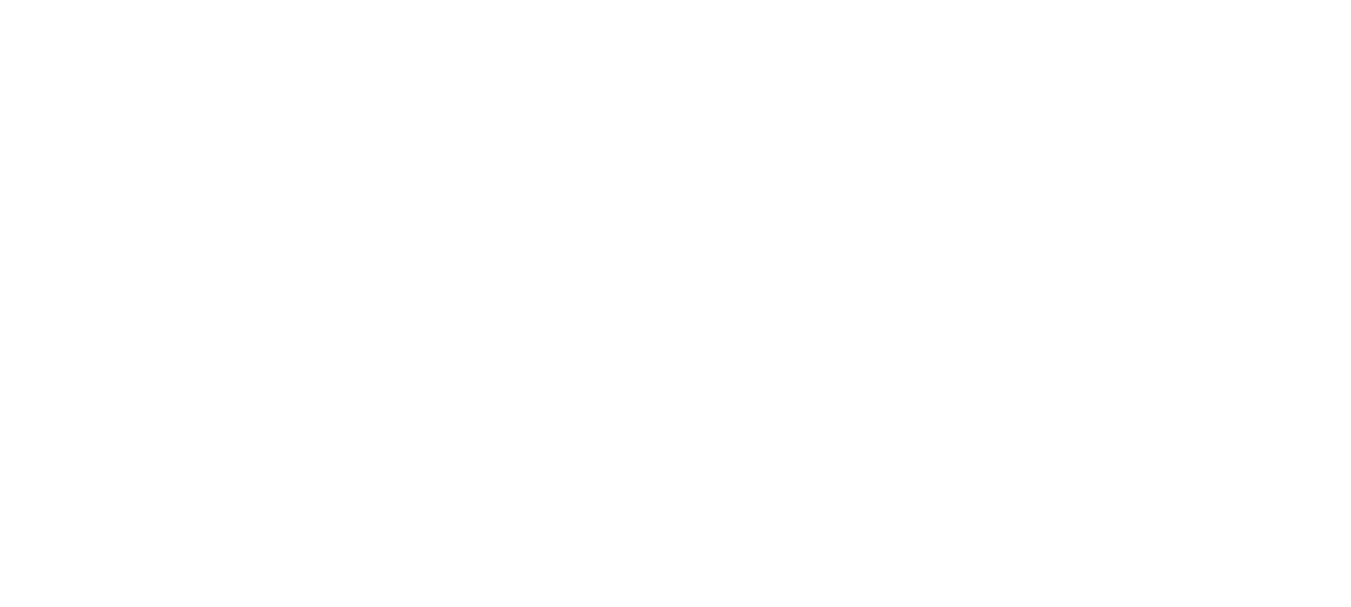 select on "**********" 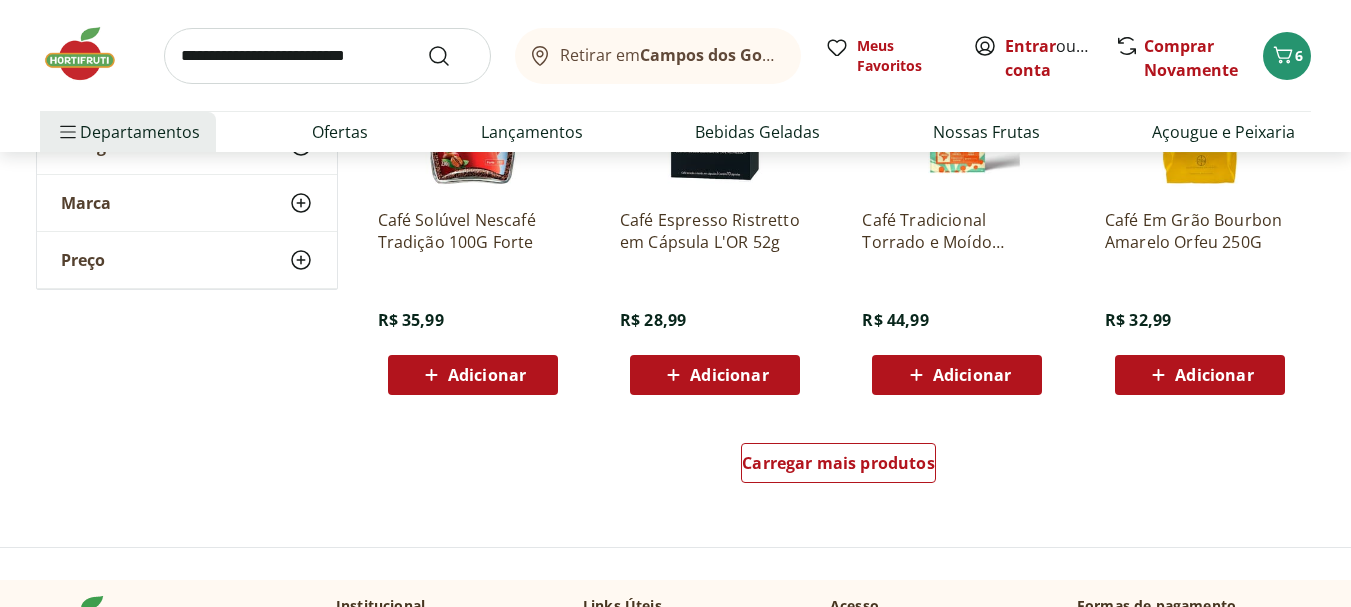 scroll, scrollTop: 1500, scrollLeft: 0, axis: vertical 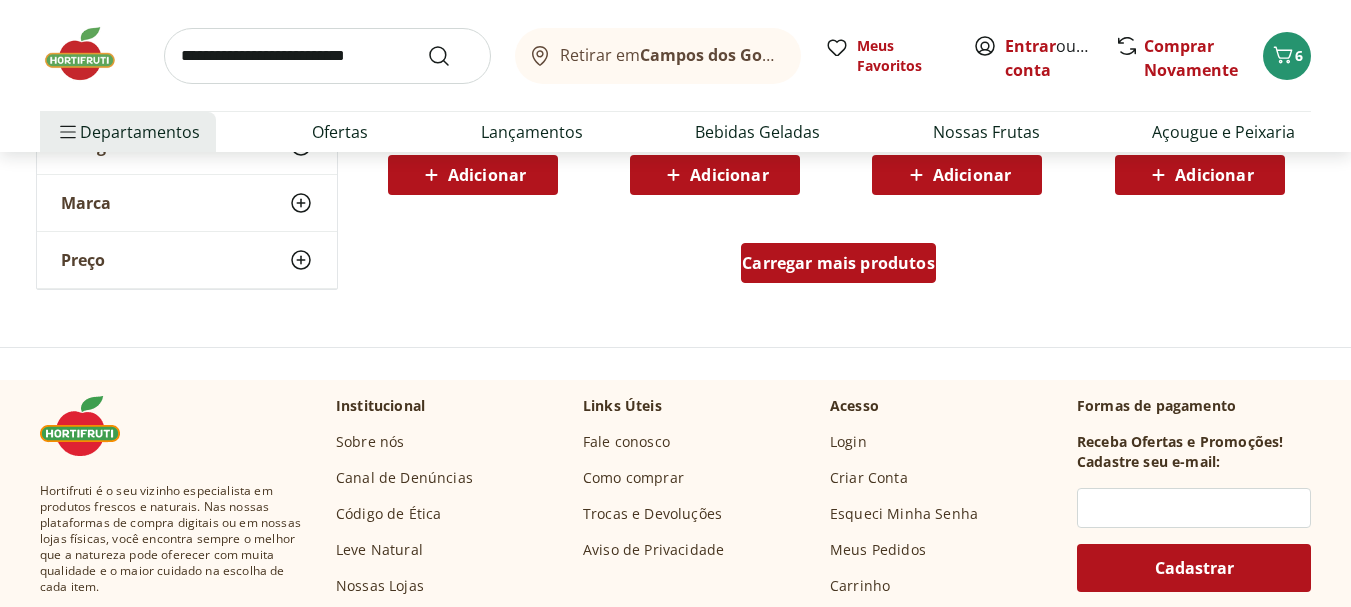 click on "Carregar mais produtos" at bounding box center (838, 263) 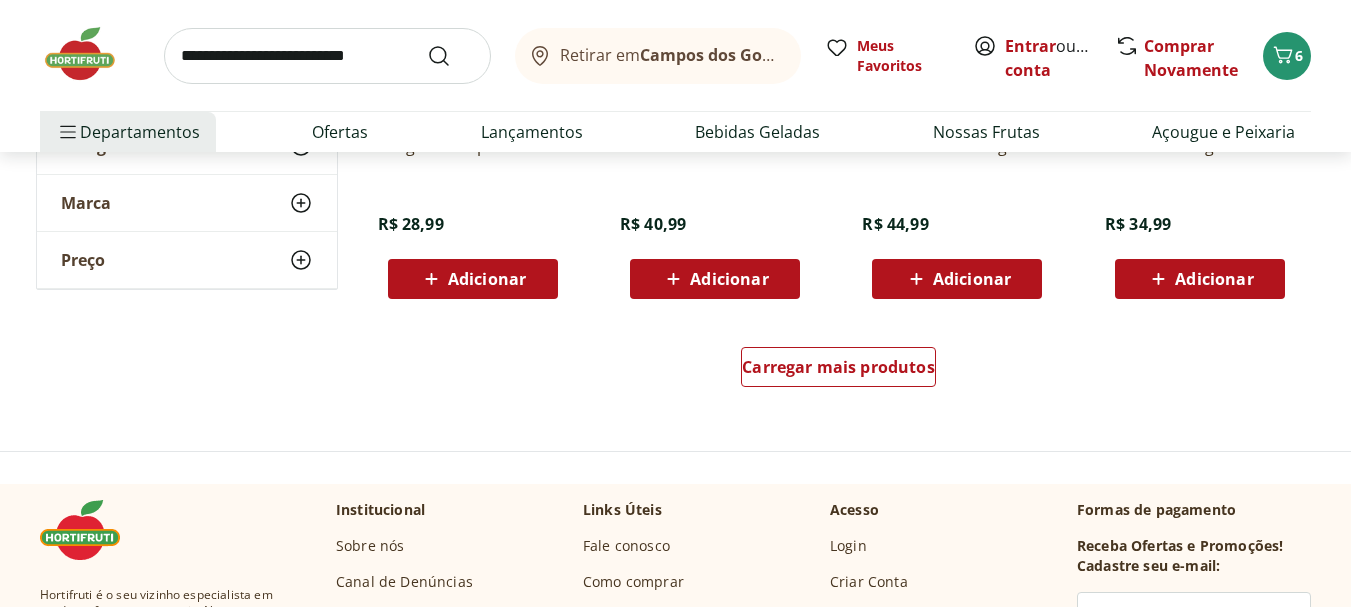 scroll, scrollTop: 2800, scrollLeft: 0, axis: vertical 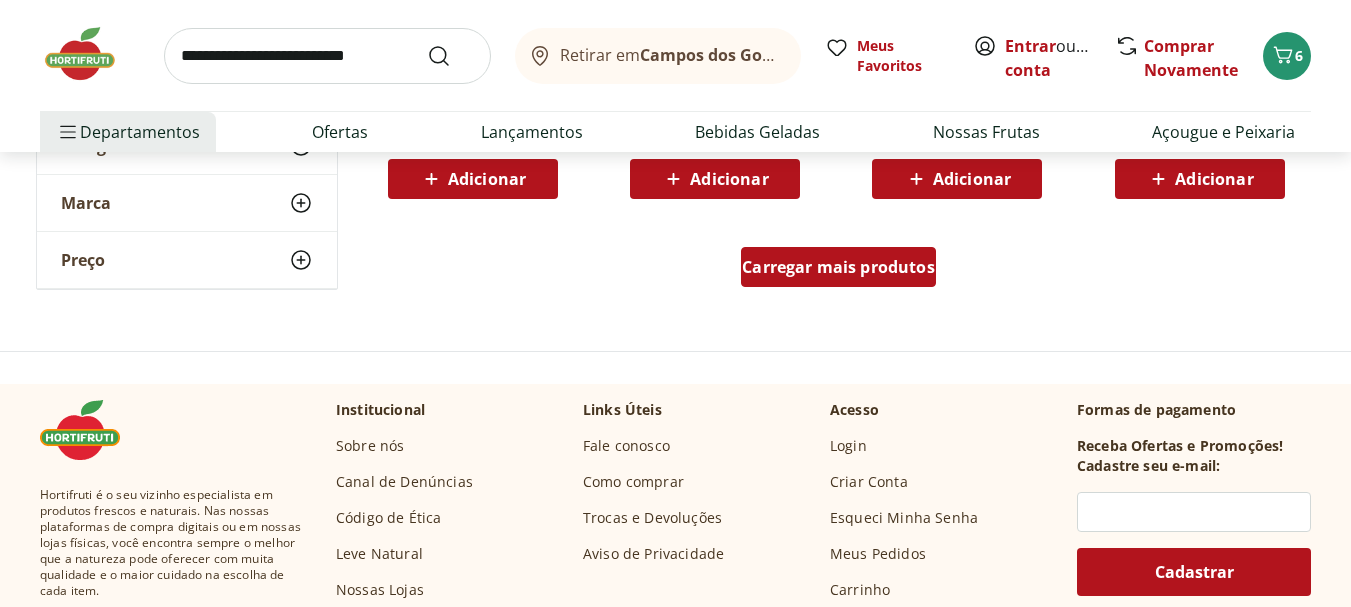 click on "Carregar mais produtos" at bounding box center [838, 267] 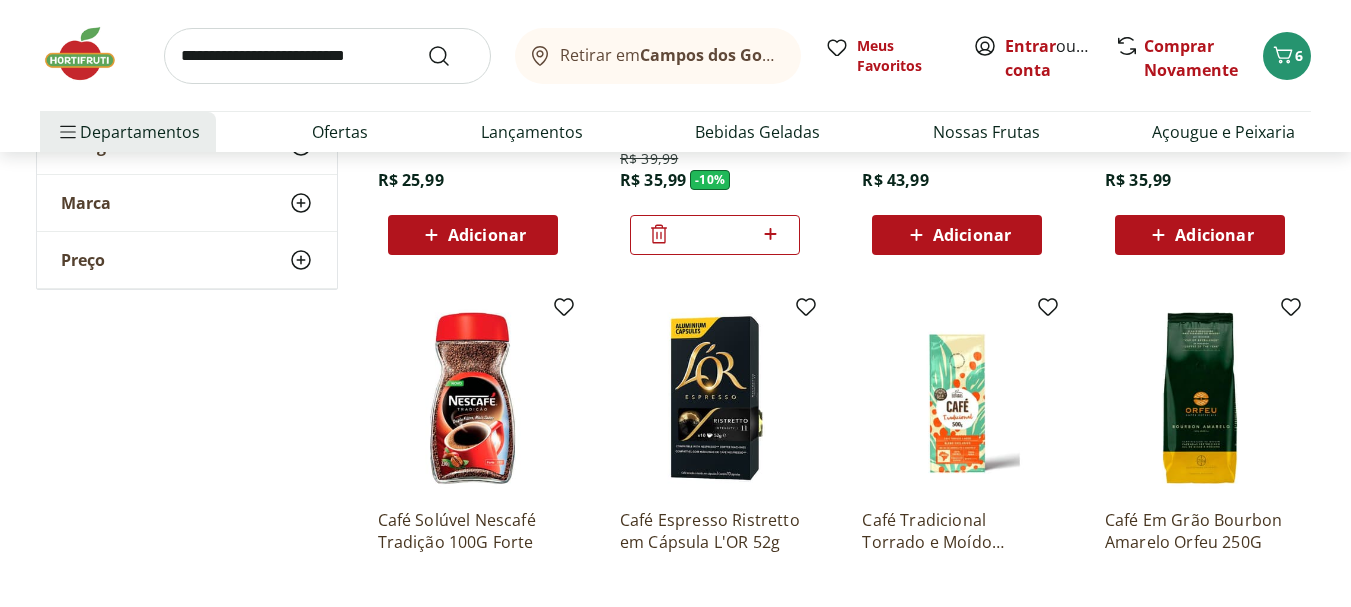 scroll, scrollTop: 700, scrollLeft: 0, axis: vertical 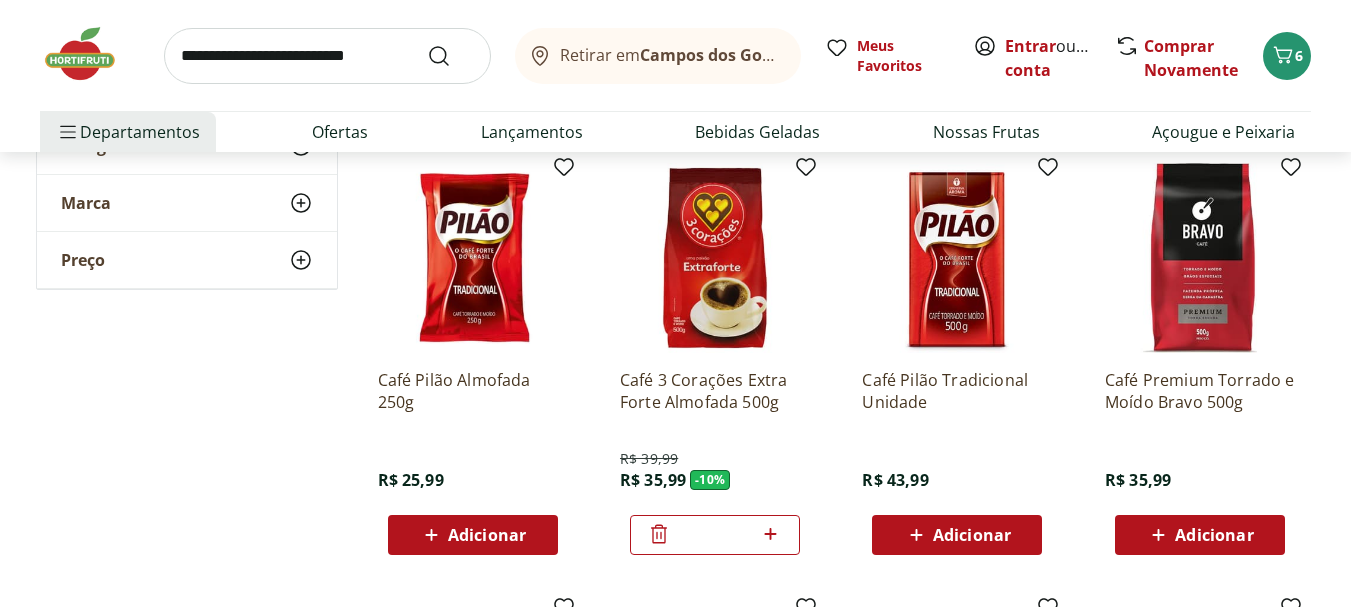 click on "Adicionar" at bounding box center (487, 535) 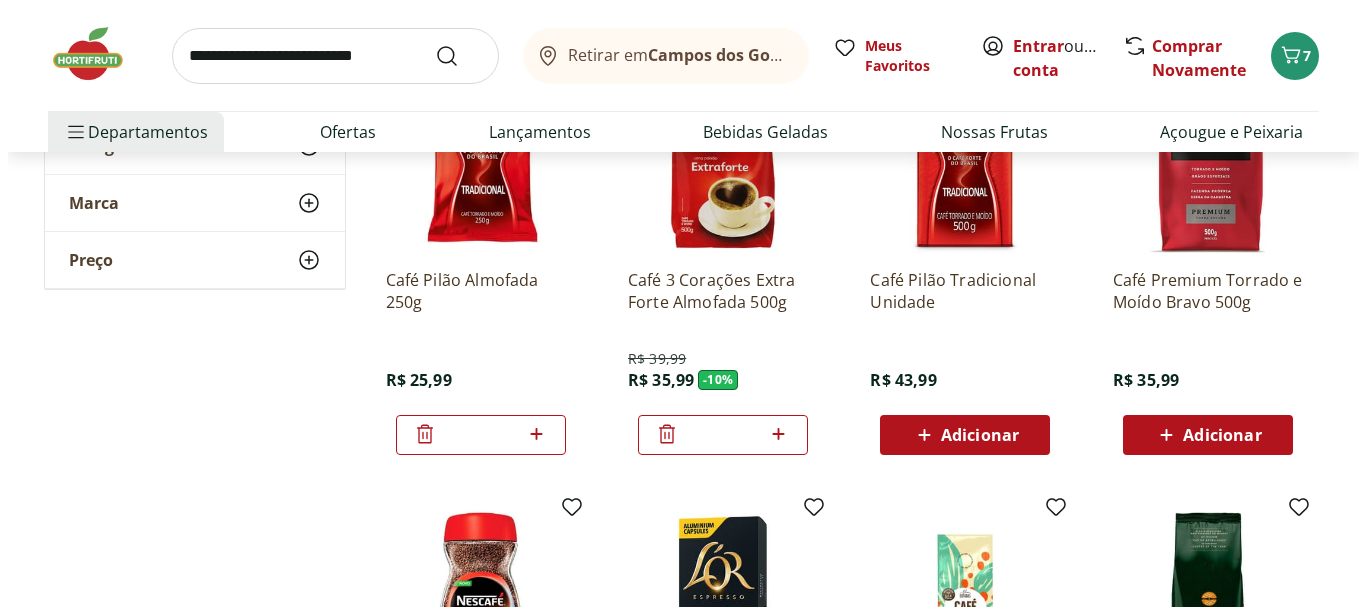 scroll, scrollTop: 400, scrollLeft: 0, axis: vertical 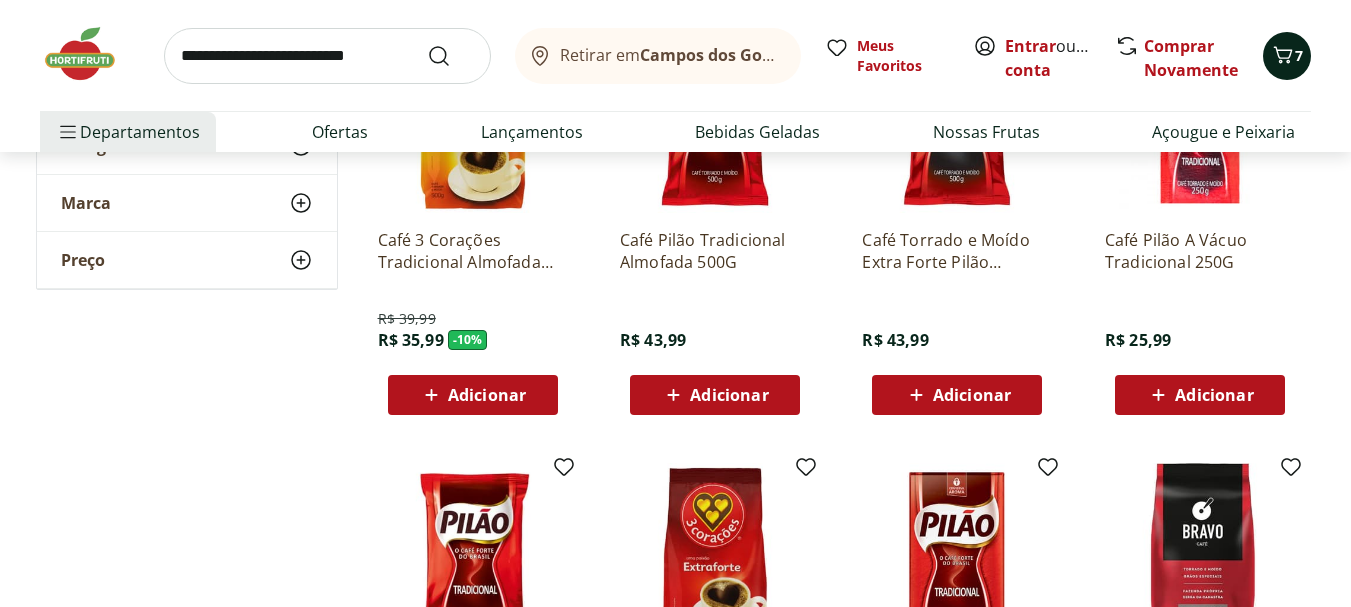 click on "7" at bounding box center [1299, 55] 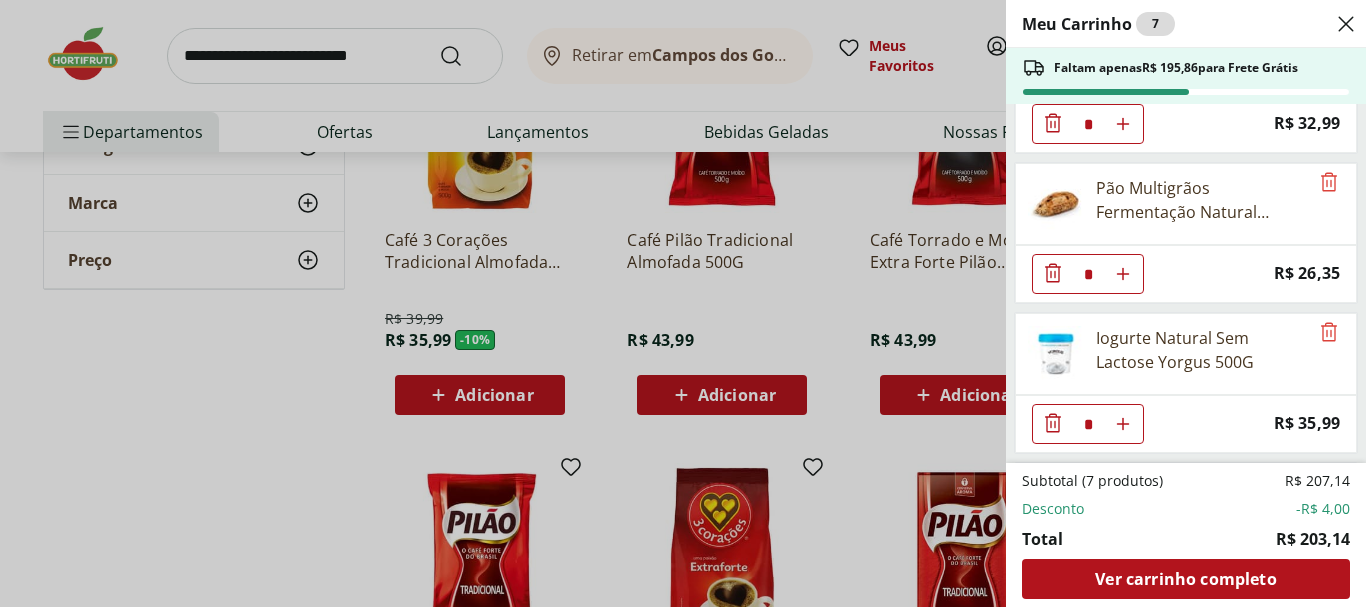 scroll, scrollTop: 699, scrollLeft: 0, axis: vertical 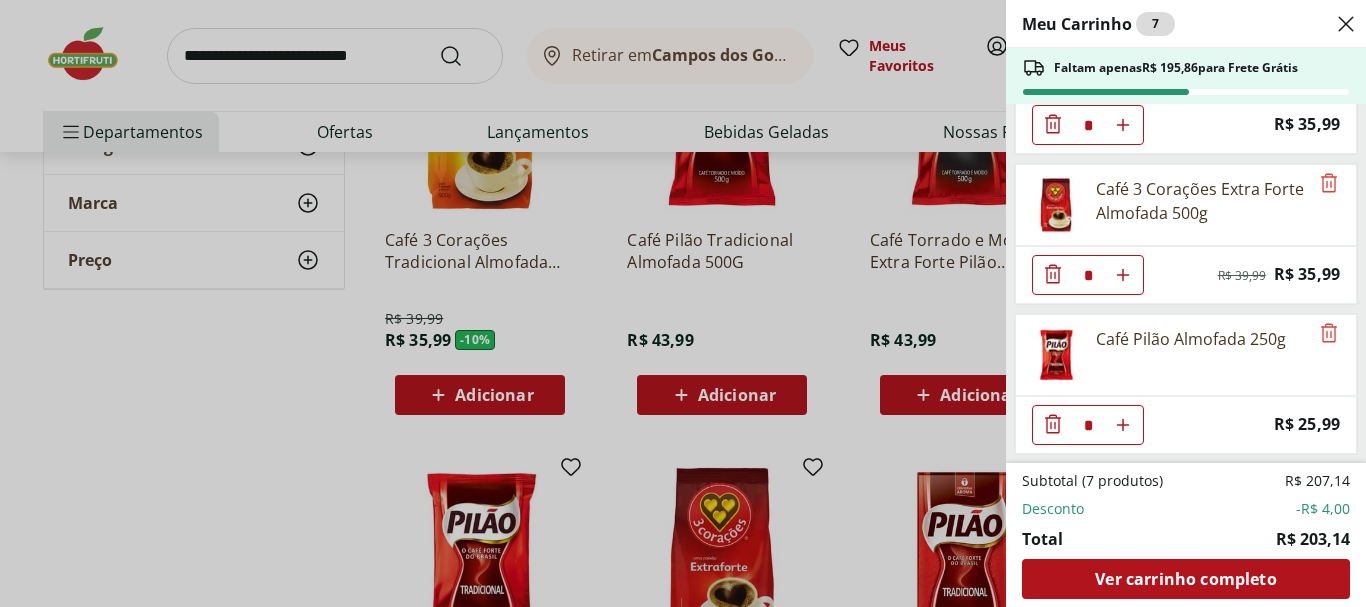 click 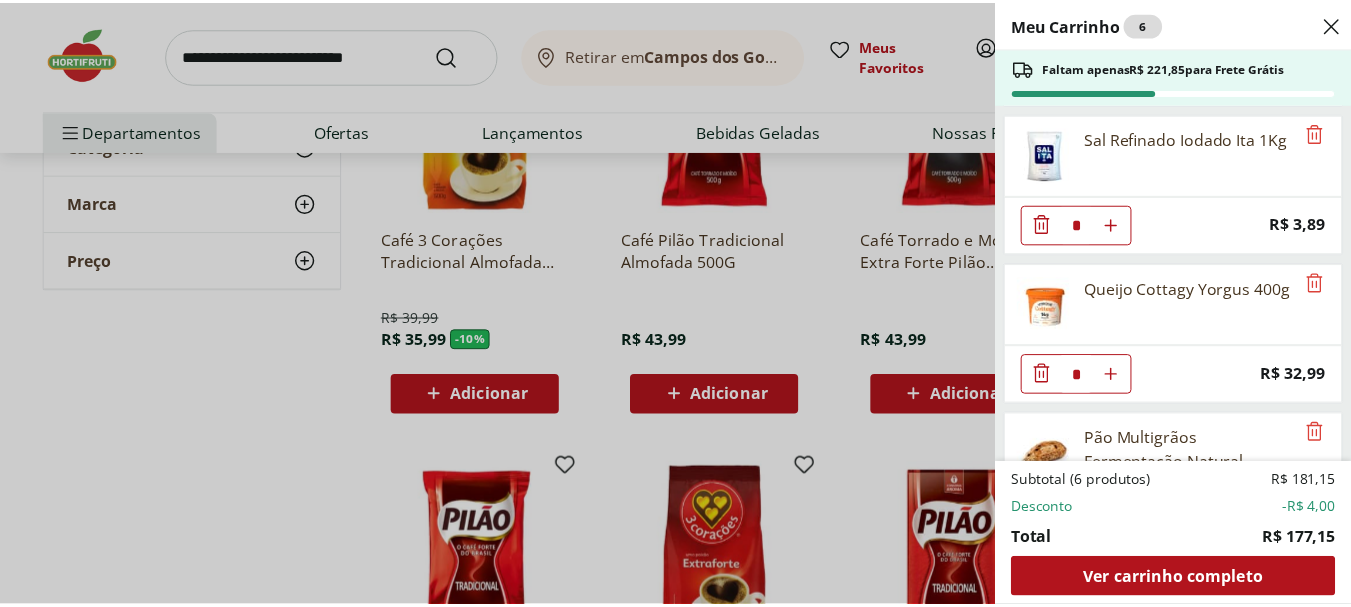 scroll, scrollTop: 0, scrollLeft: 0, axis: both 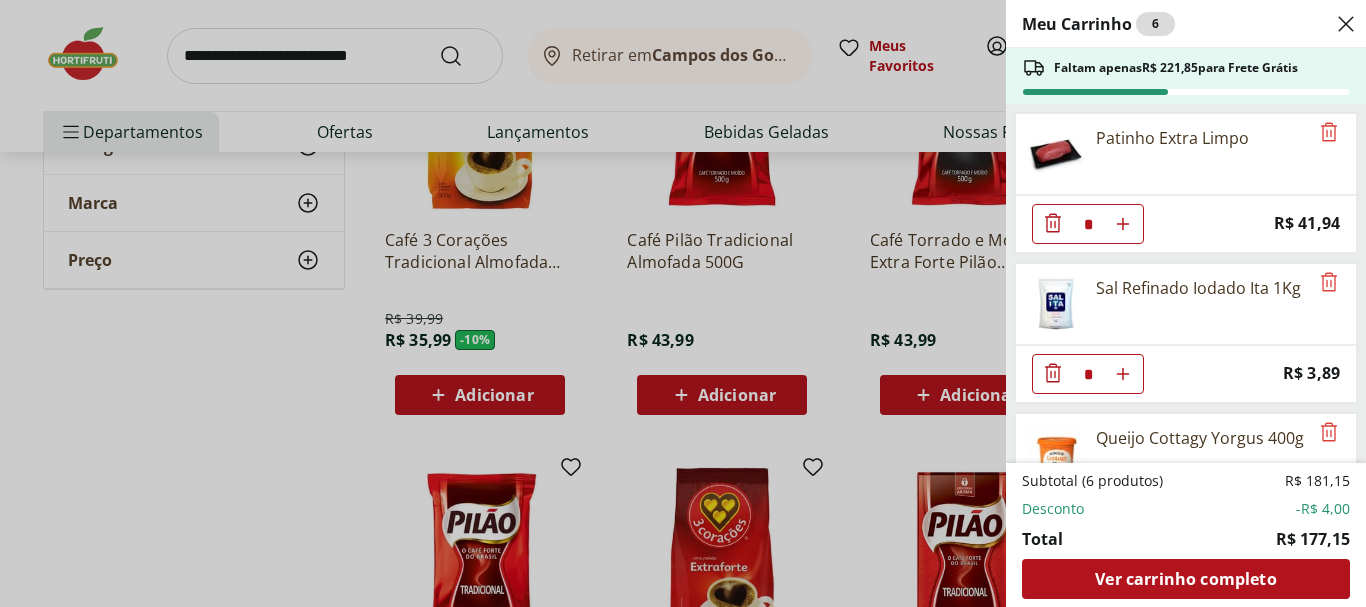 click on "Meu Carrinho 6 Faltam apenas  R$ 221,85  para Frete Grátis Patinho Extra Limpo * Price: R$ 41,94 Sal Refinado Iodado Ita 1Kg * Price: R$ 3,89 Queijo Cottagy Yorgus 400g * Price: R$ 32,99 Pão Multigrãos Fermentação Natural Hortifruti Natural da Terra * Price: R$ 26,35 Iogurte Natural Sem Lactose Yorgus 500G * Price: R$ 35,99 Café 3 Corações Extra Forte Almofada 500g * Original price: R$ 39,99 Price: R$ 35,99 Subtotal (6 produtos) R$ 181,15 Desconto -R$ 4,00 Total R$ 177,15 Ver carrinho completo" at bounding box center [683, 303] 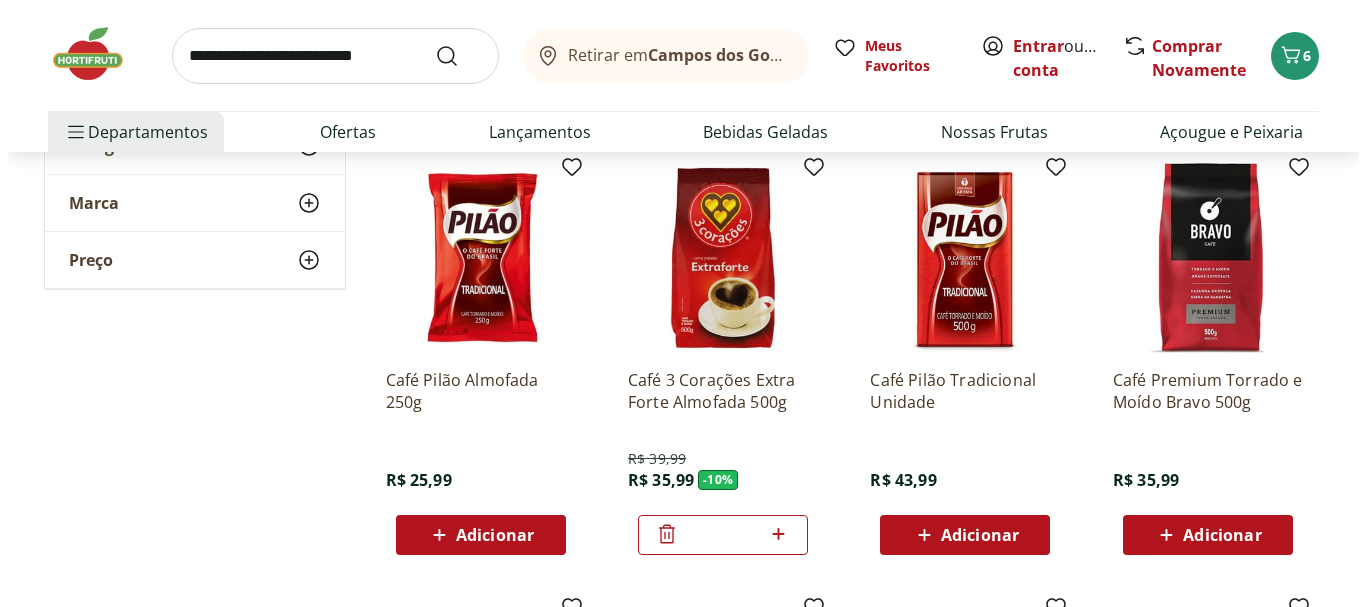 scroll, scrollTop: 800, scrollLeft: 0, axis: vertical 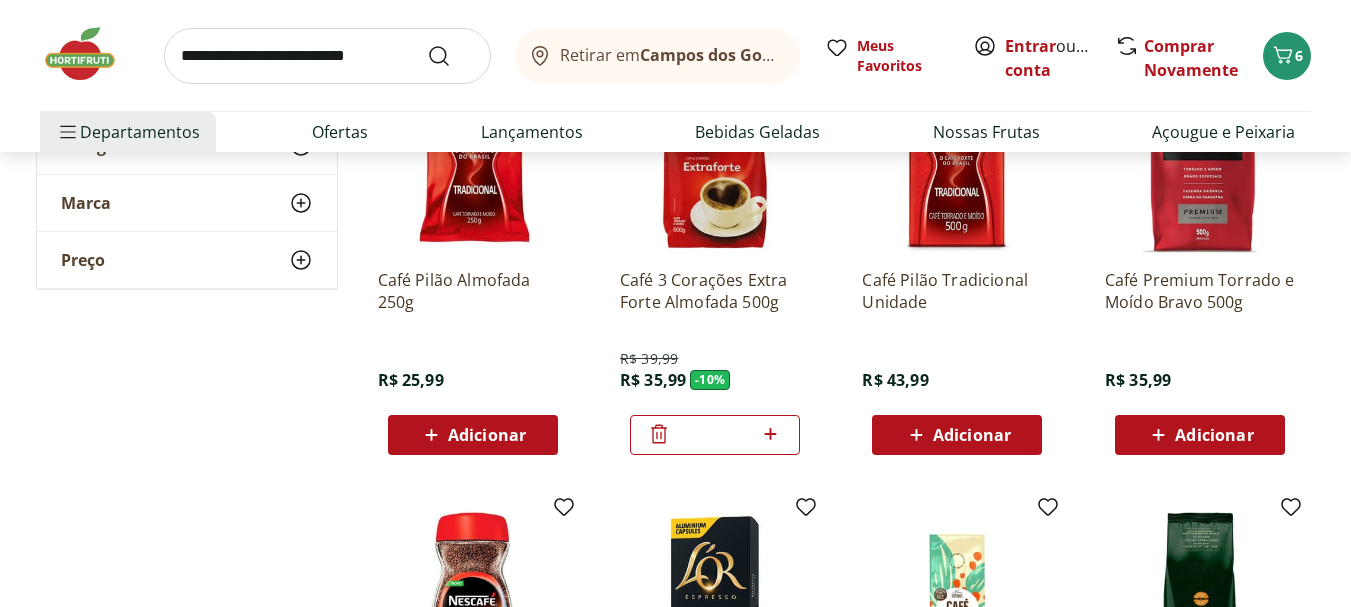 click on "Adicionar" at bounding box center [487, 435] 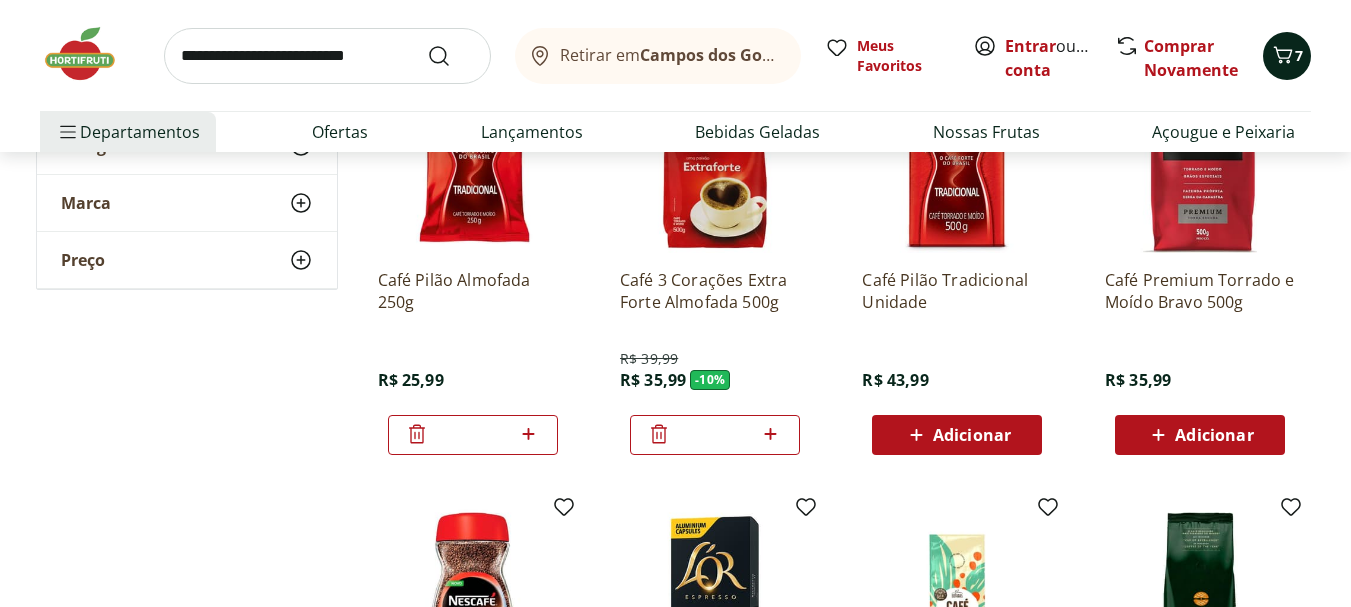 click 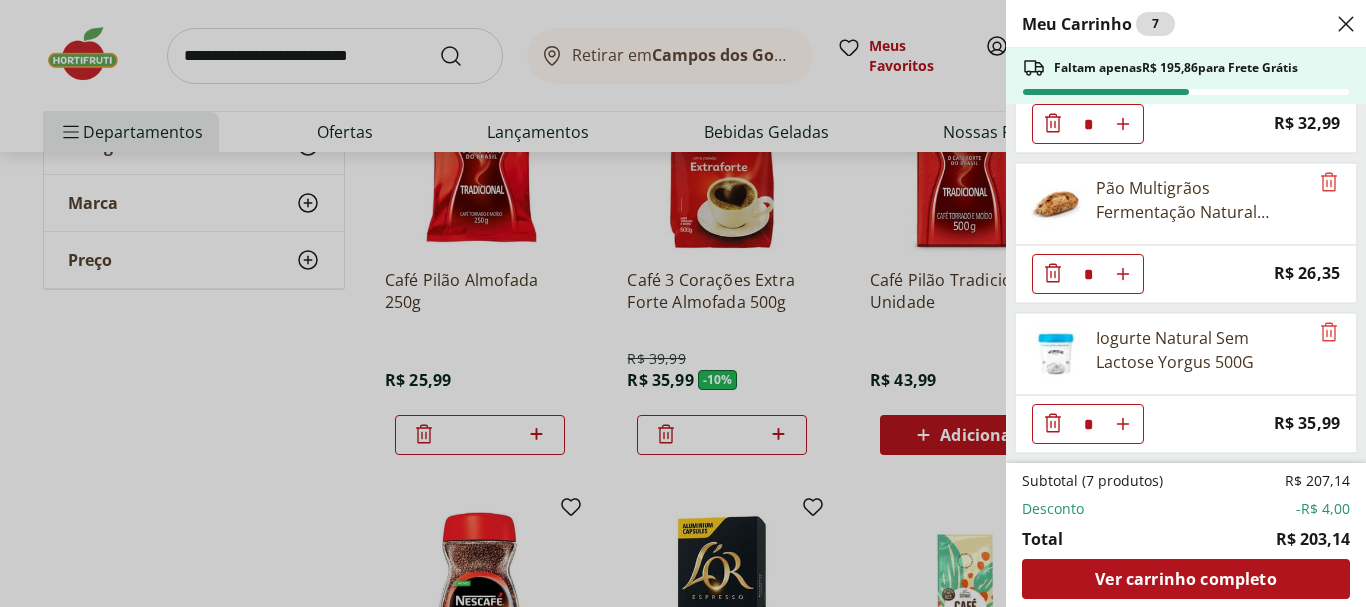 scroll, scrollTop: 699, scrollLeft: 0, axis: vertical 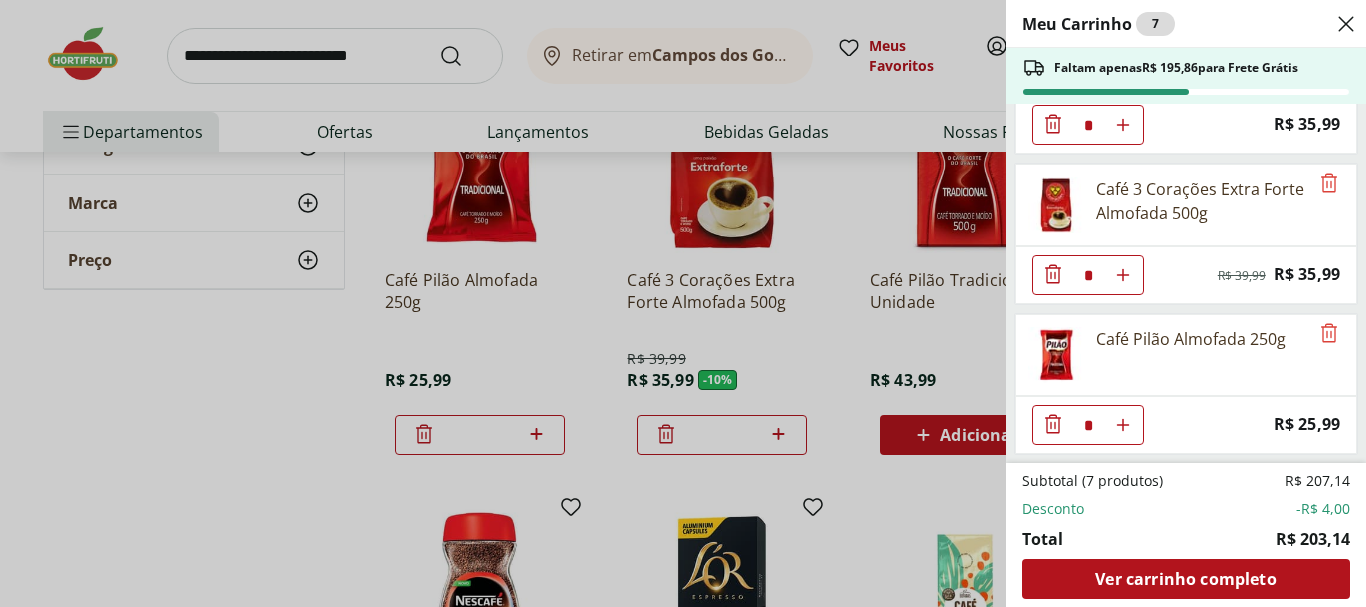 click 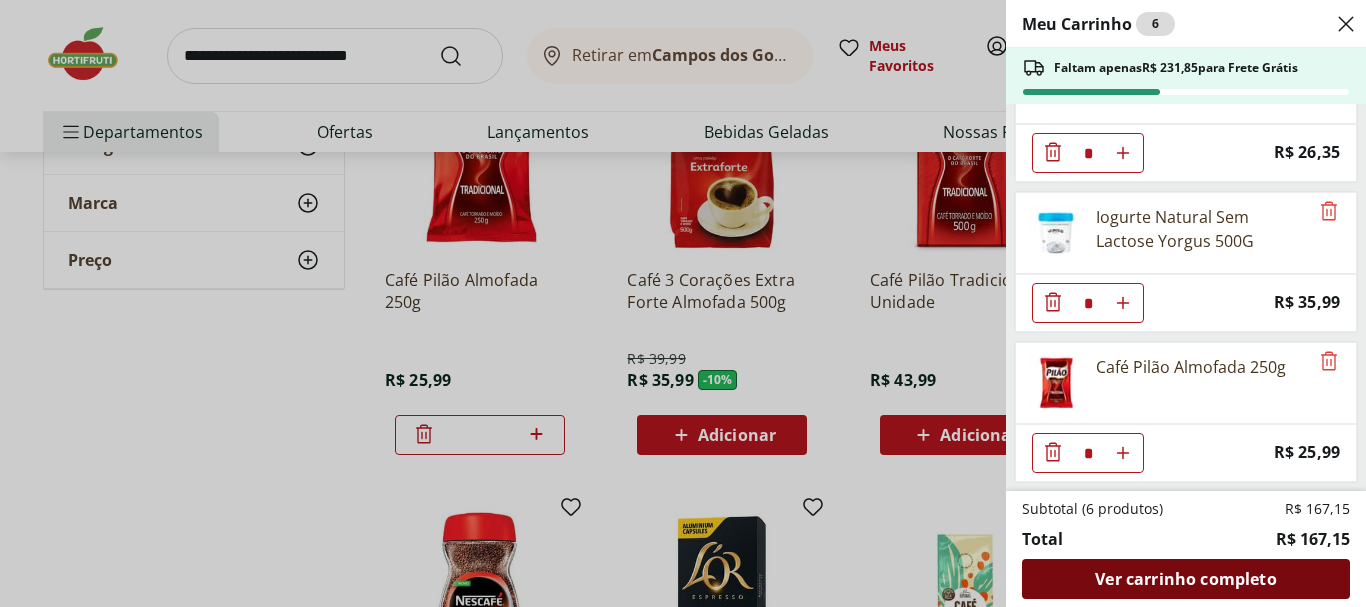 click on "Ver carrinho completo" at bounding box center (1185, 579) 